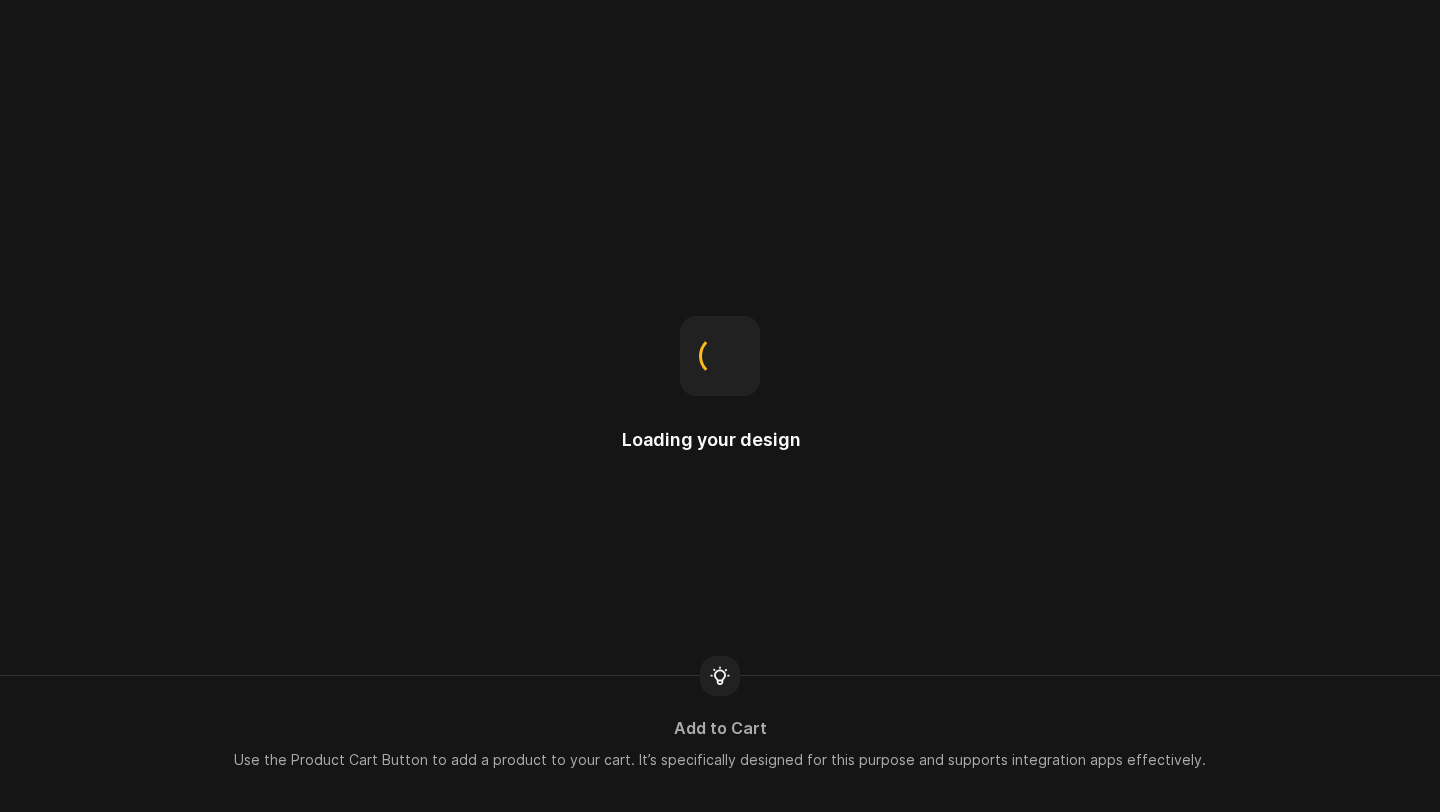 scroll, scrollTop: 0, scrollLeft: 0, axis: both 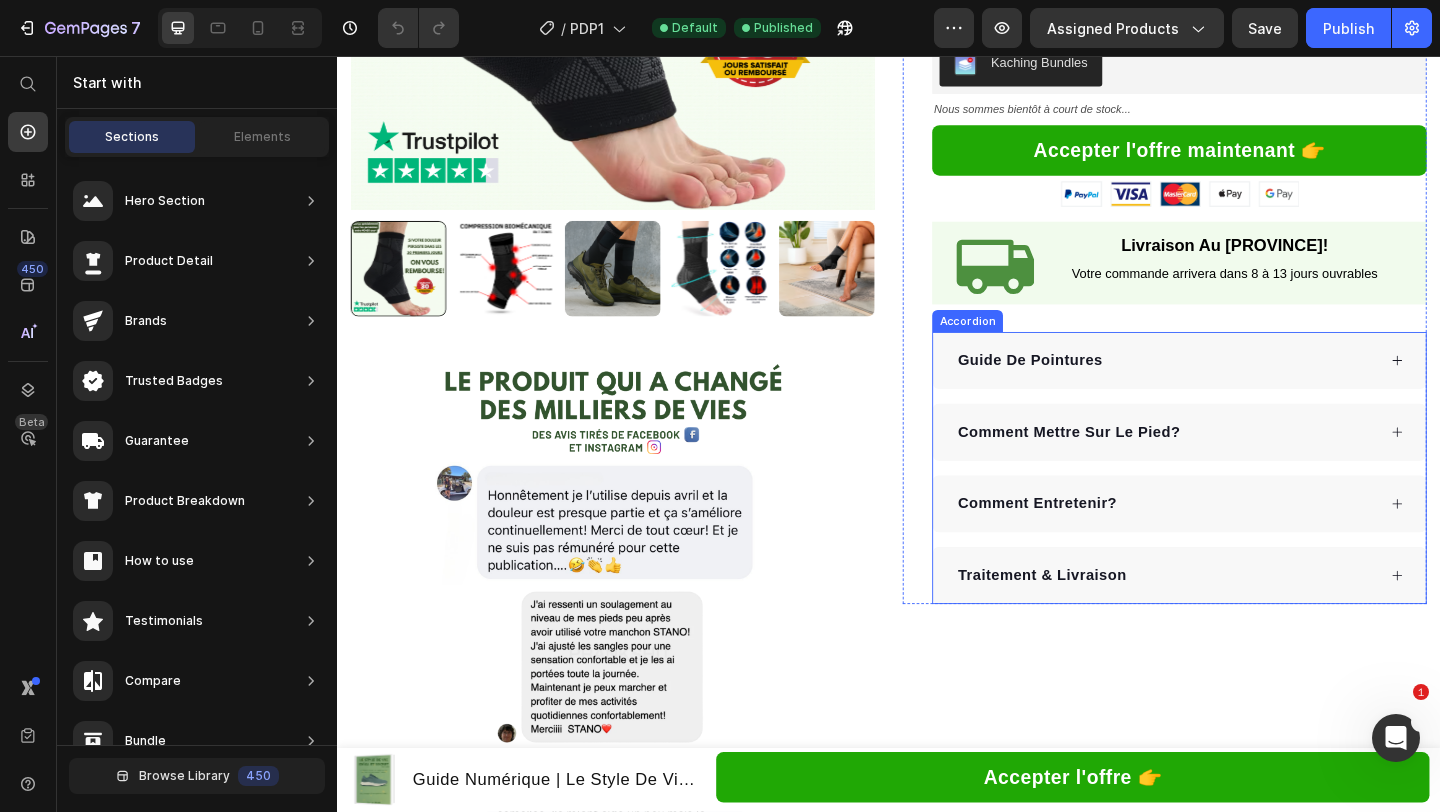 click on "Guide De Pointures" at bounding box center [1238, 387] 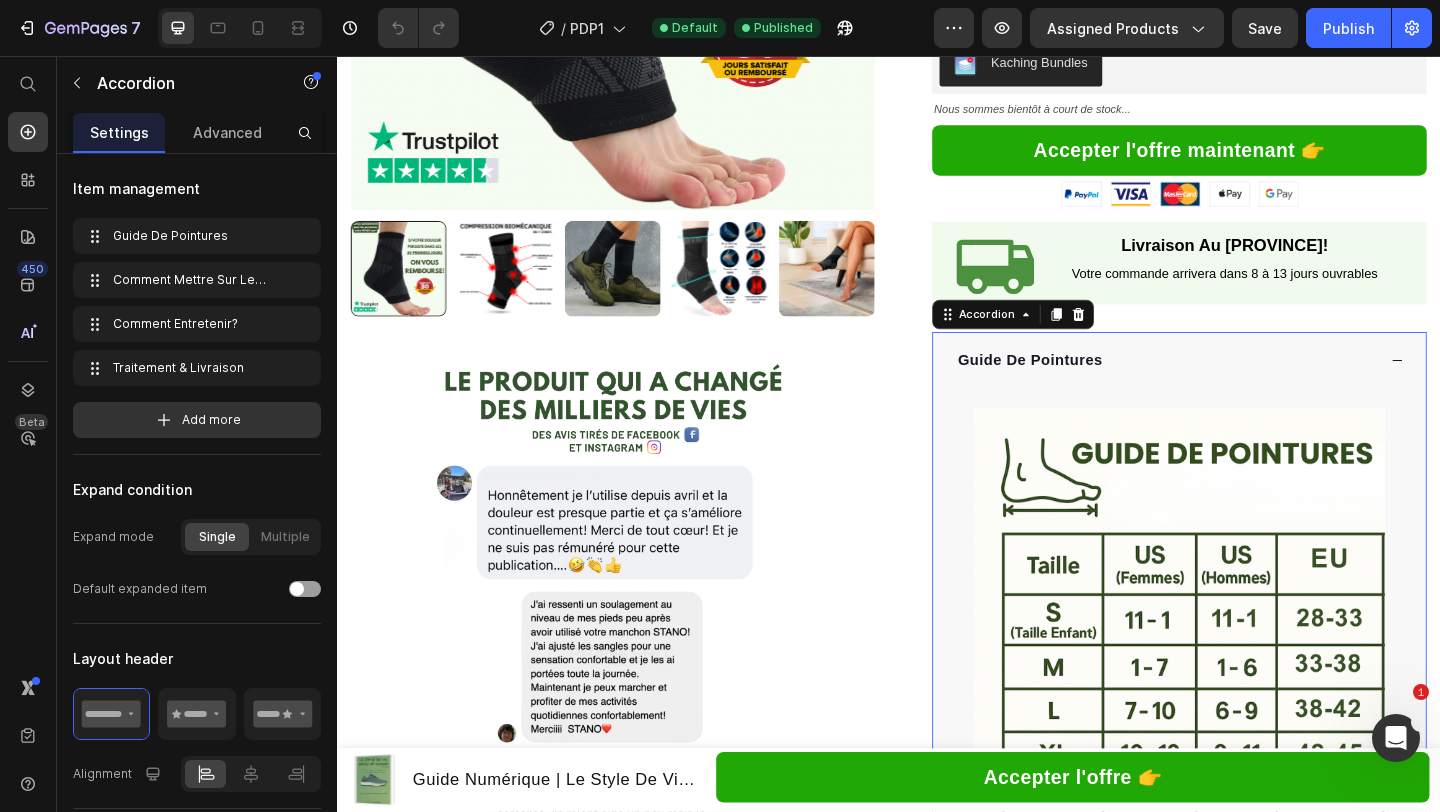 click on "Guide De Pointures" at bounding box center [1238, 387] 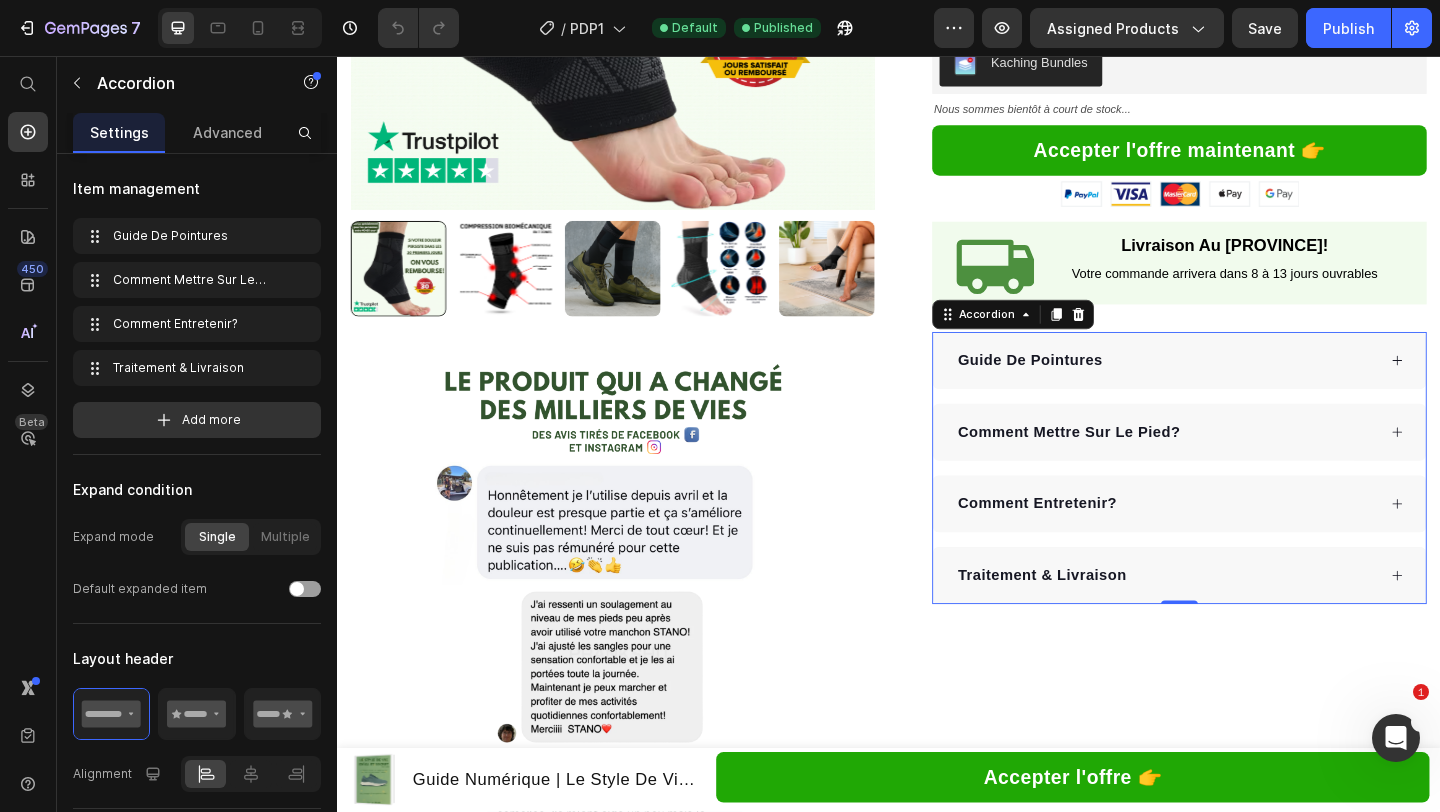 click on "Comment Mettre Sur Le Pied?" at bounding box center (1133, 465) 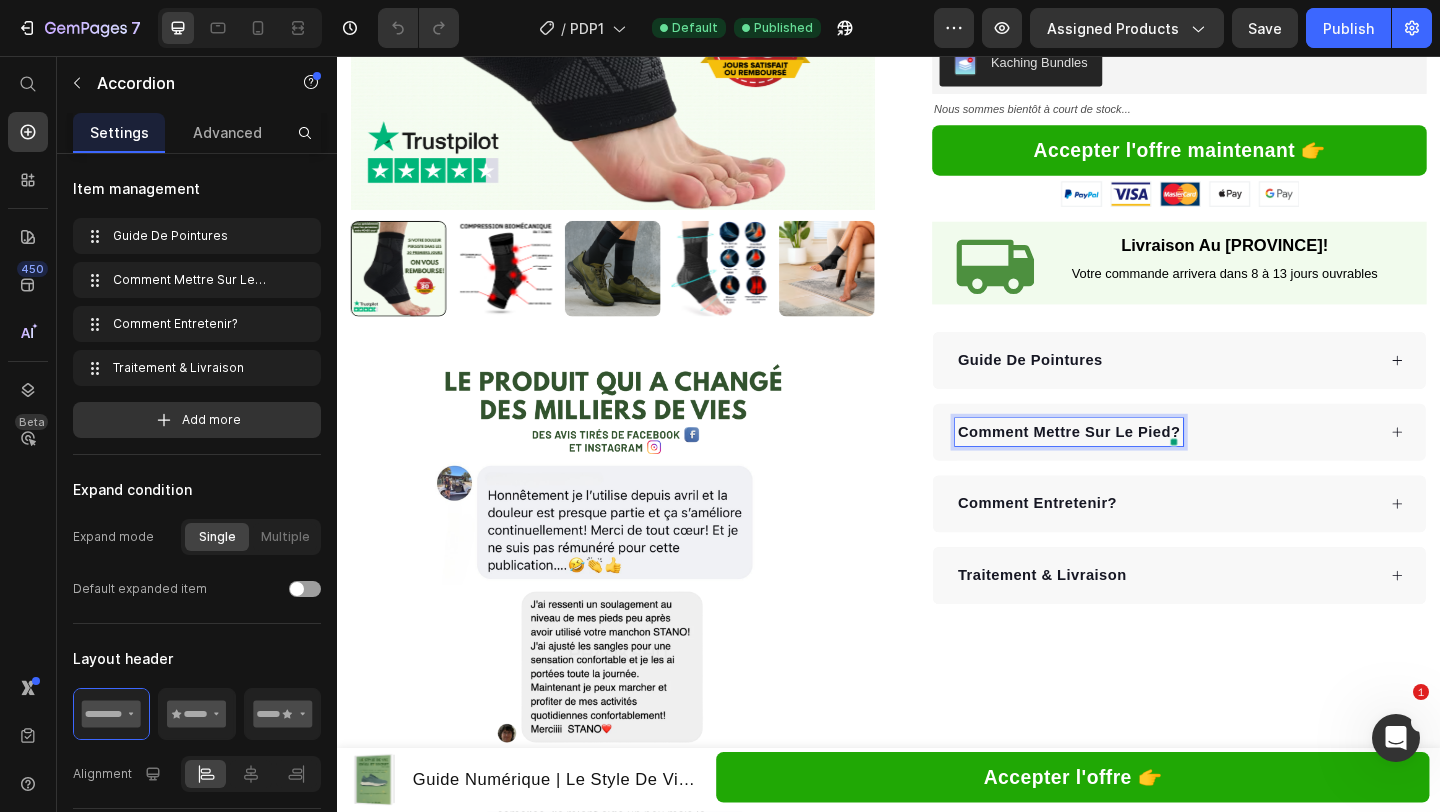 click on "Comment Mettre Sur Le Pied?" at bounding box center [1238, 465] 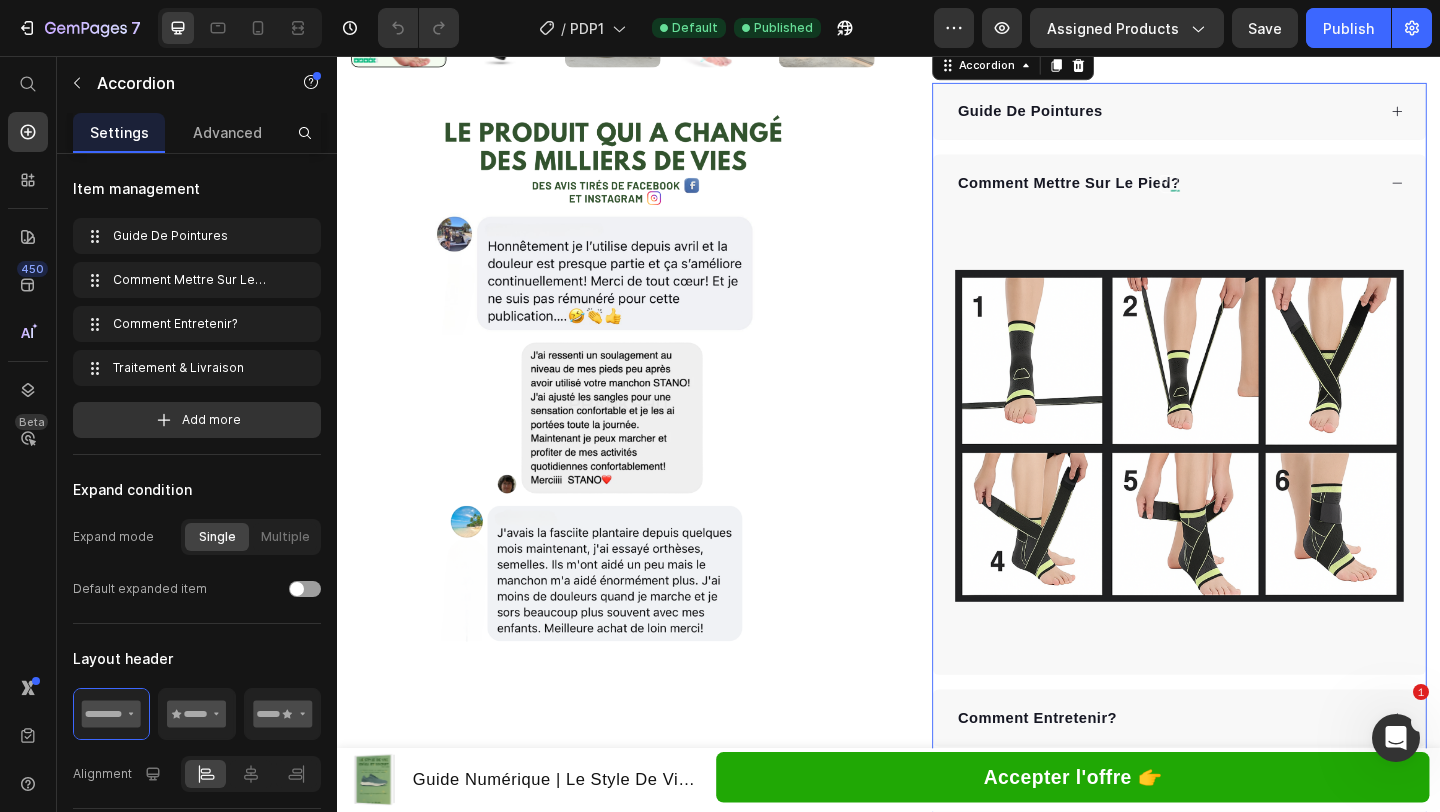 scroll, scrollTop: 950, scrollLeft: 0, axis: vertical 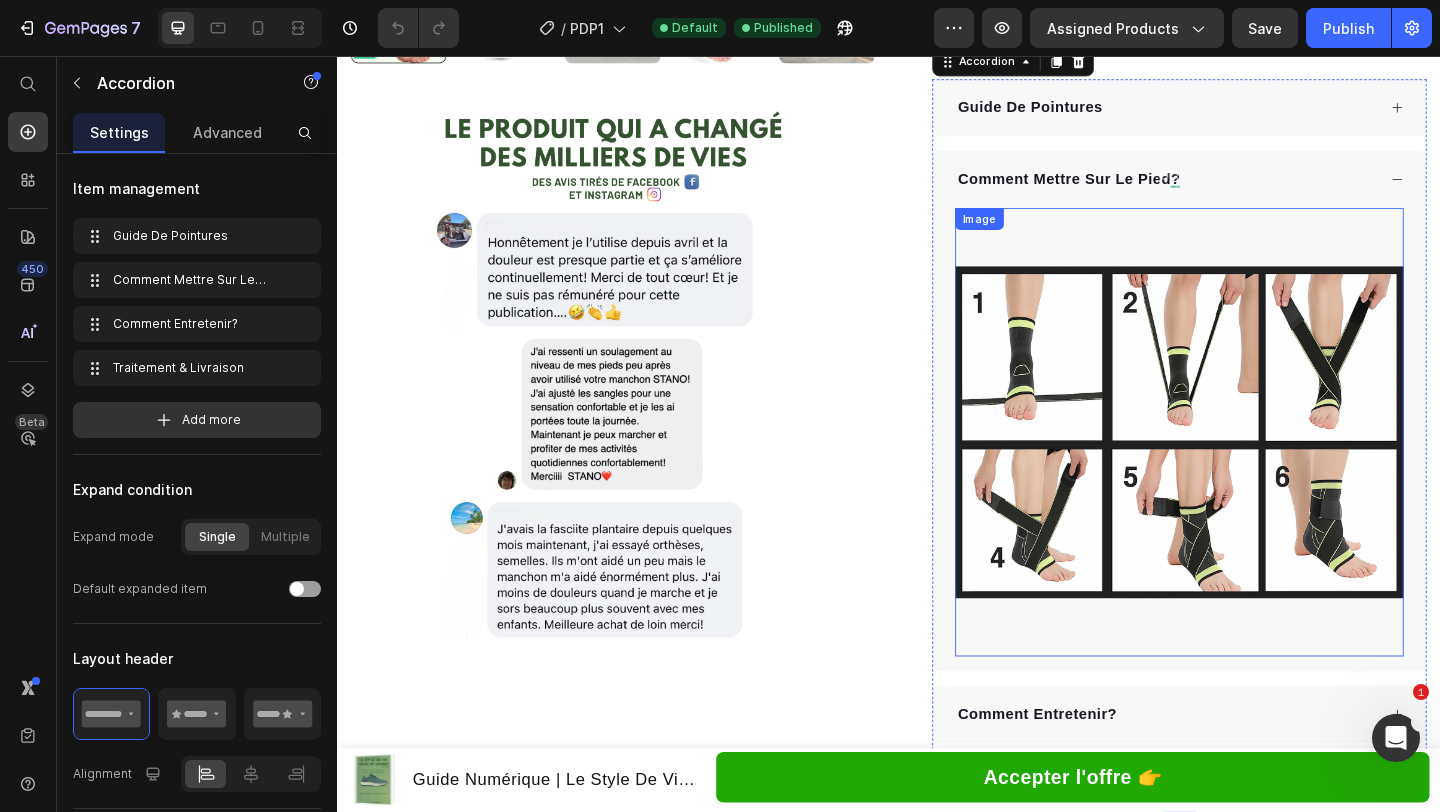 click at bounding box center (1253, 465) 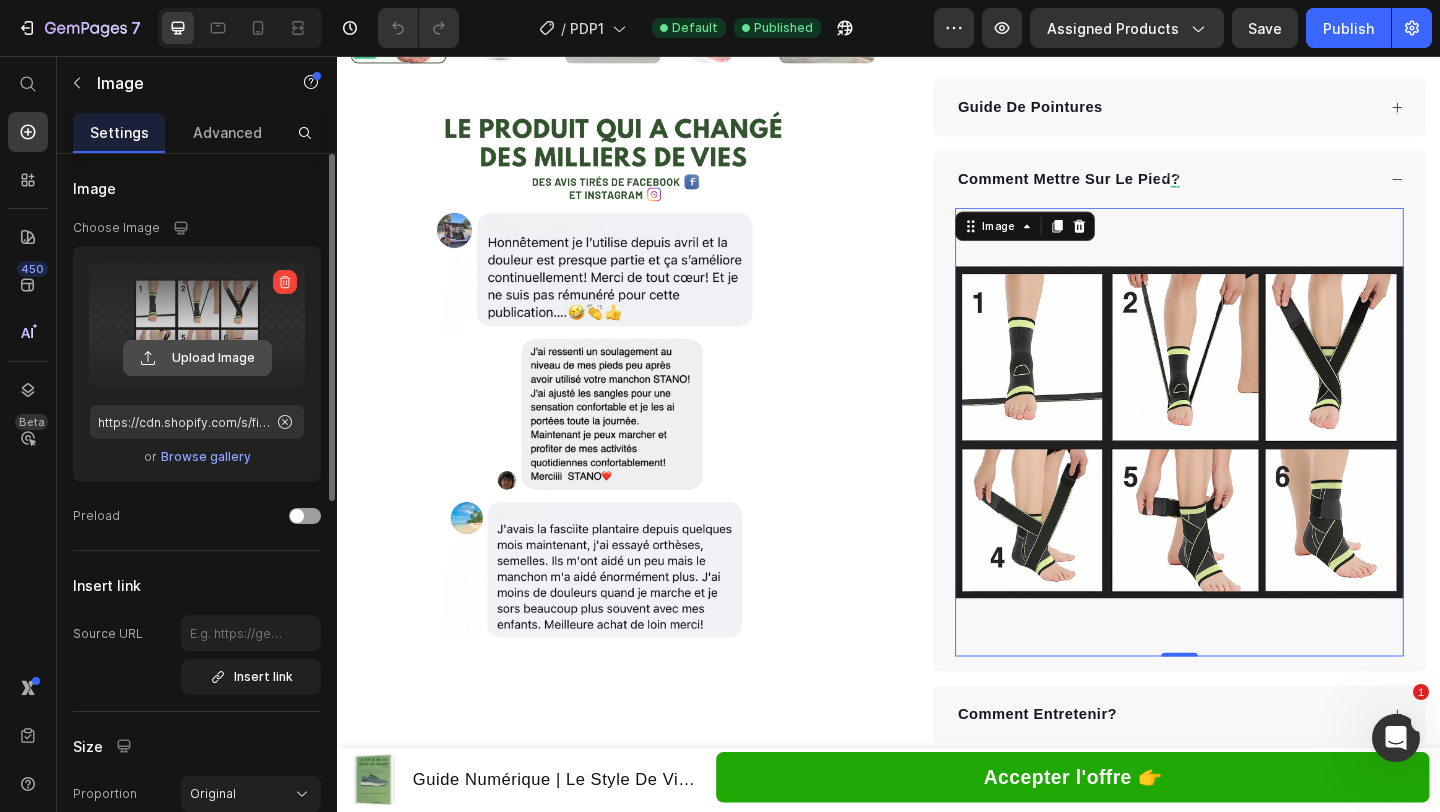 click 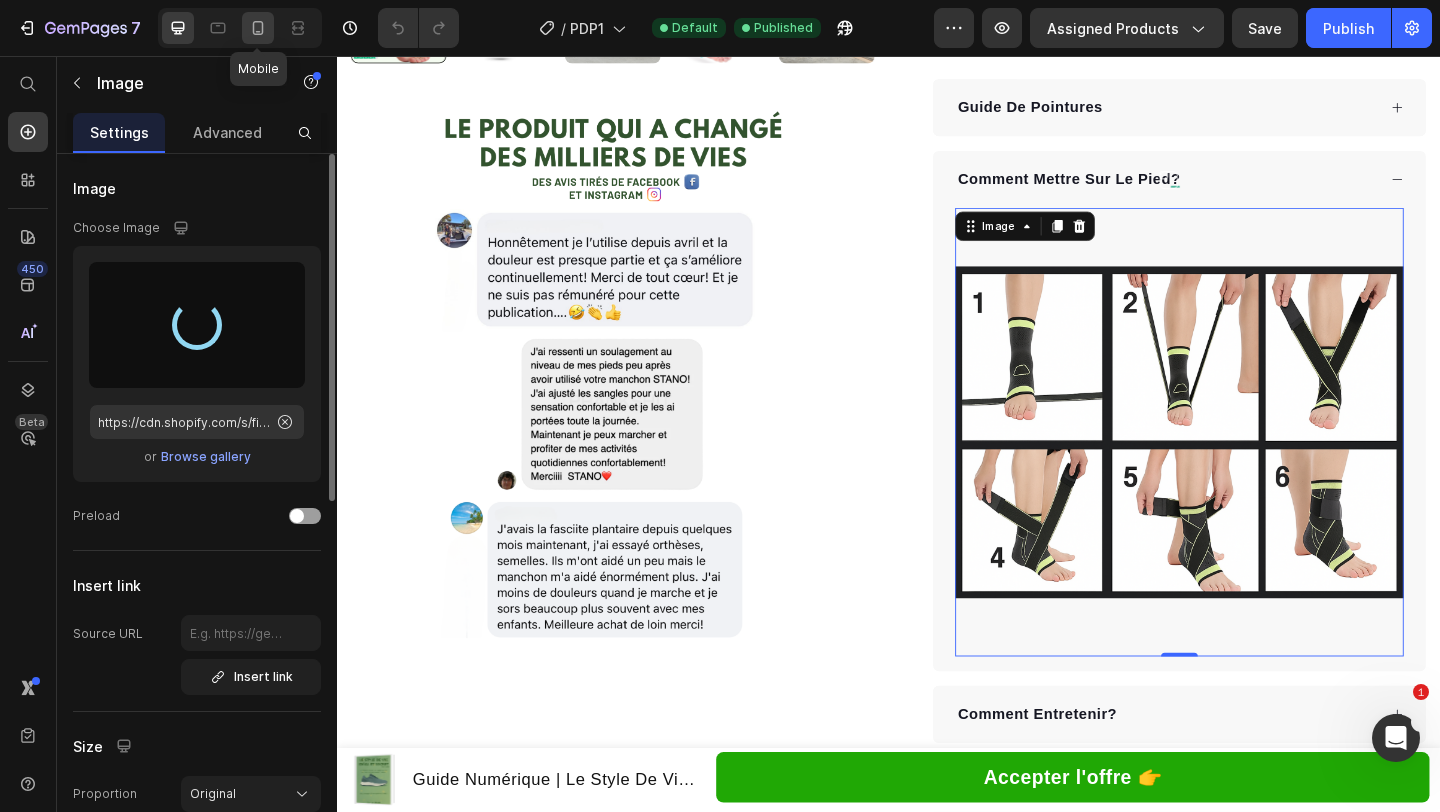 type on "https://cdn.shopify.com/s/files/1/0659/3750/6491/files/gempages_569909202932204696-f80eb0ba-c609-4660-a74c-a2a087aebadf.jpg" 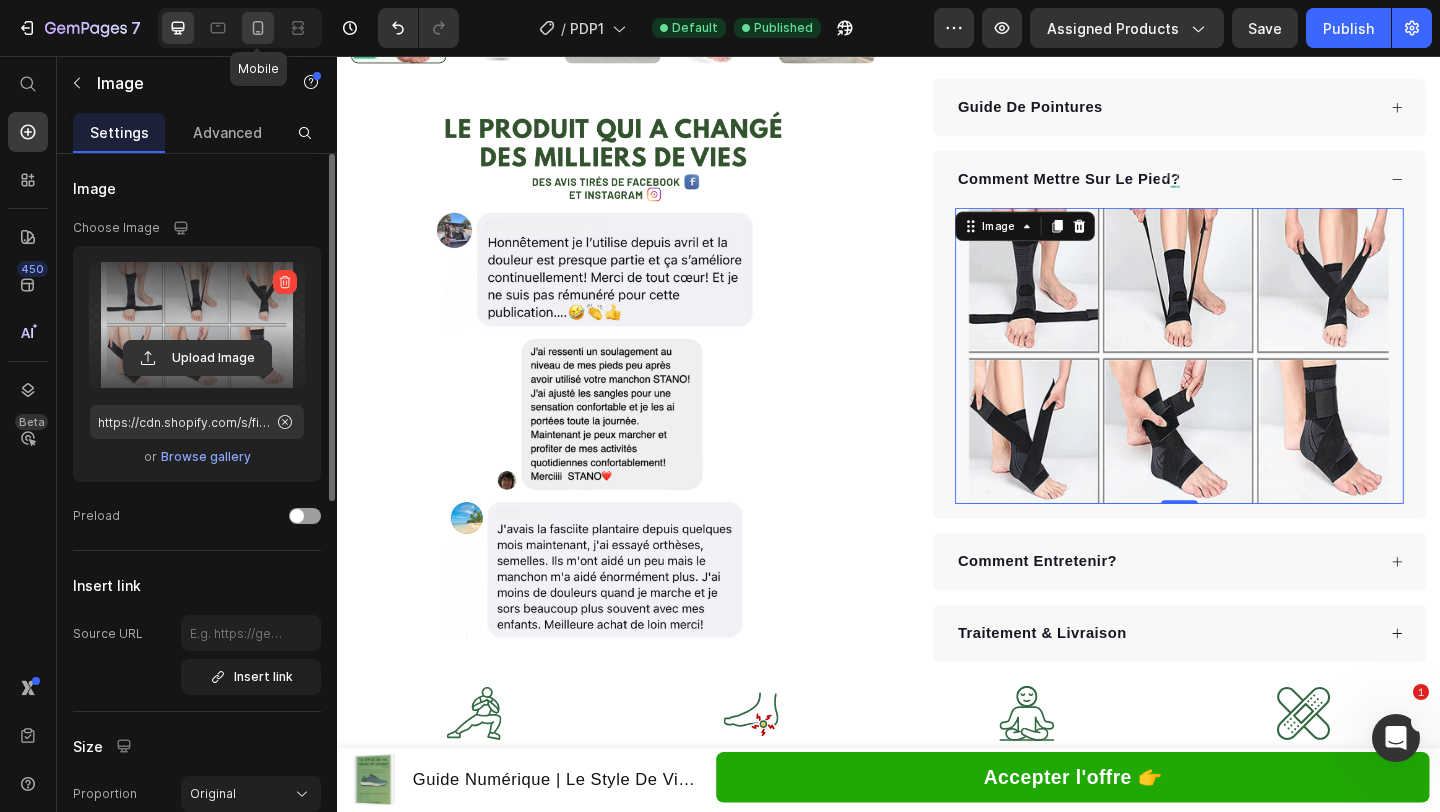 click 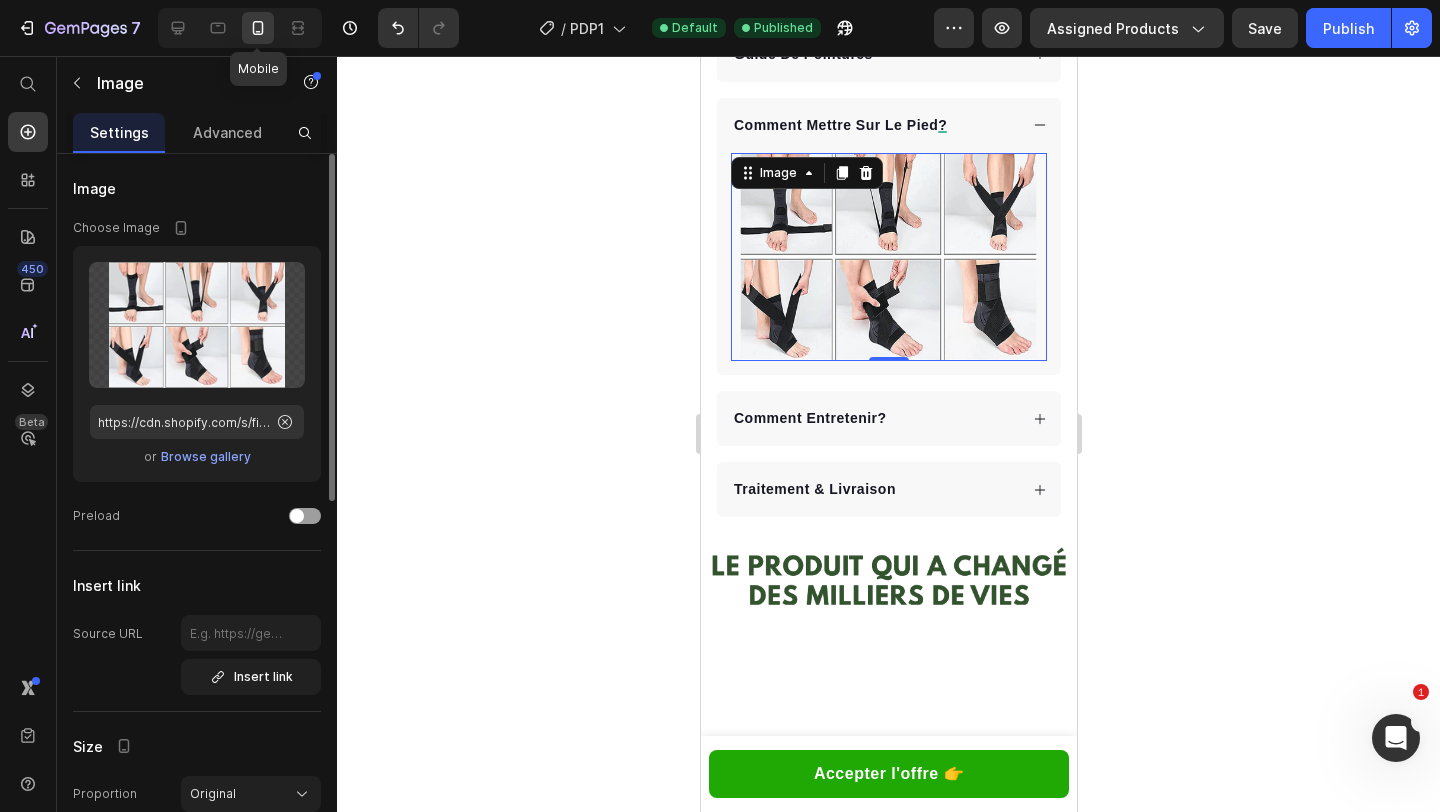 scroll, scrollTop: 1289, scrollLeft: 0, axis: vertical 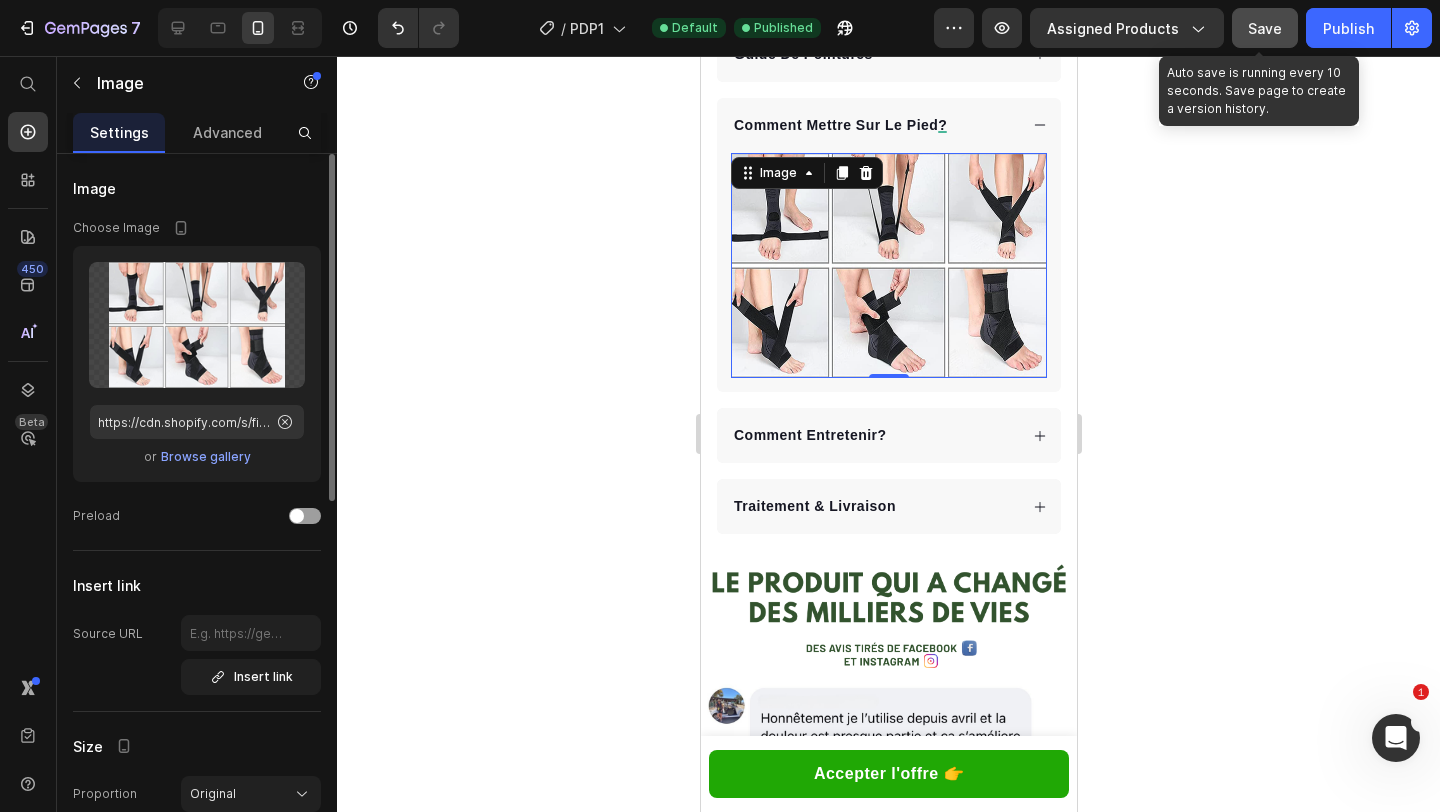 click on "Save" 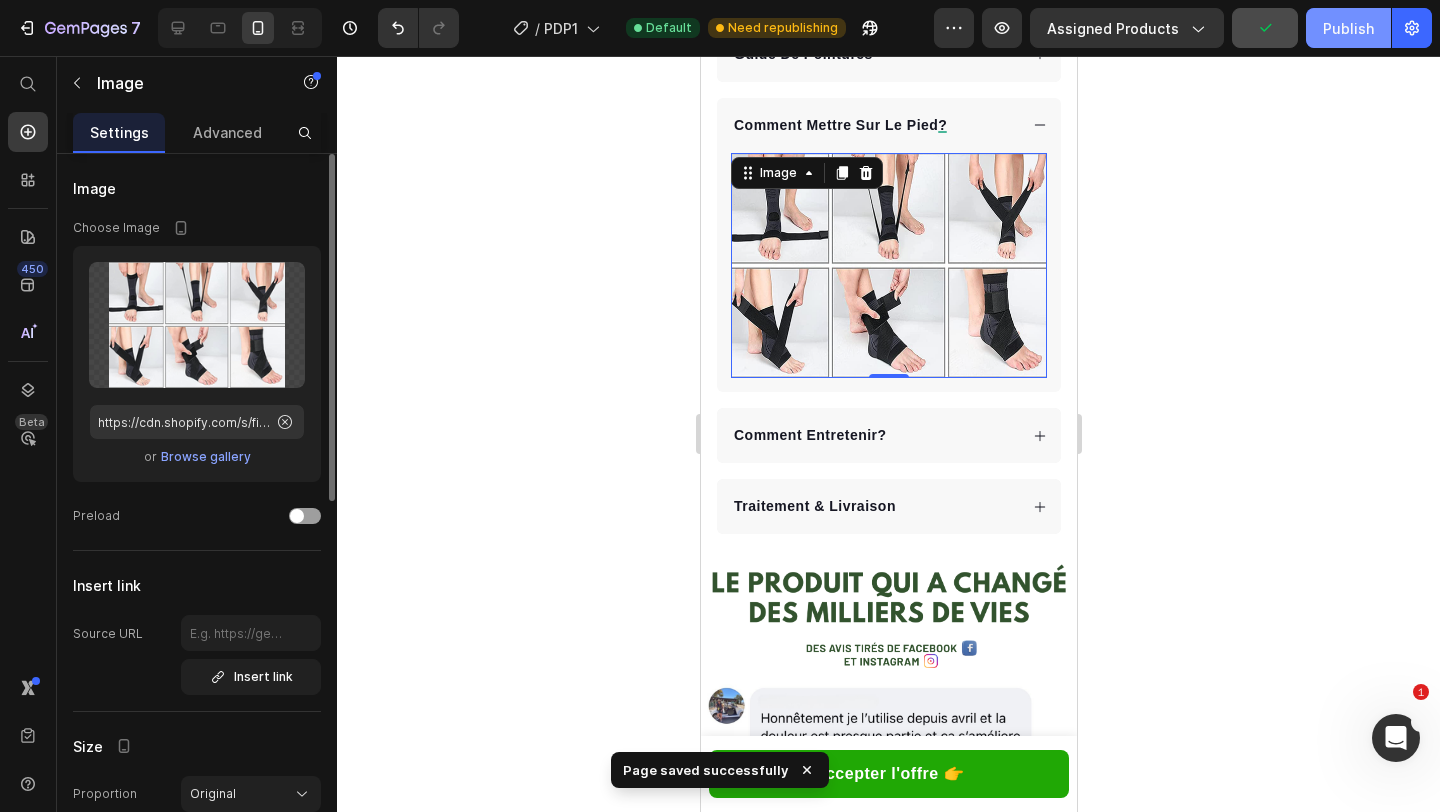 click on "Publish" 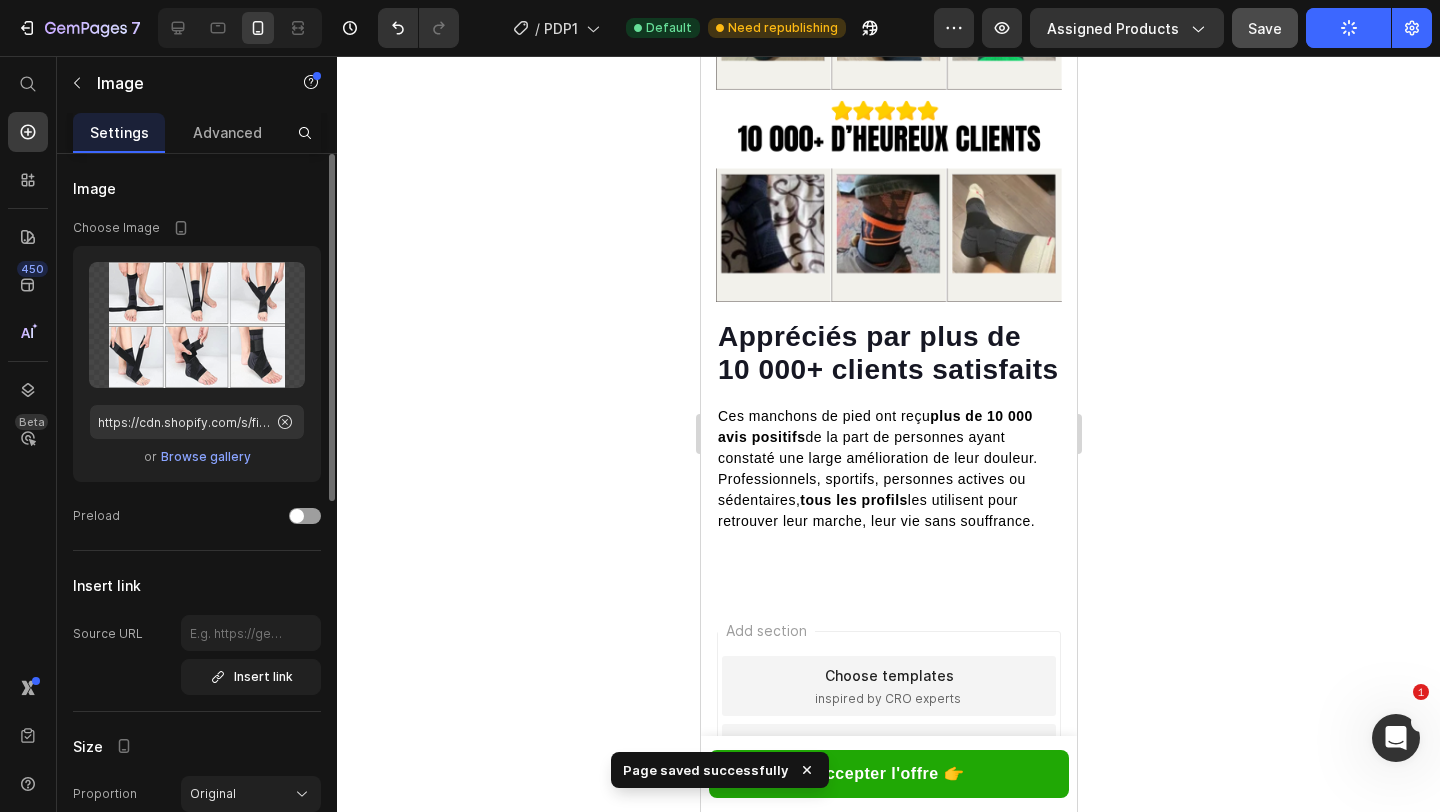 scroll, scrollTop: 9982, scrollLeft: 0, axis: vertical 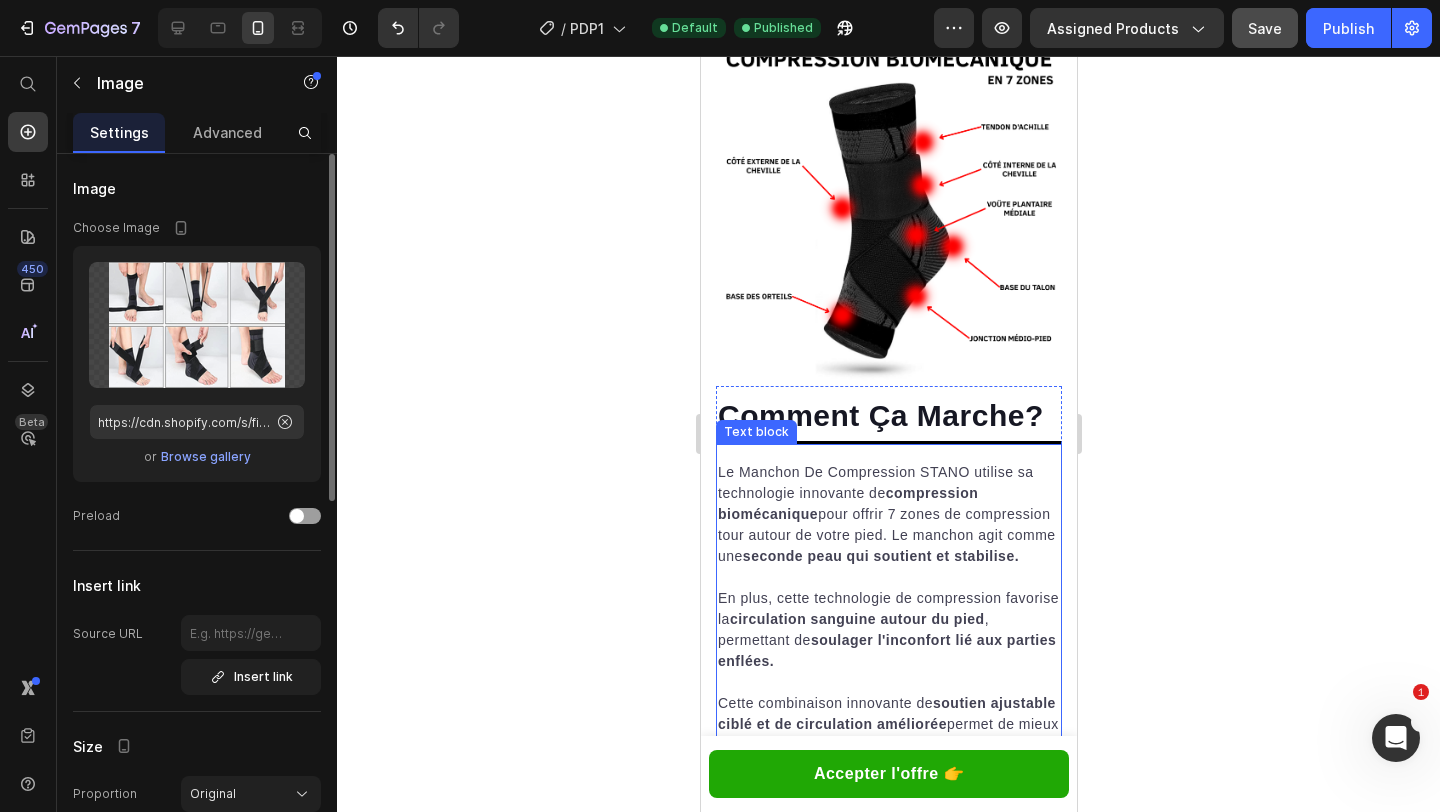 click on "Le Manchon De Compression STANO utilise sa technologie innovante de  compression biomécanique  pour offrir 7 zones de compression tour autour de votre pied. Le manchon agit comme une  seconde peau qui soutient et stabilise." at bounding box center [888, 514] 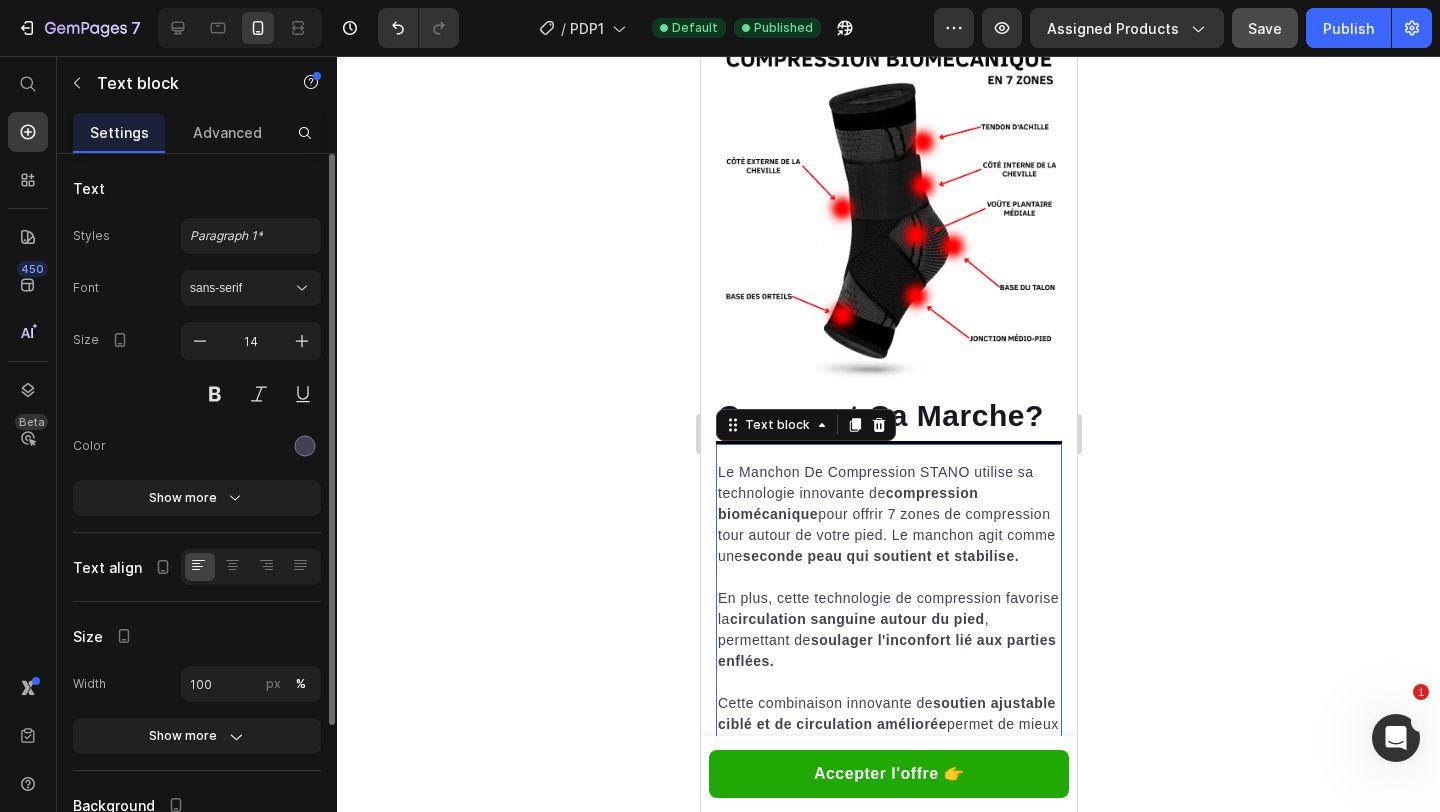 click on "Le Manchon De Compression STANO utilise sa technologie innovante de  compression biomécanique  pour offrir 7 zones de compression tour autour de votre pied. Le manchon agit comme une  seconde peau qui soutient et stabilise." at bounding box center [888, 514] 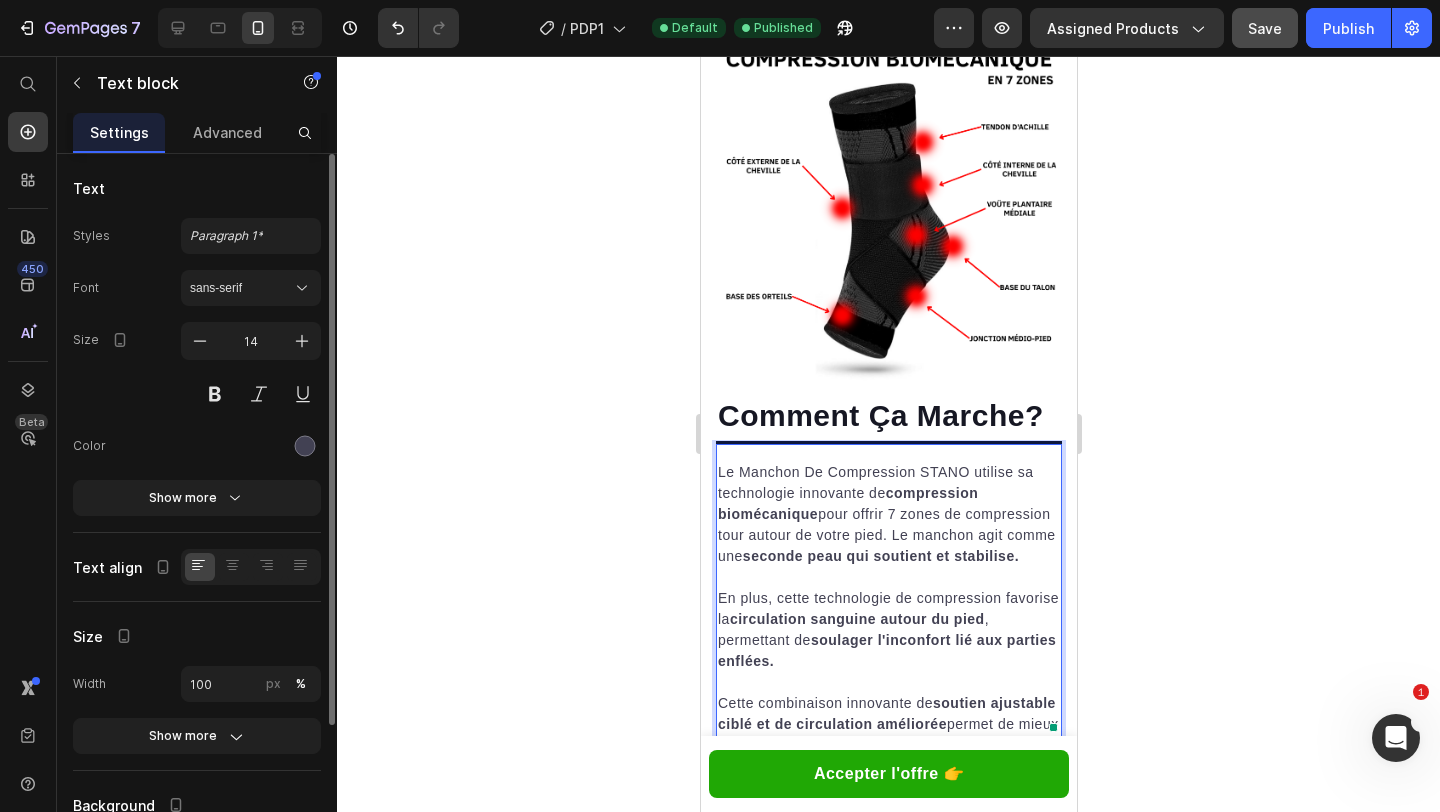 click on "Le Manchon De Compression STANO utilise sa technologie innovante de  compression biomécanique  pour offrir 7 zones de compression tour autour de votre pied. Le manchon agit comme une  seconde peau qui soutient et stabilise." at bounding box center (888, 514) 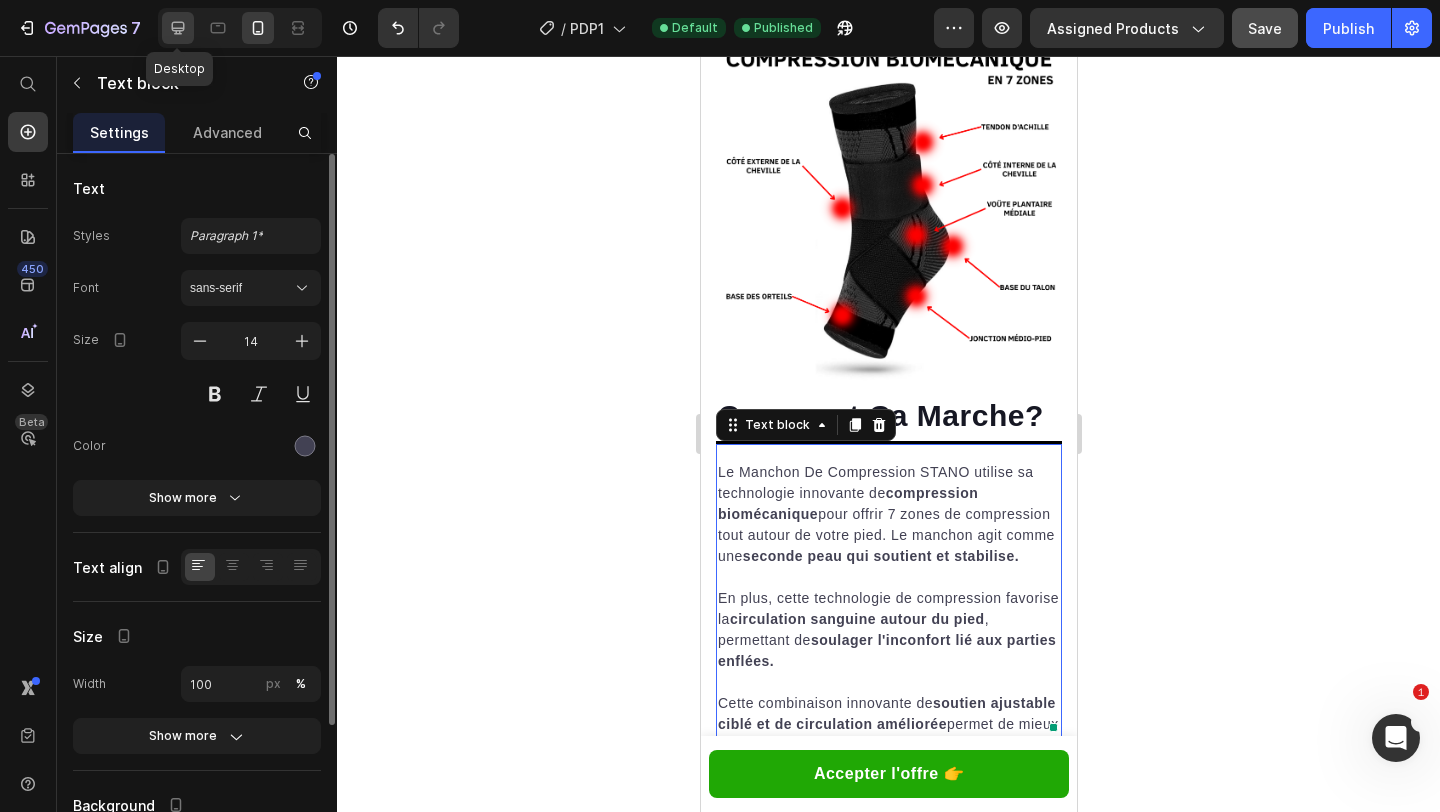click 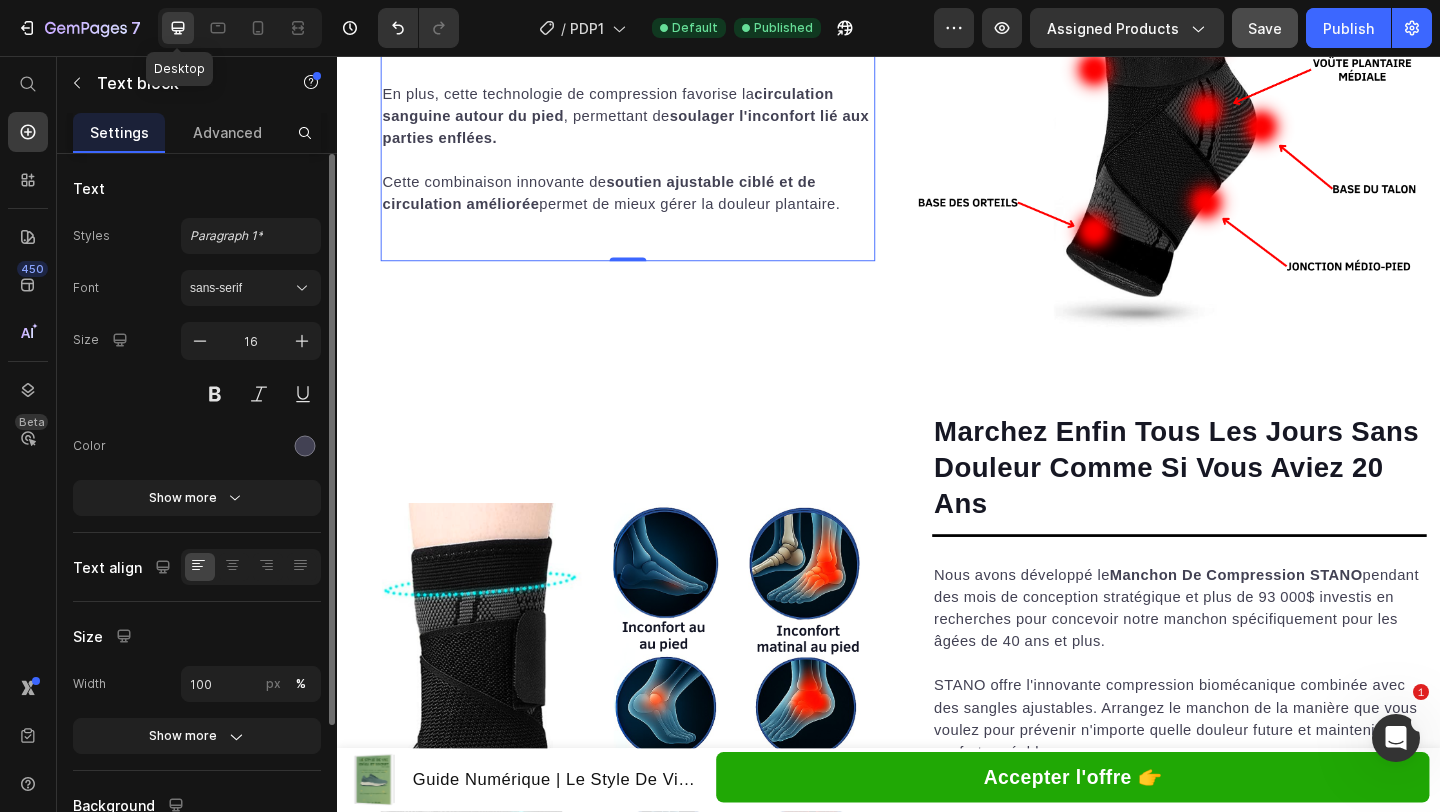 scroll, scrollTop: 3261, scrollLeft: 0, axis: vertical 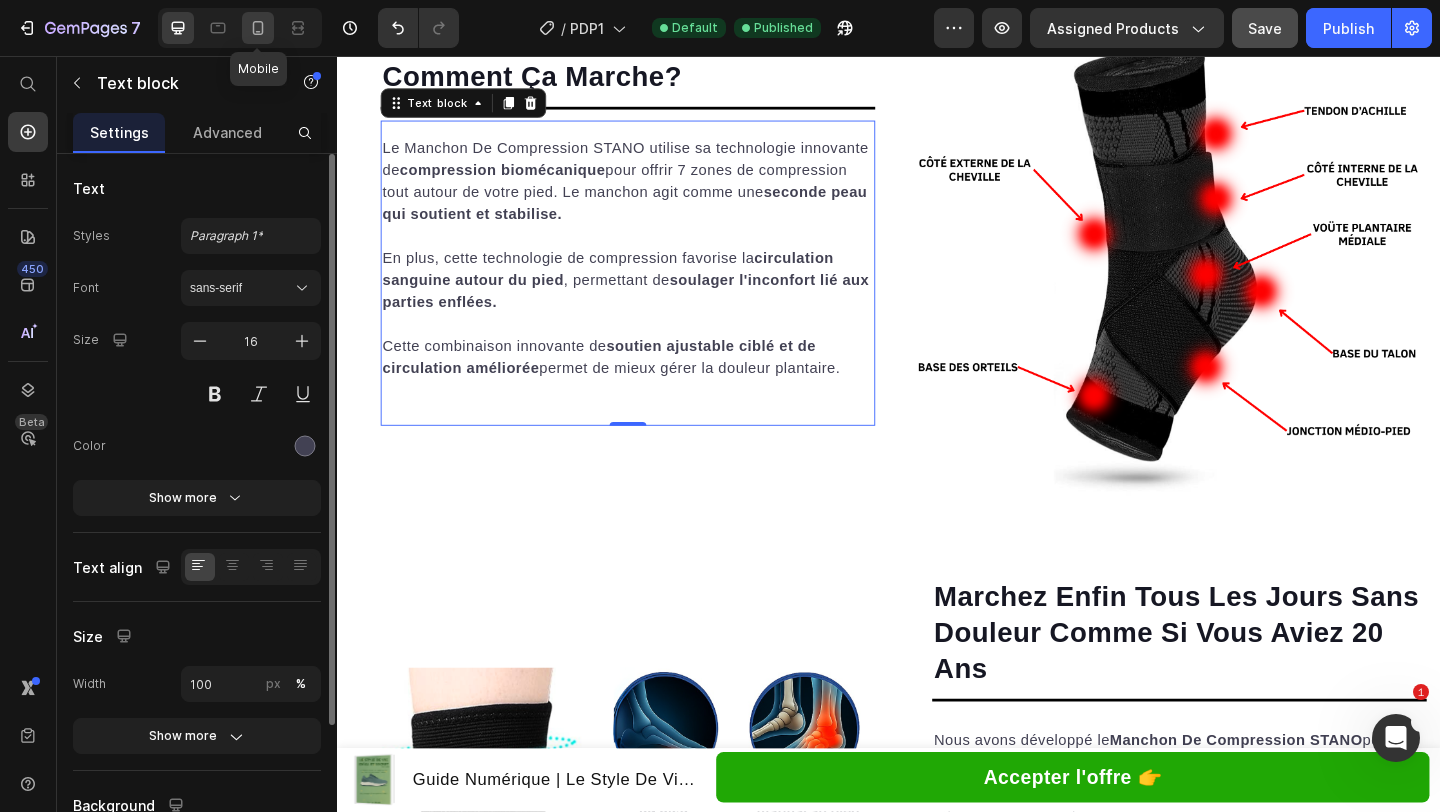 click 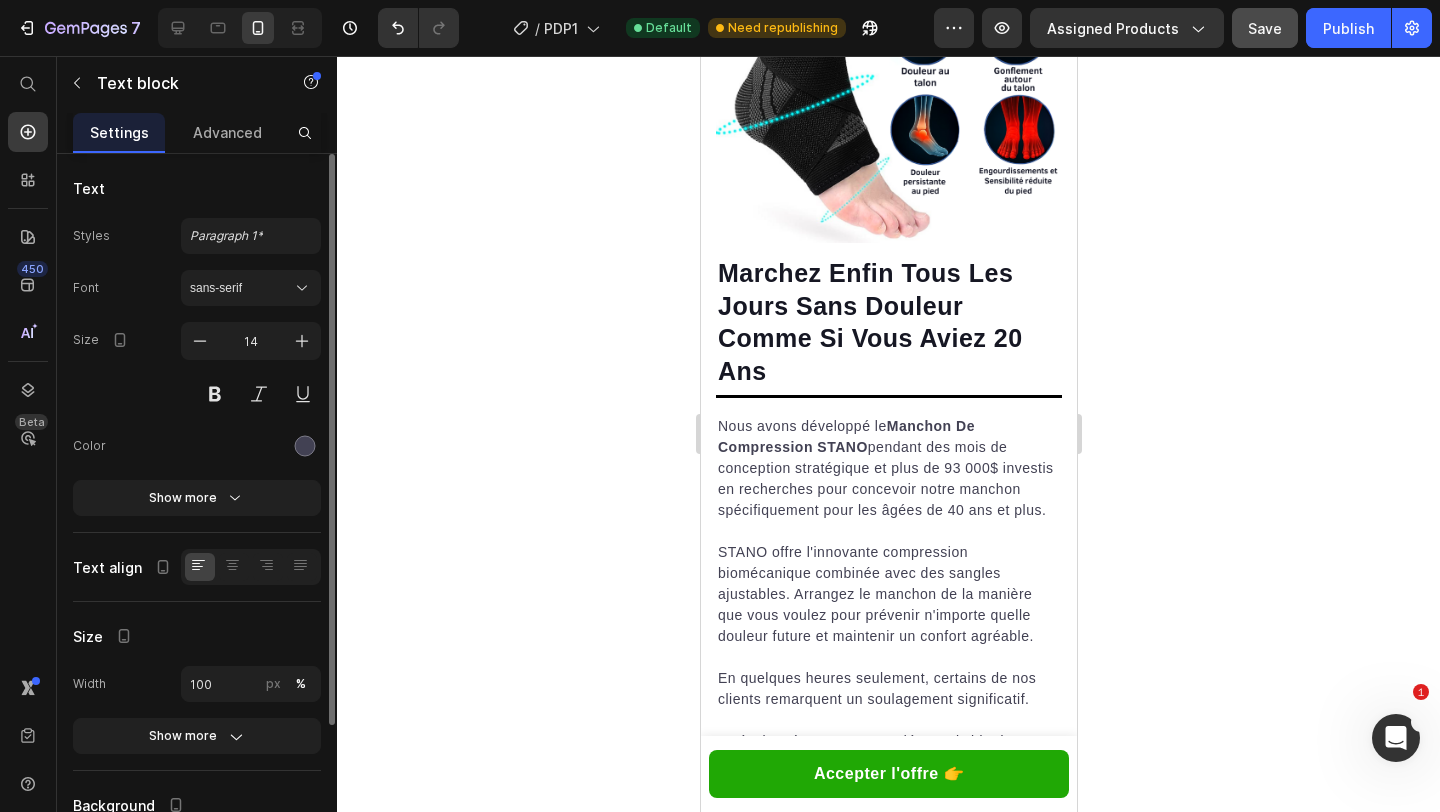 scroll, scrollTop: 4285, scrollLeft: 0, axis: vertical 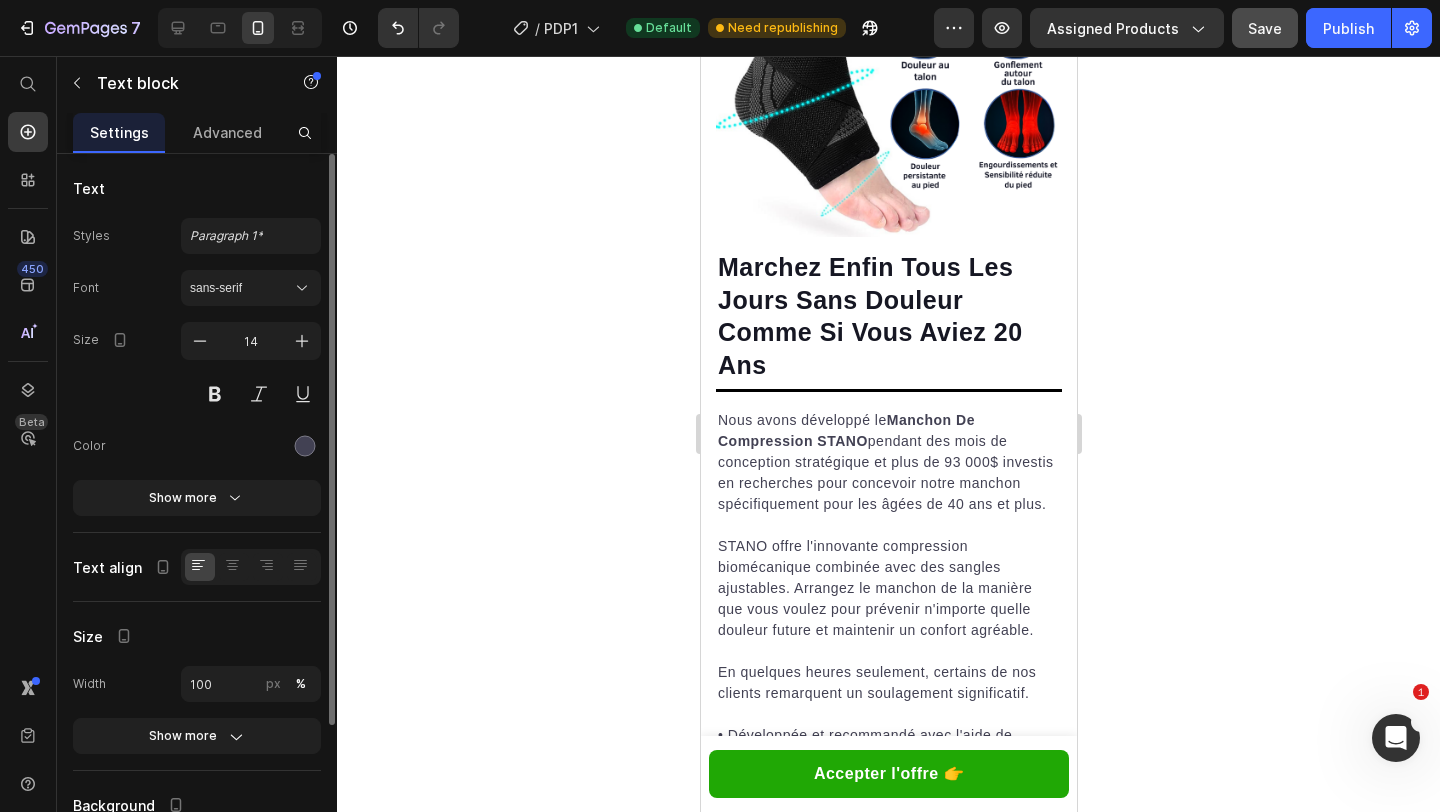 click on "7  Version history  /  PDP1 Default Need republishing Preview Assigned Products  Save   Publish" 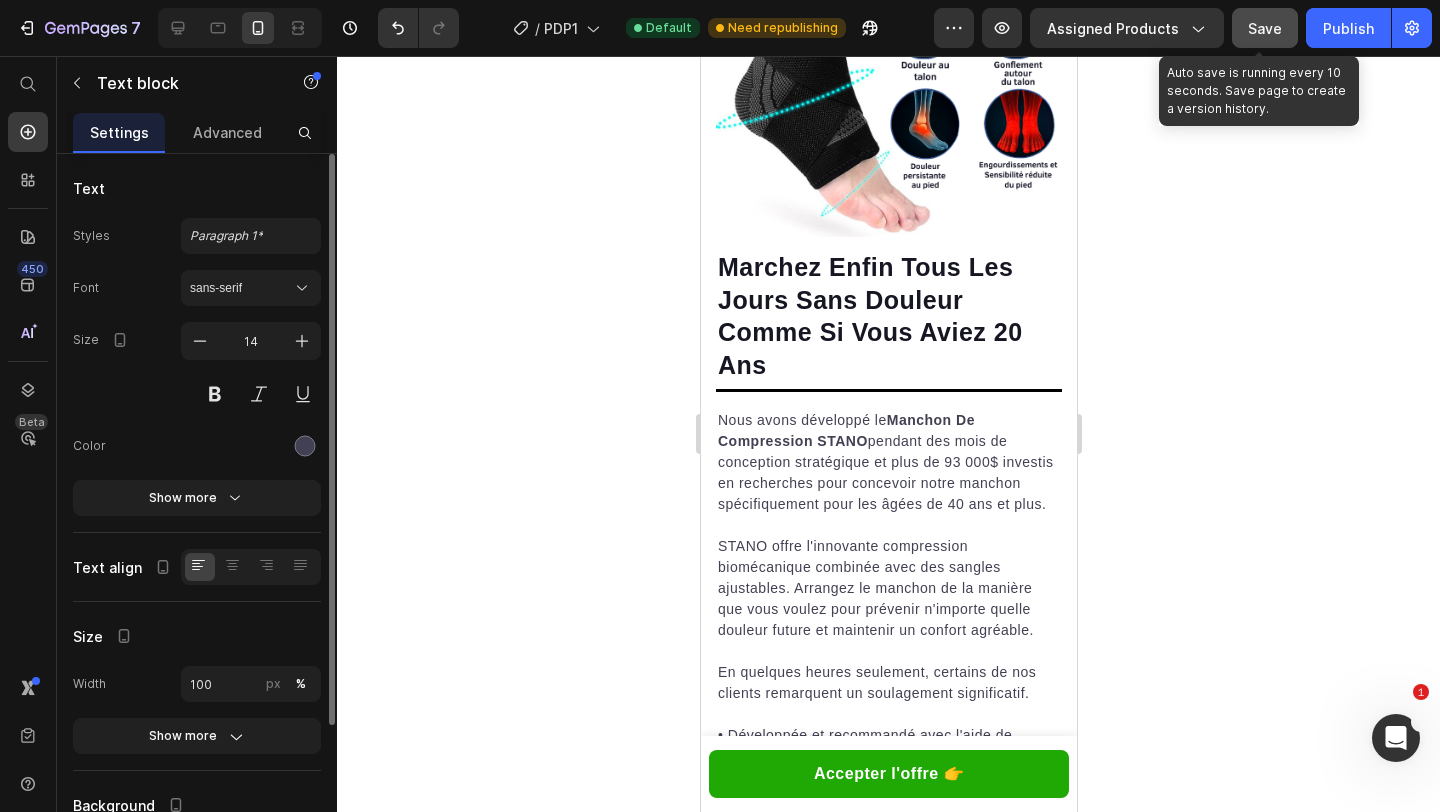 click on "Save" 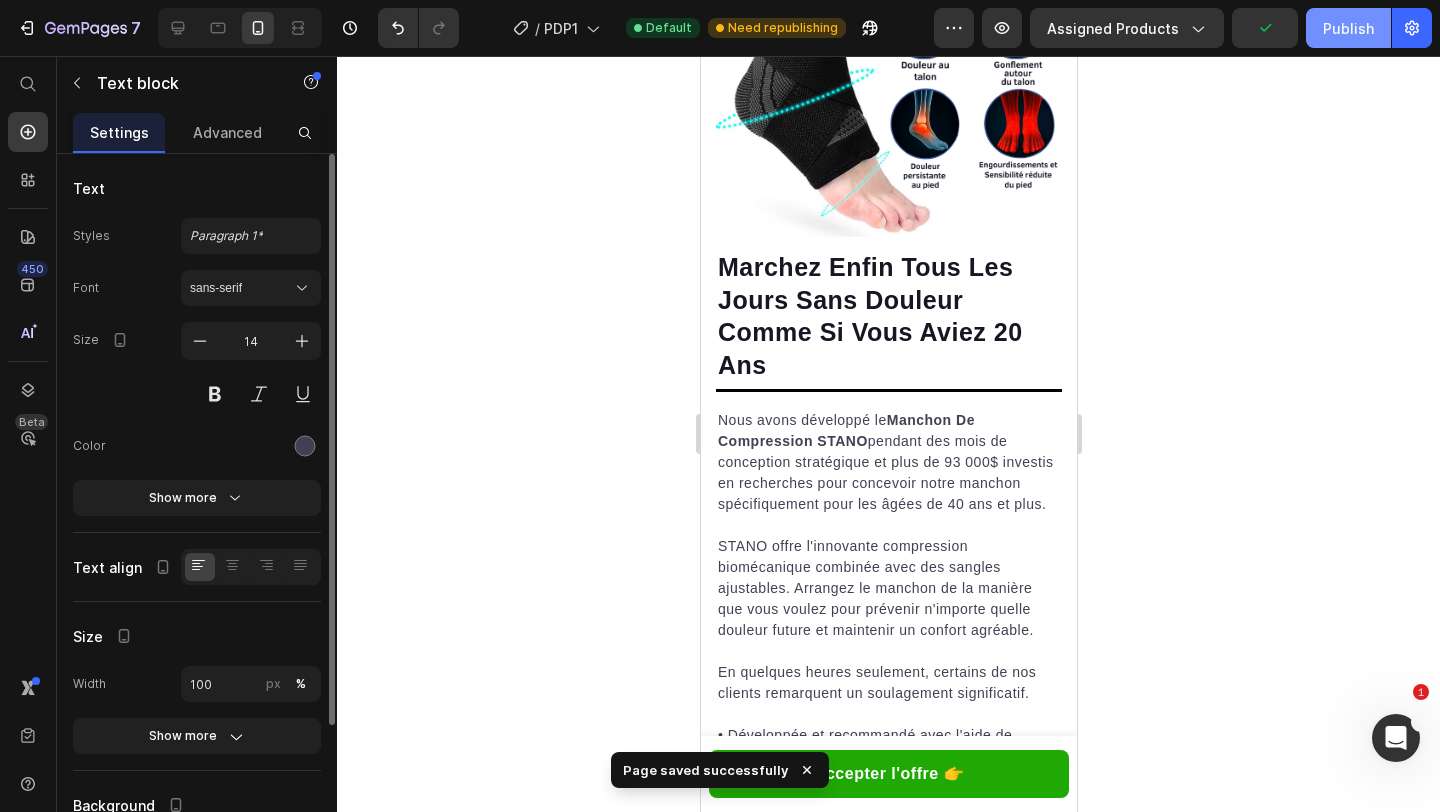 click on "Publish" 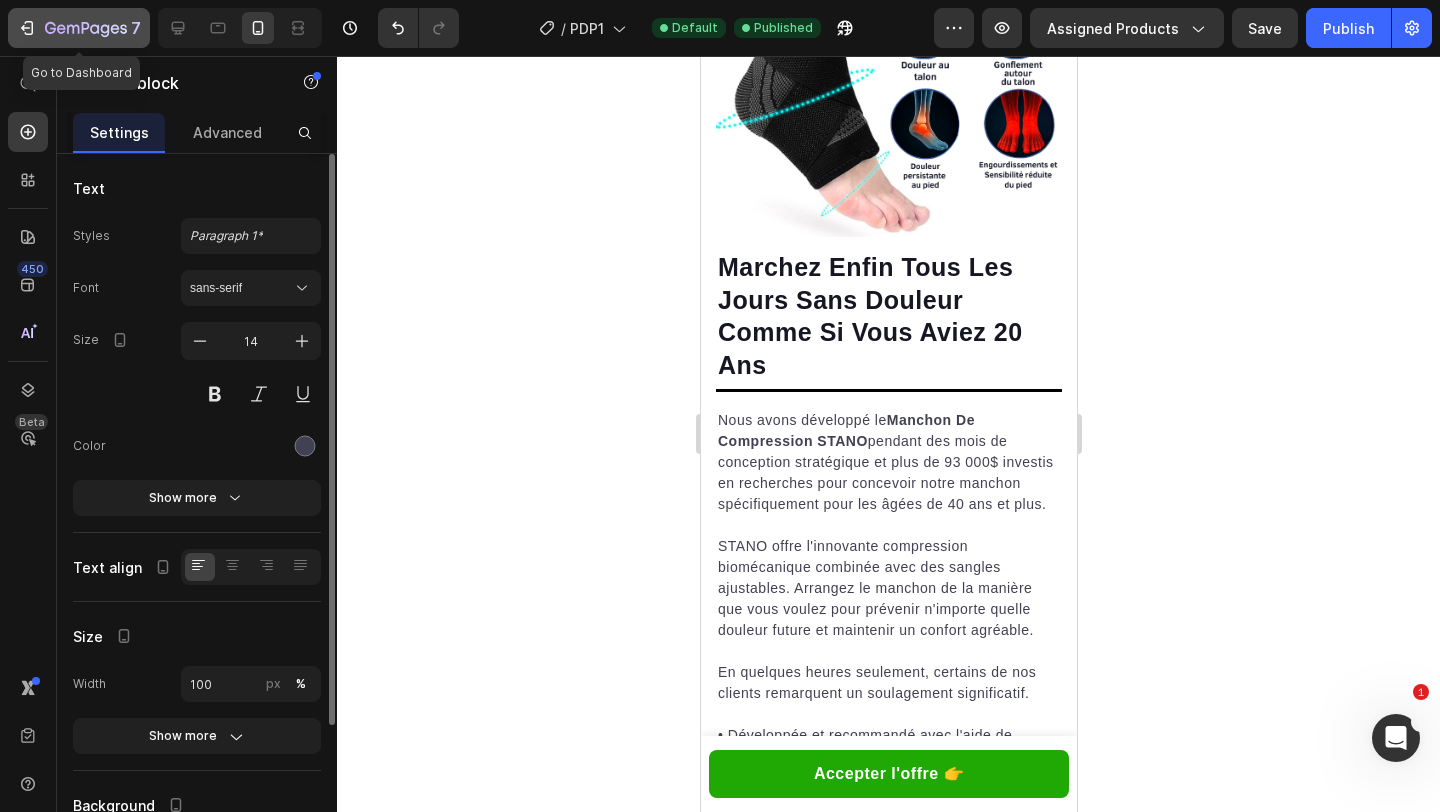 click 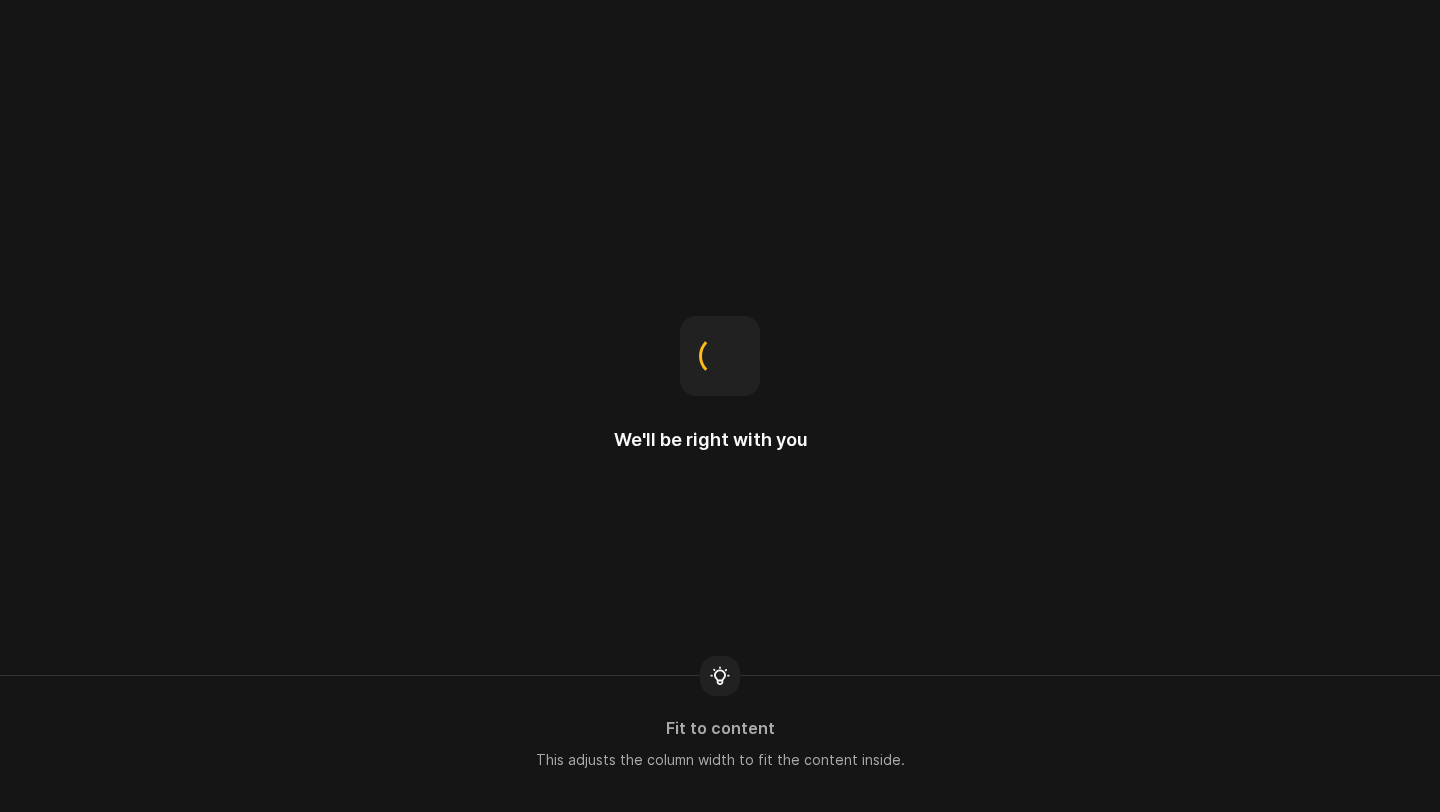 scroll, scrollTop: 0, scrollLeft: 0, axis: both 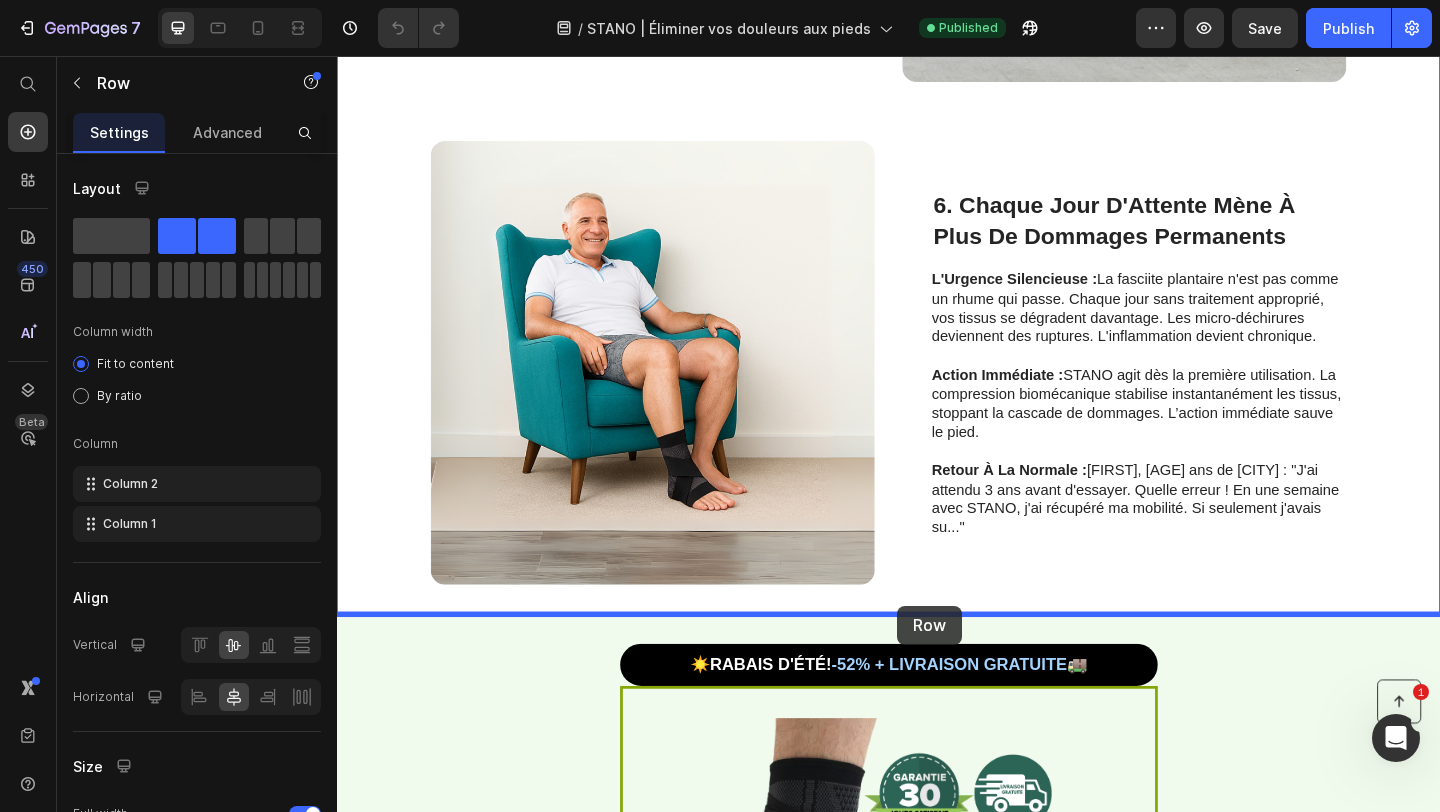 drag, startPoint x: 952, startPoint y: 534, endPoint x: 947, endPoint y: 654, distance: 120.10412 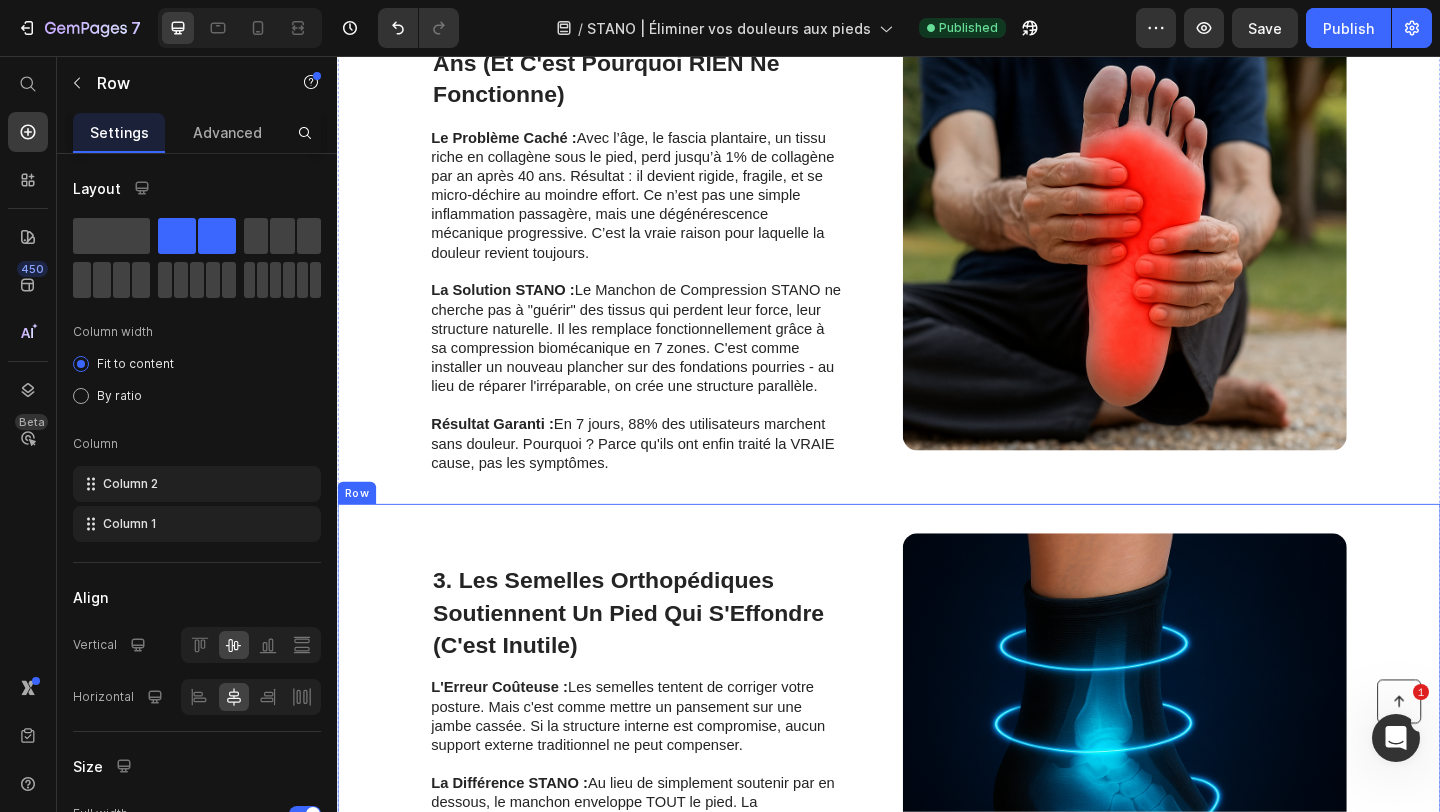 scroll, scrollTop: 558, scrollLeft: 0, axis: vertical 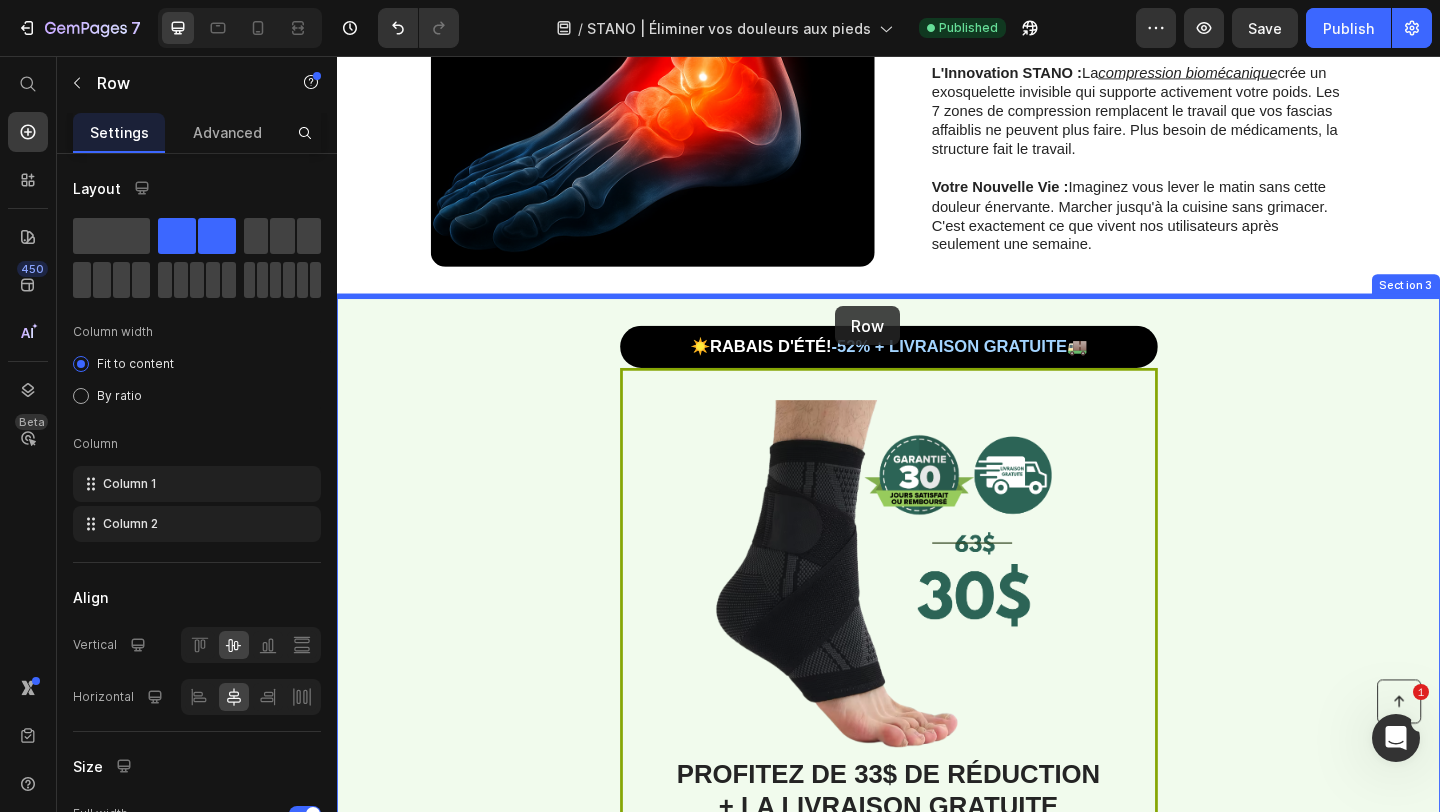 drag, startPoint x: 944, startPoint y: 611, endPoint x: 879, endPoint y: 327, distance: 291.34344 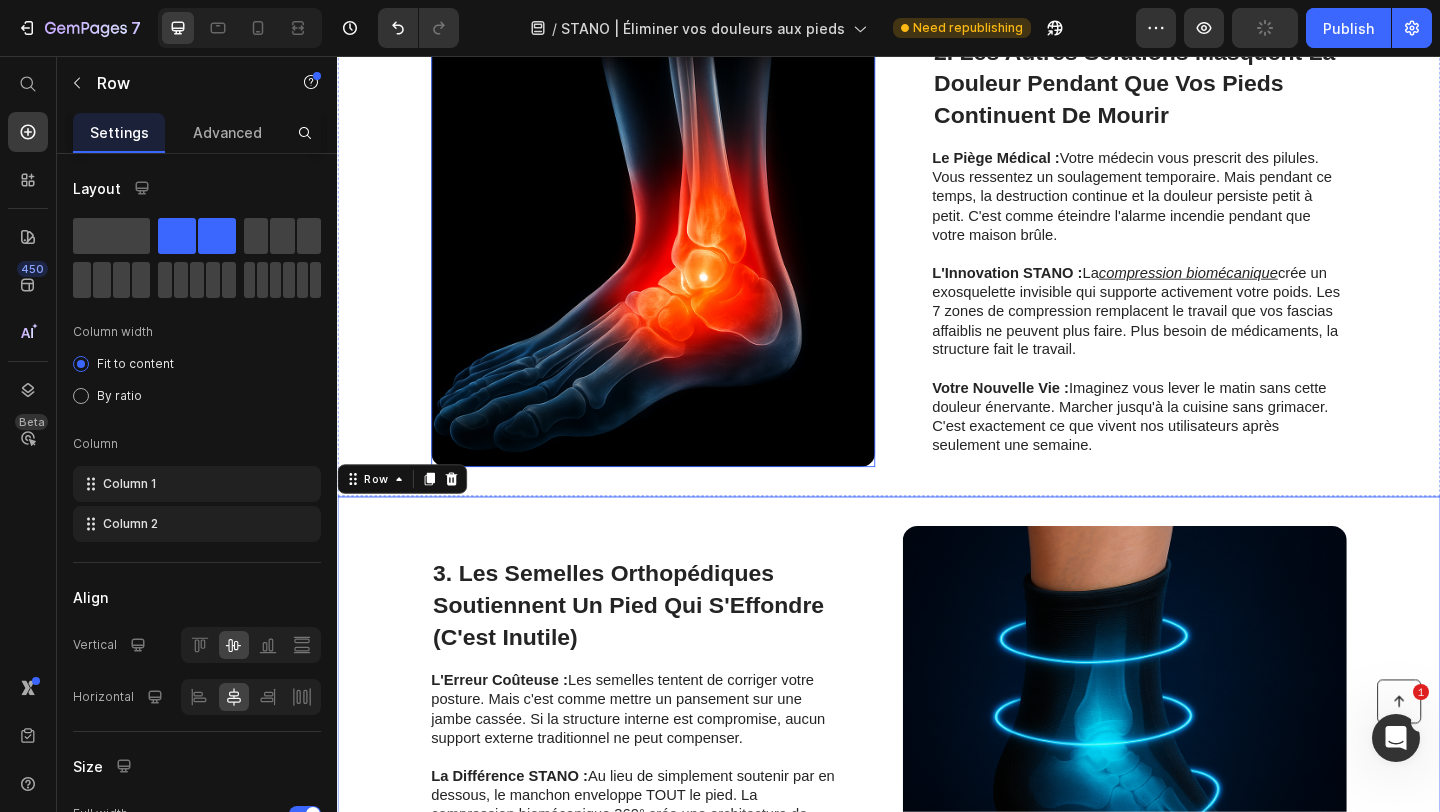 scroll, scrollTop: 2669, scrollLeft: 0, axis: vertical 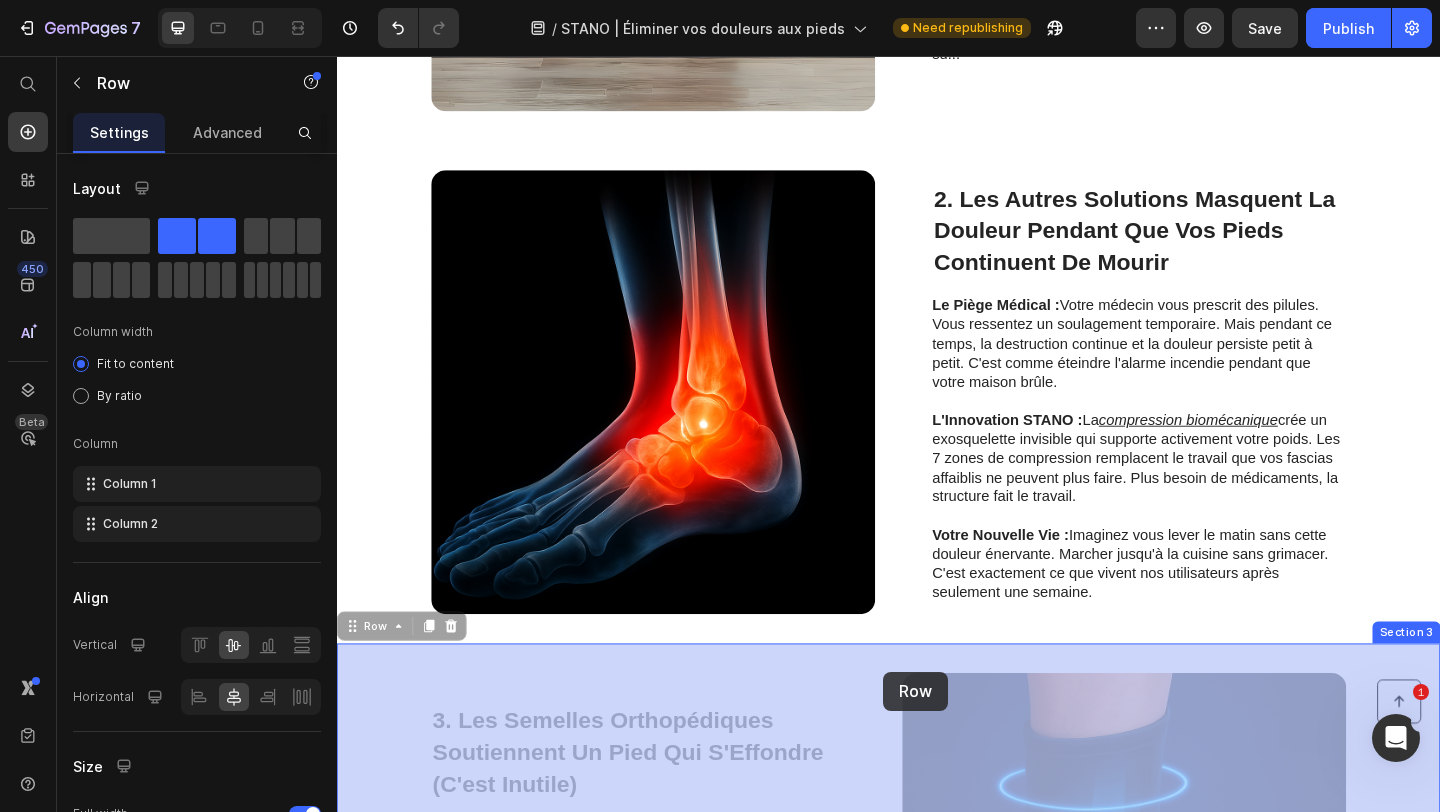 drag, startPoint x: 938, startPoint y: 634, endPoint x: 934, endPoint y: 722, distance: 88.09086 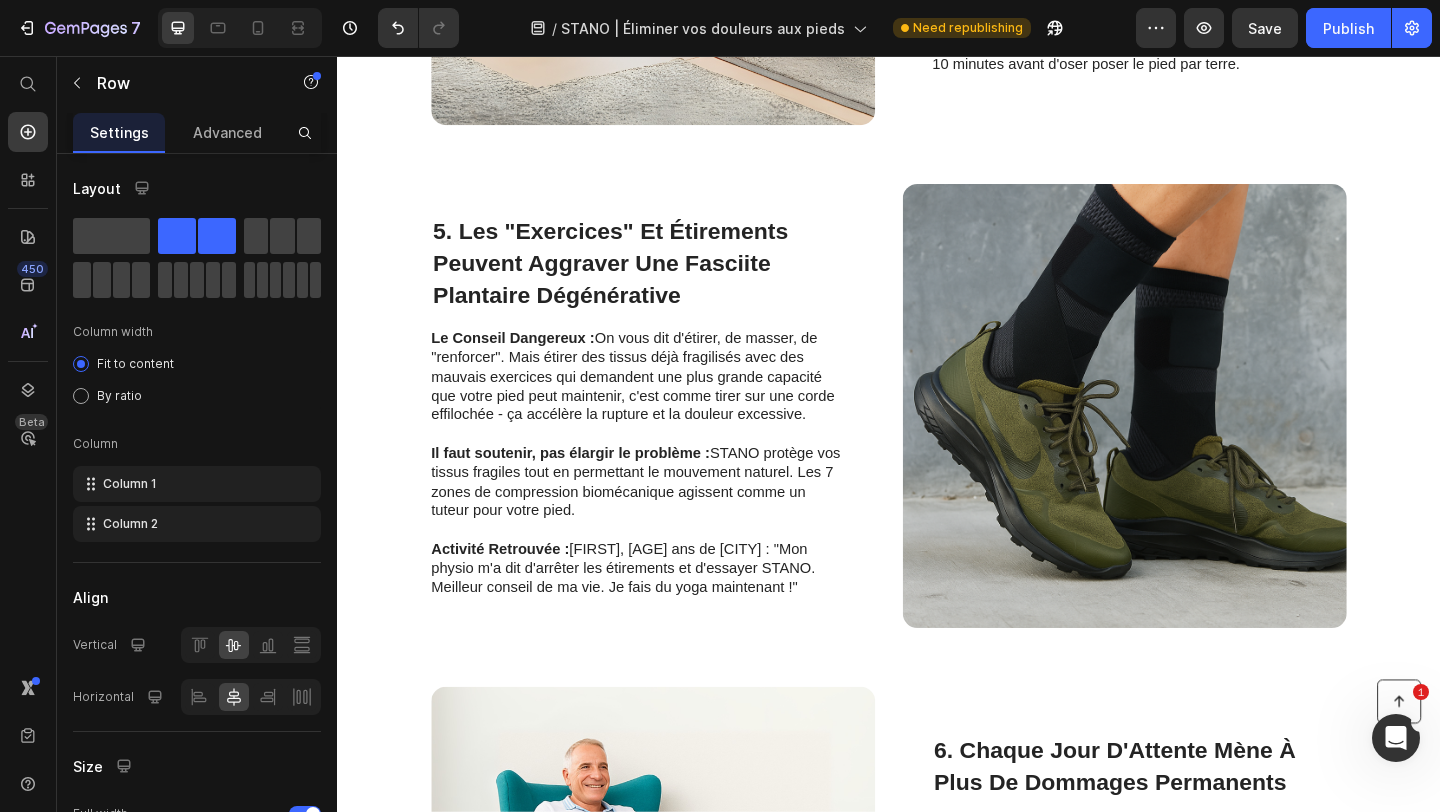 scroll, scrollTop: 1448, scrollLeft: 0, axis: vertical 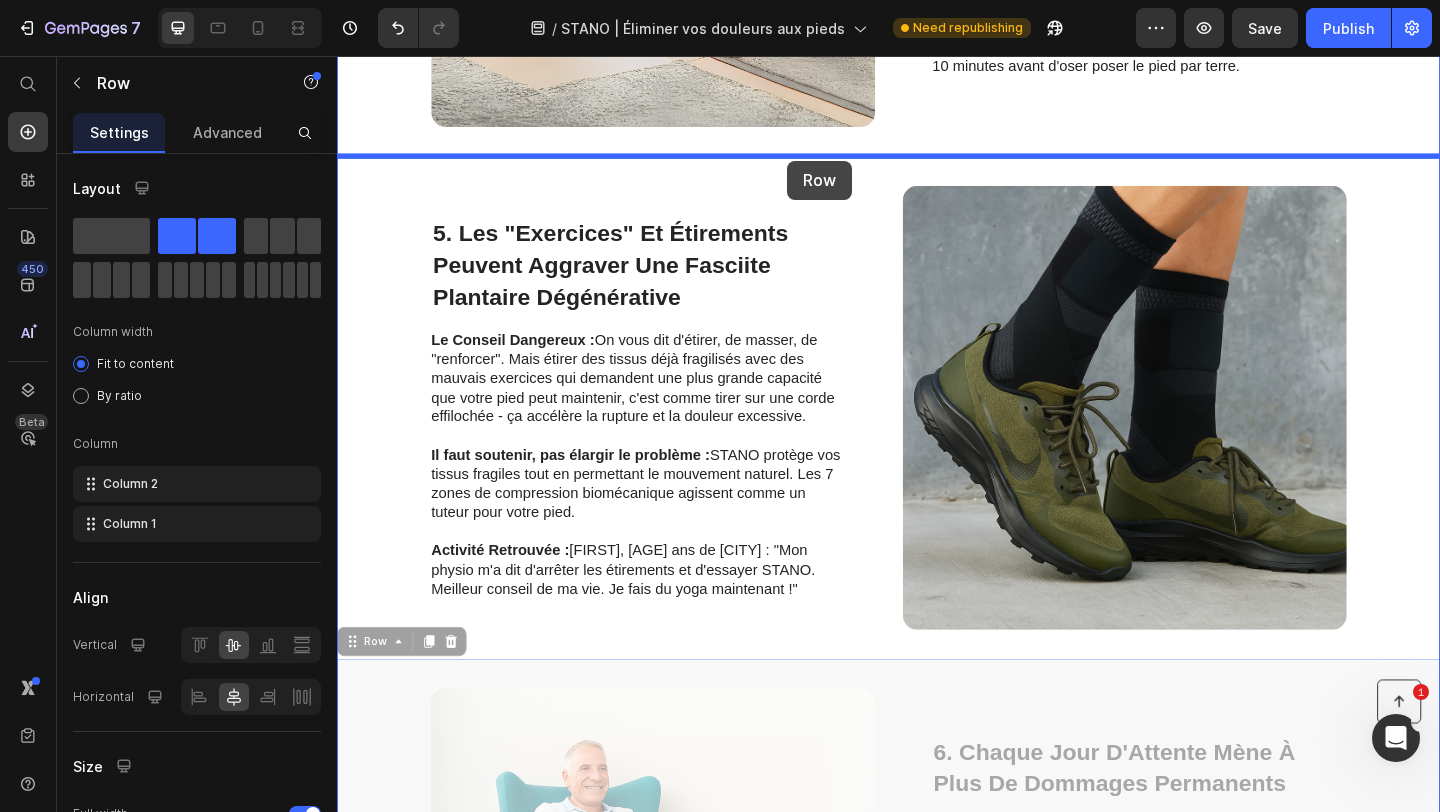 drag, startPoint x: 940, startPoint y: 767, endPoint x: 827, endPoint y: 170, distance: 607.6002 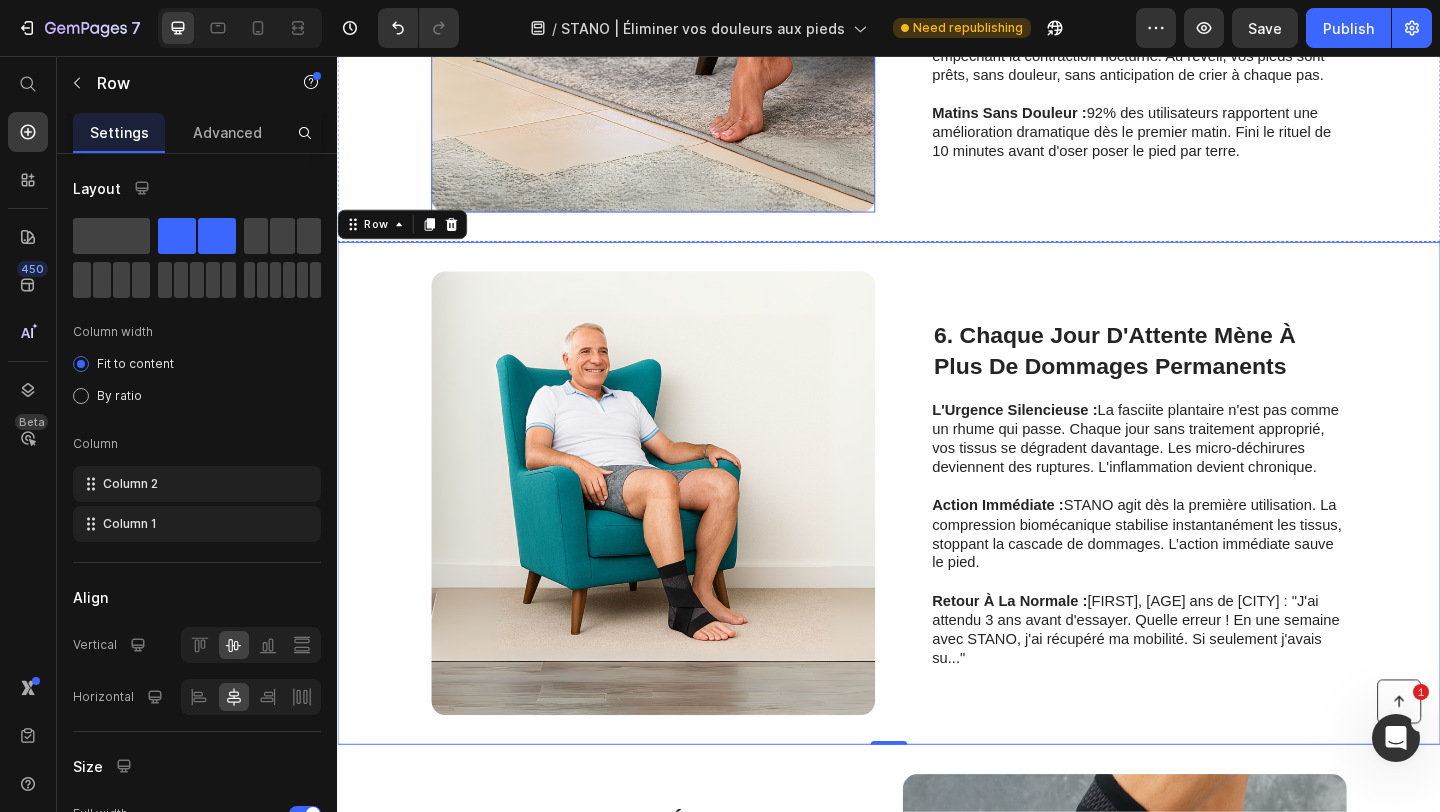 scroll, scrollTop: 1370, scrollLeft: 0, axis: vertical 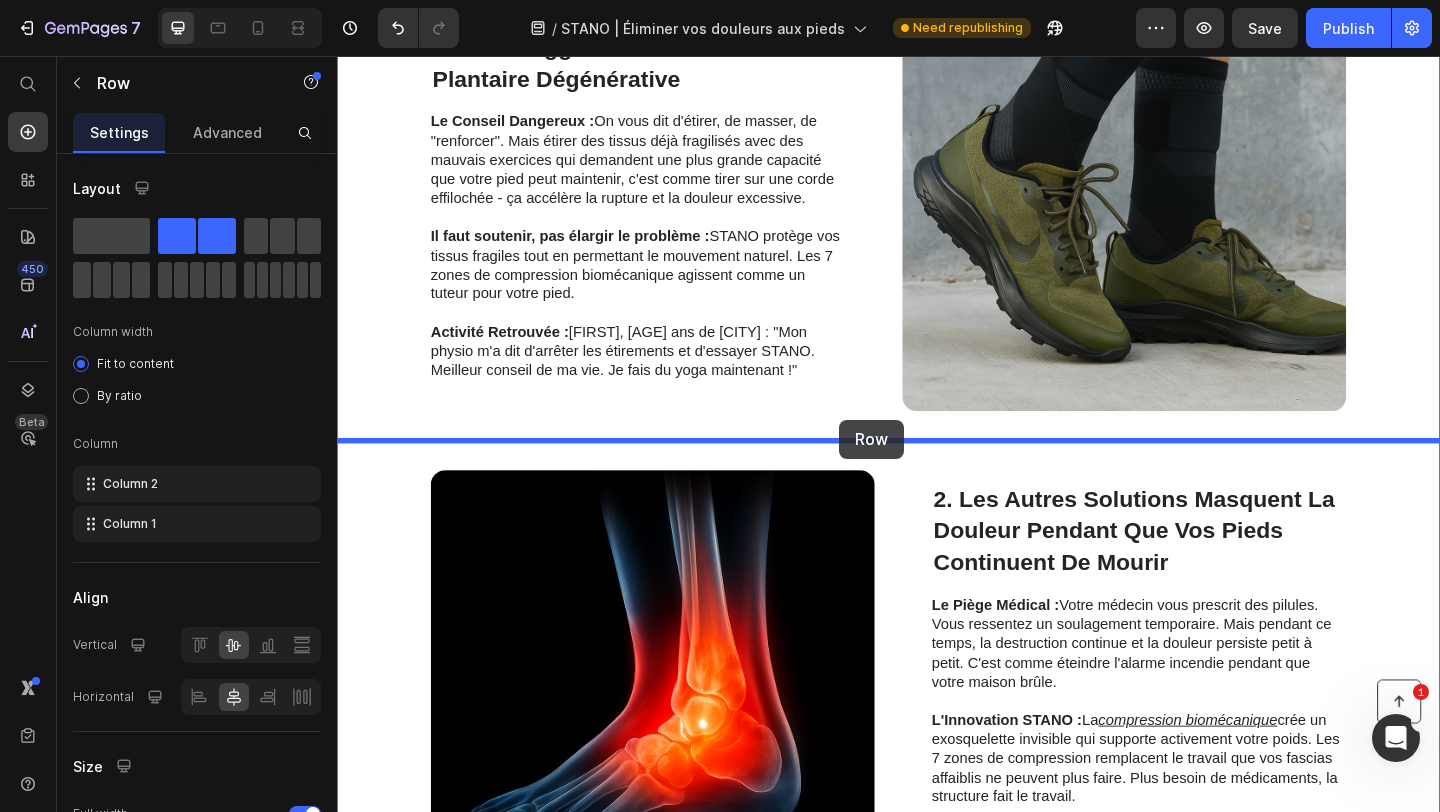 drag, startPoint x: 916, startPoint y: 254, endPoint x: 885, endPoint y: 459, distance: 207.33066 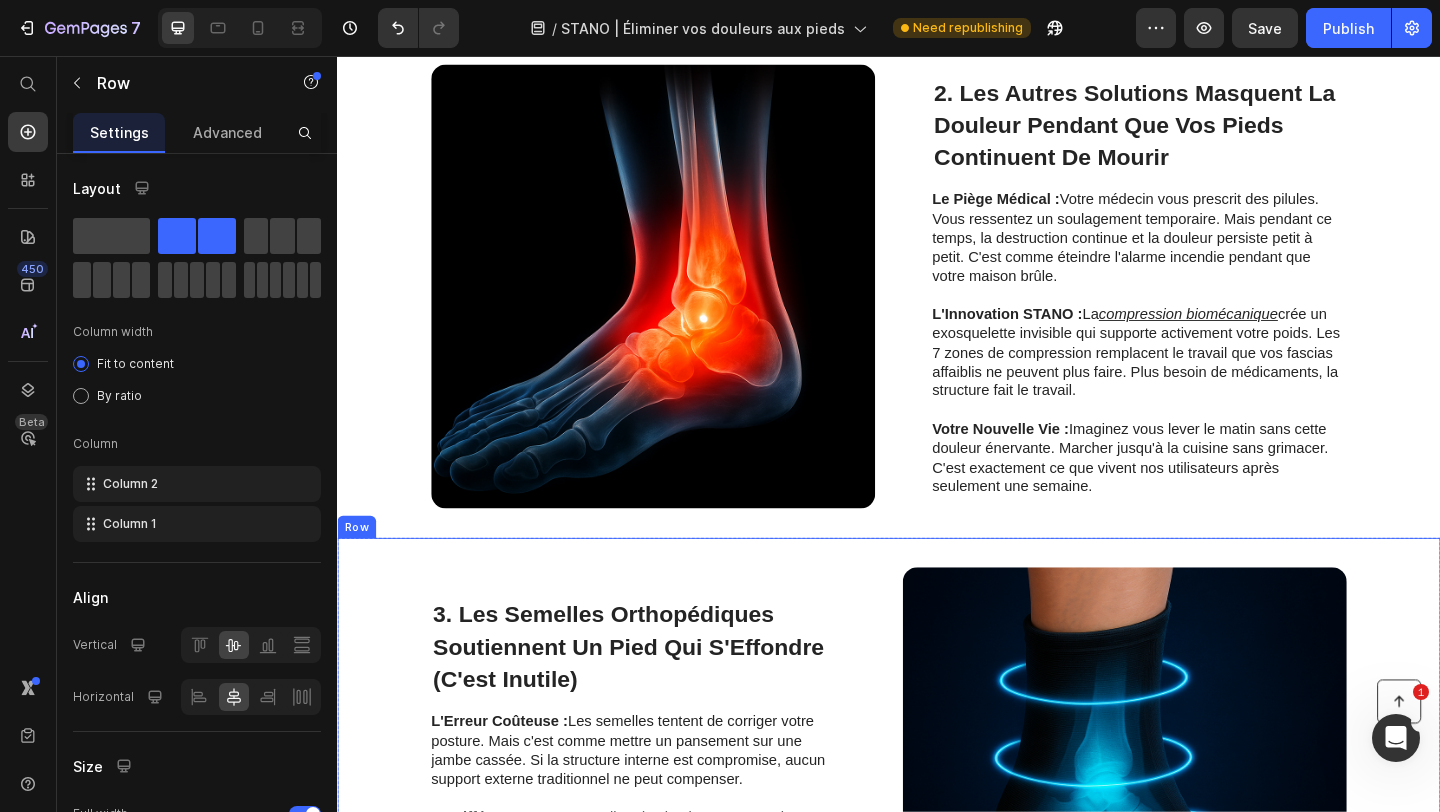 scroll, scrollTop: 2660, scrollLeft: 0, axis: vertical 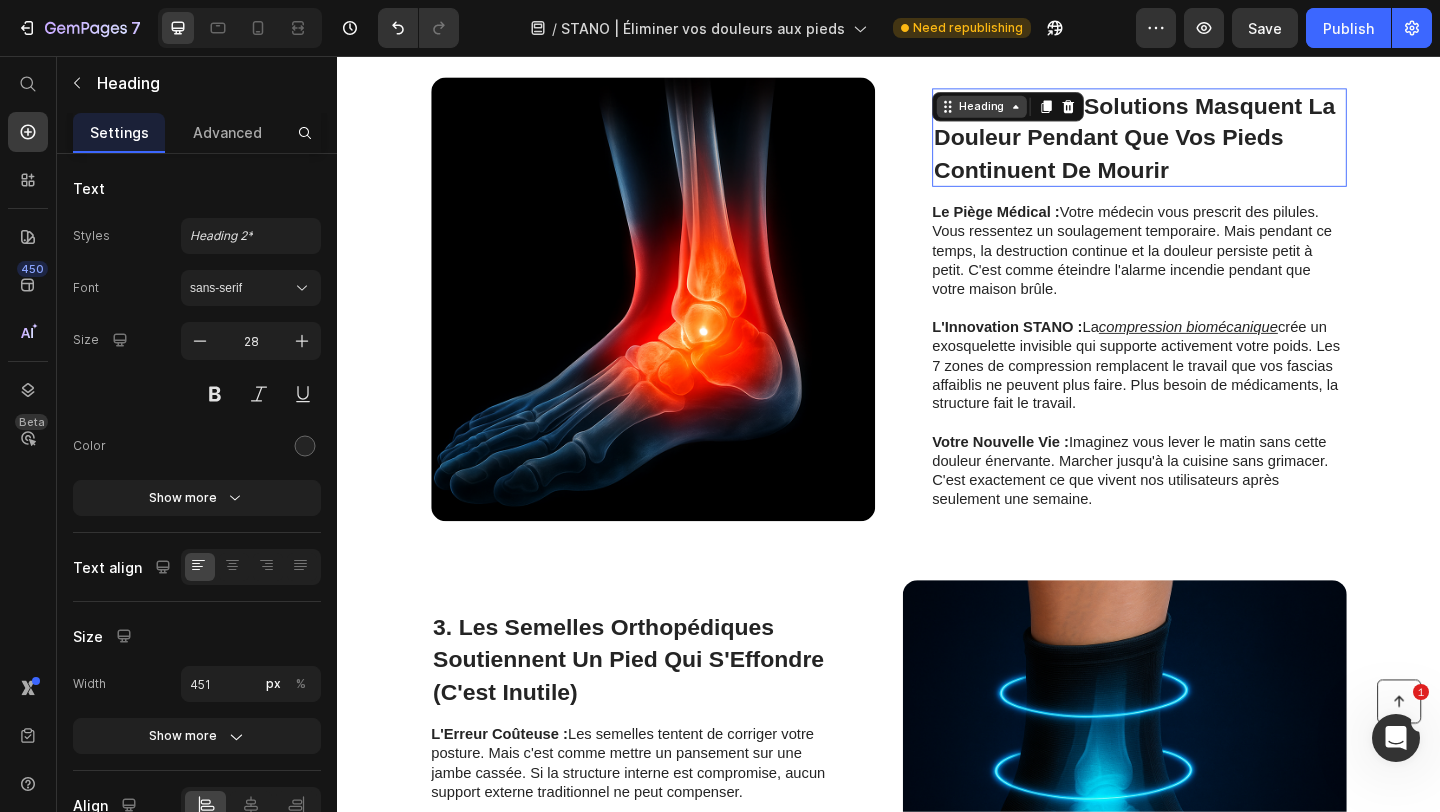 click on "Heading" at bounding box center (1066, 111) 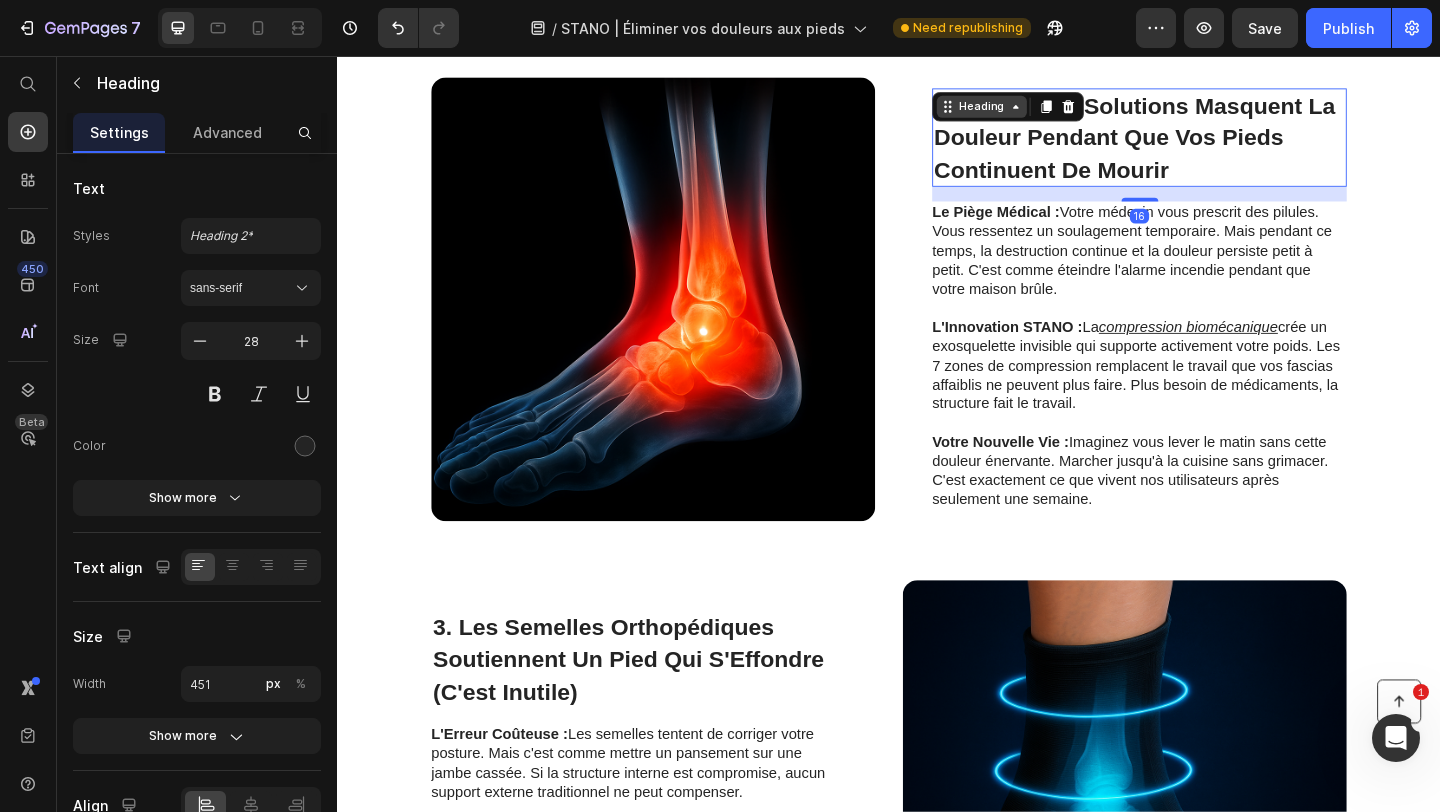 click on "Heading" at bounding box center [1038, 111] 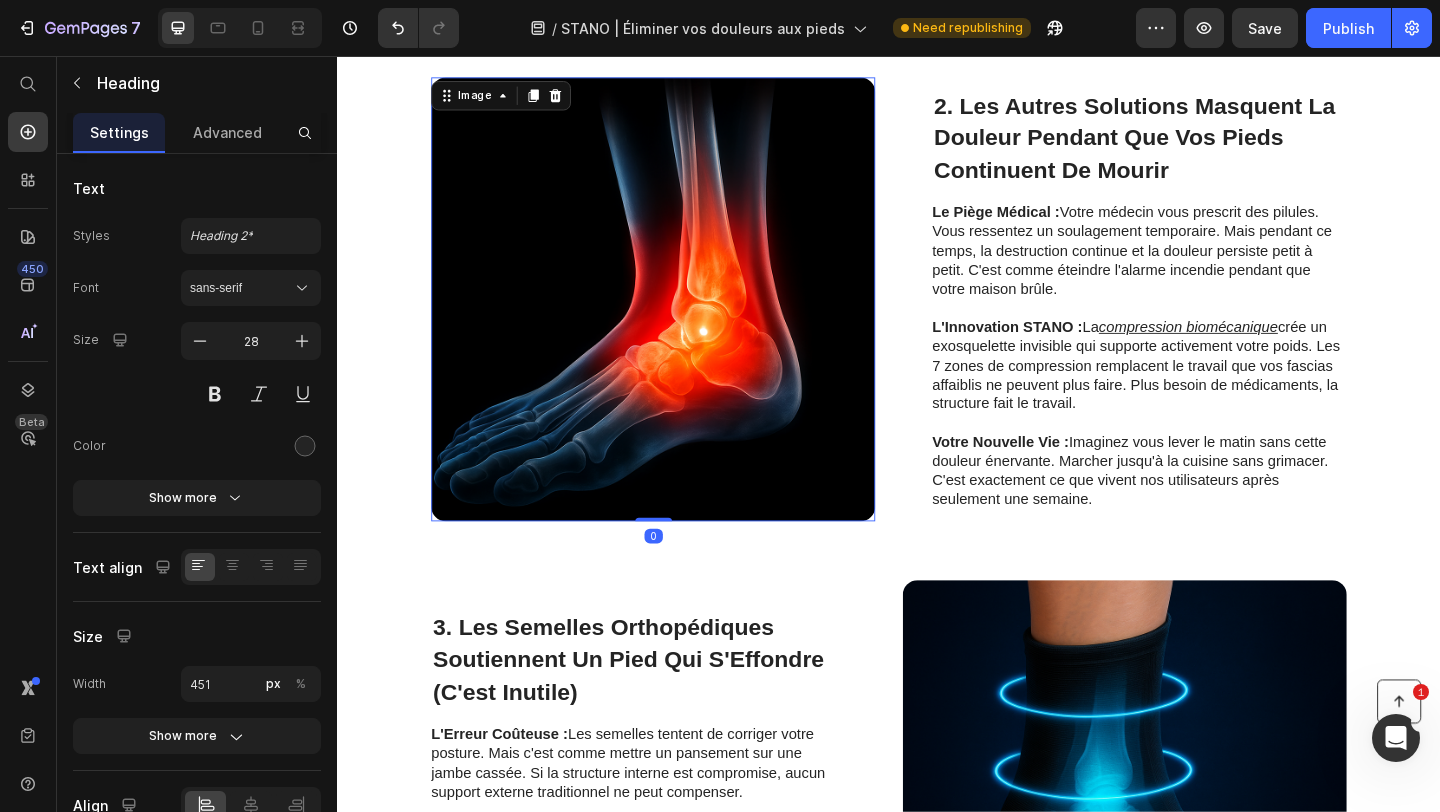 click at bounding box center [680, 320] 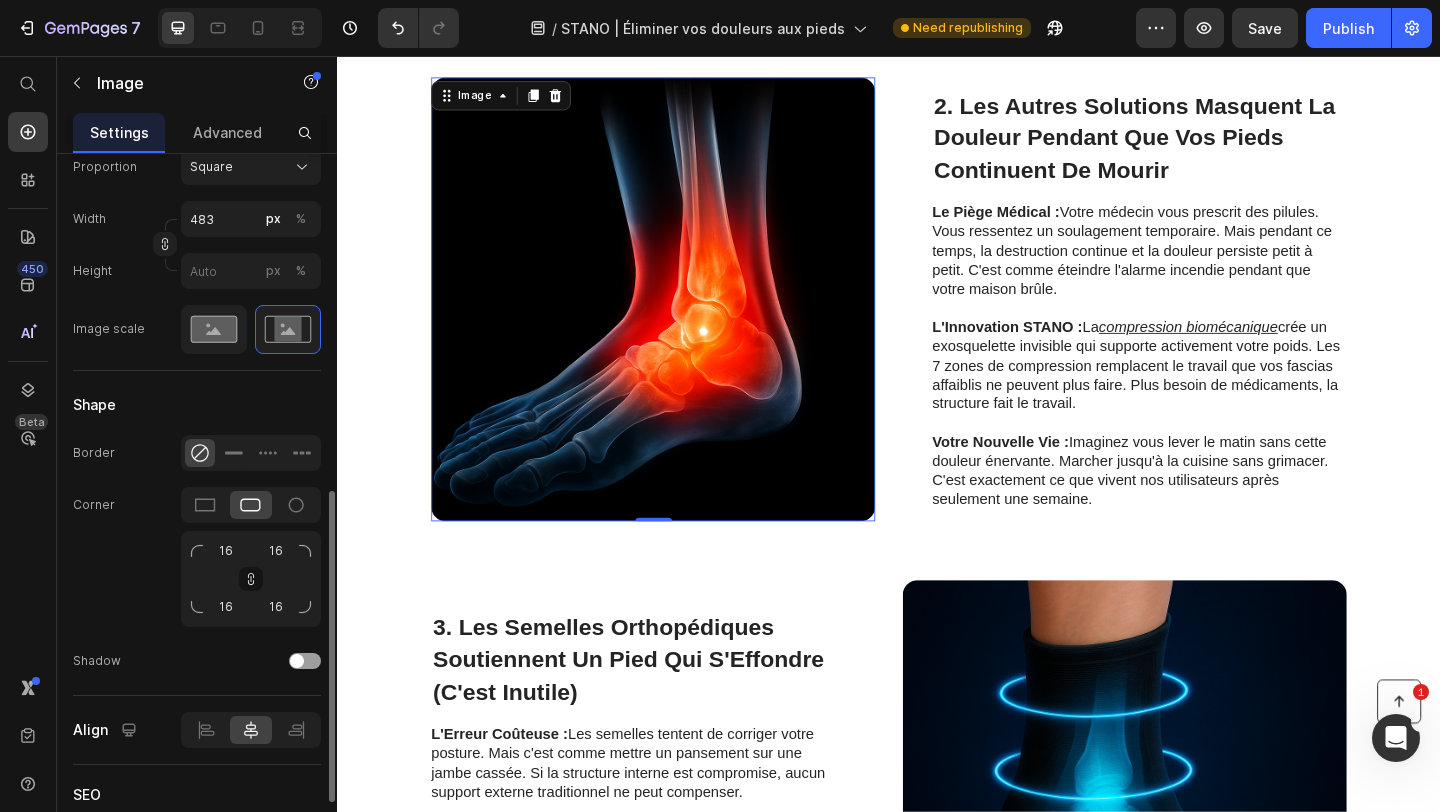 scroll, scrollTop: 924, scrollLeft: 0, axis: vertical 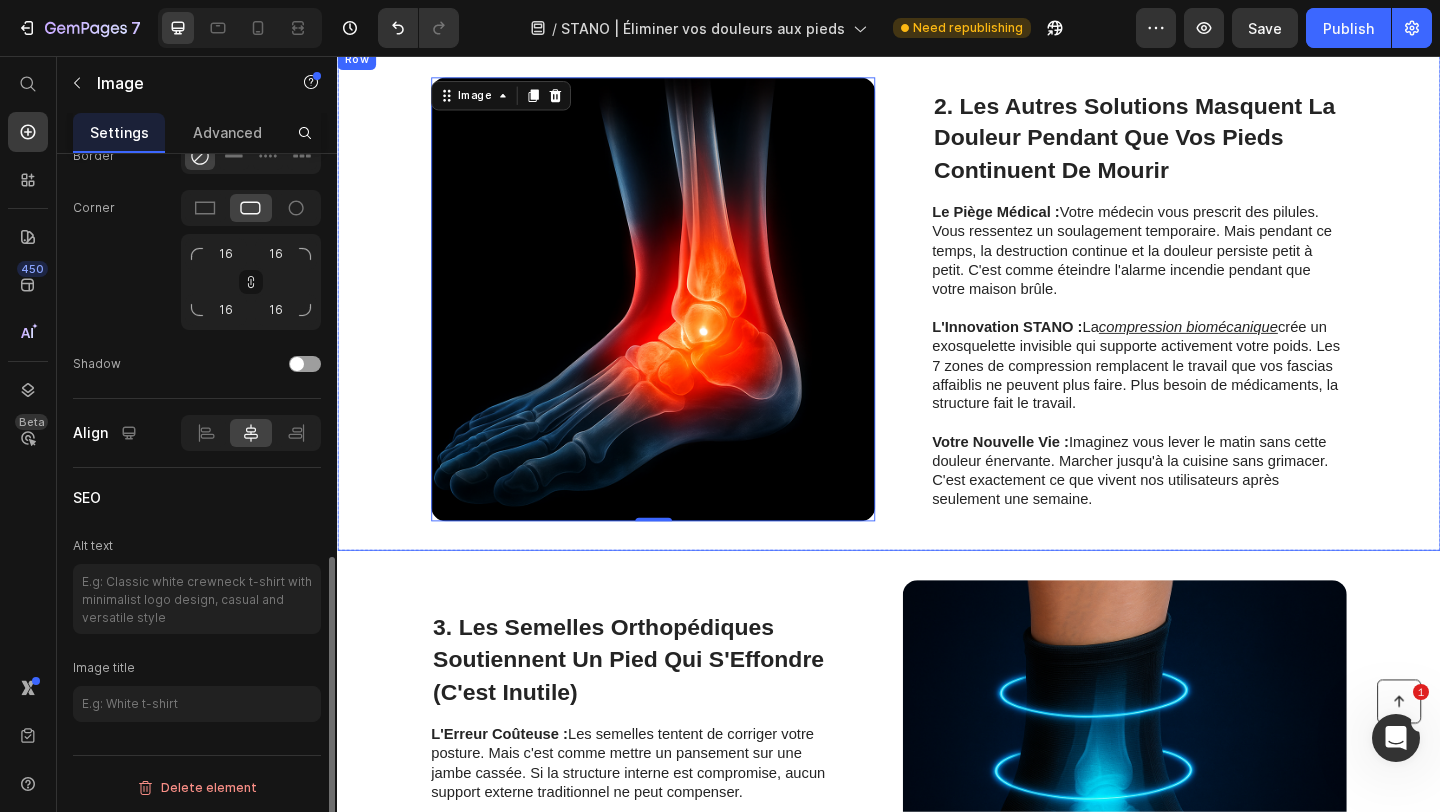 click on "2. Les Autres Solutions Masquent La Douleur Pendant Que Vos Pieds Continuent De Mourir Heading Le Piège Médical :  Votre médecin vous prescrit des pilules. Vous ressentez un soulagement temporaire. Mais pendant ce temps, la destruction continue et la douleur persiste petit à petit. C'est comme éteindre l'alarme incendie pendant que votre maison brûle.
L'Innovation STANO :  La  compression biomécanique  crée un exosquelette invisible qui supporte activement votre poids. Les 7 zones de compression remplacent le travail que vos fascias affaiblis ne peuvent plus faire. Plus besoin de médicaments, la structure fait le travail.
Votre Nouvelle Vie :  Imaginez vous lever le matin sans cette douleur énervante. Marcher jusqu'à la cuisine sans grimacer. C'est exactement ce que vivent nos utilisateurs après seulement une semaine. Text Block Image   0 Row" at bounding box center [937, 320] 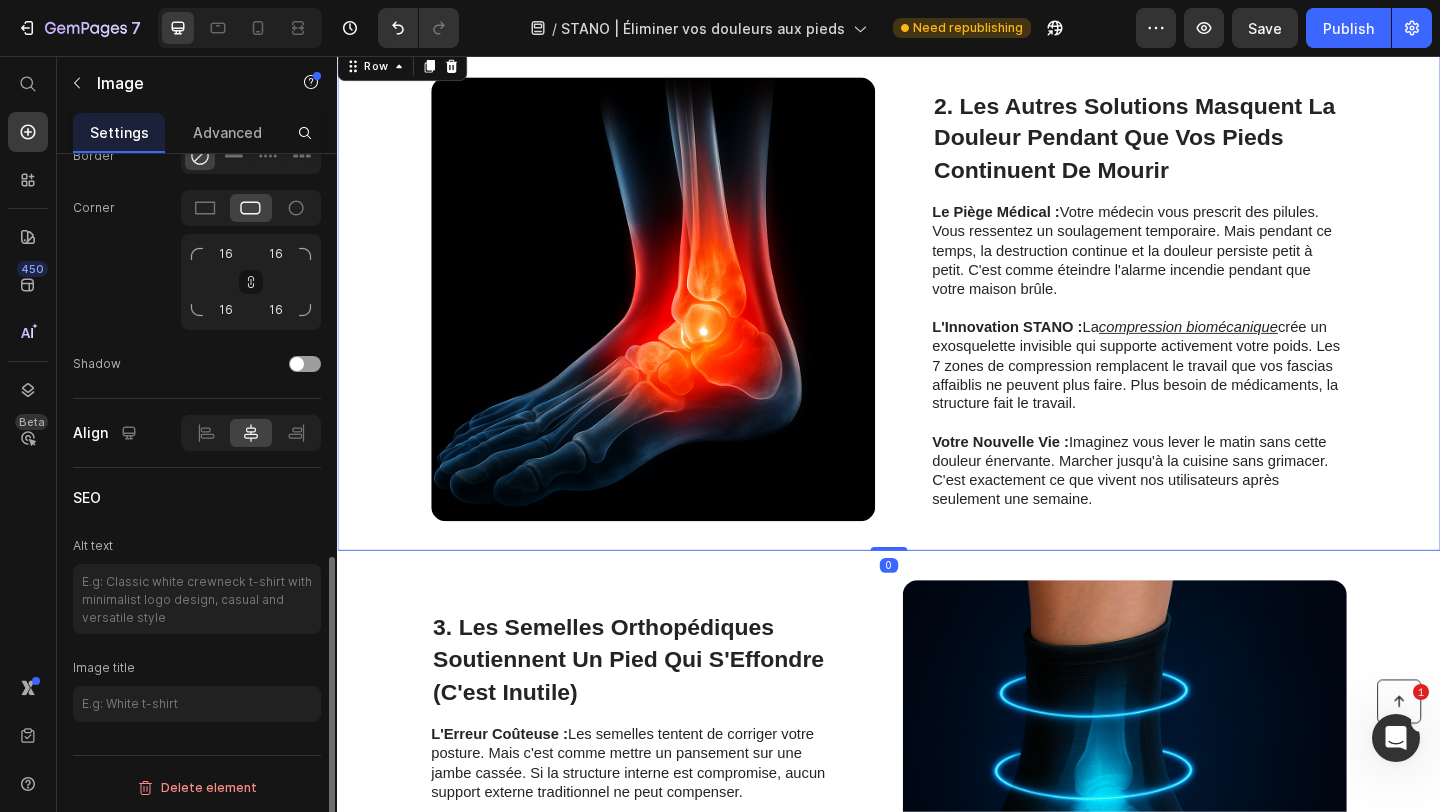 scroll, scrollTop: 0, scrollLeft: 0, axis: both 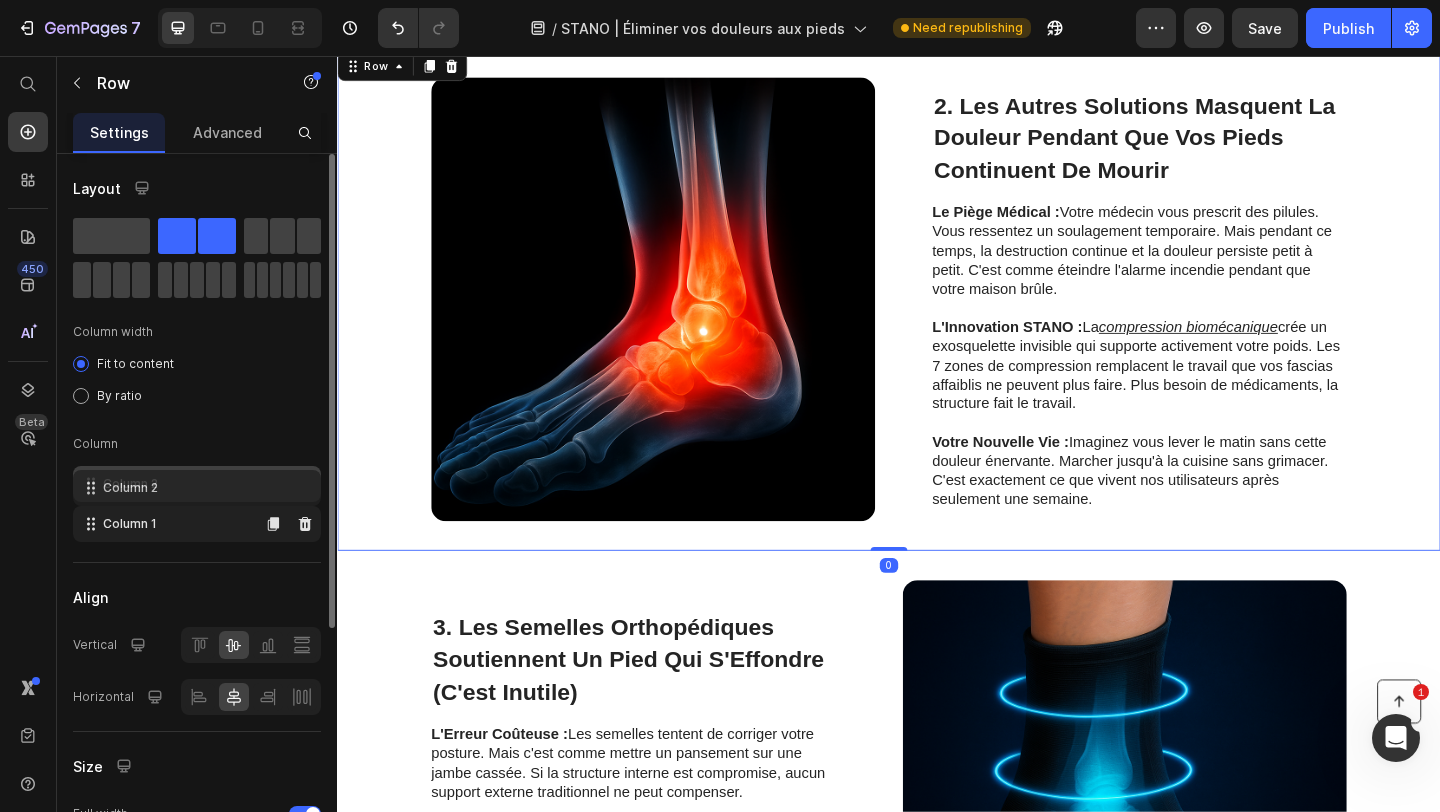 type 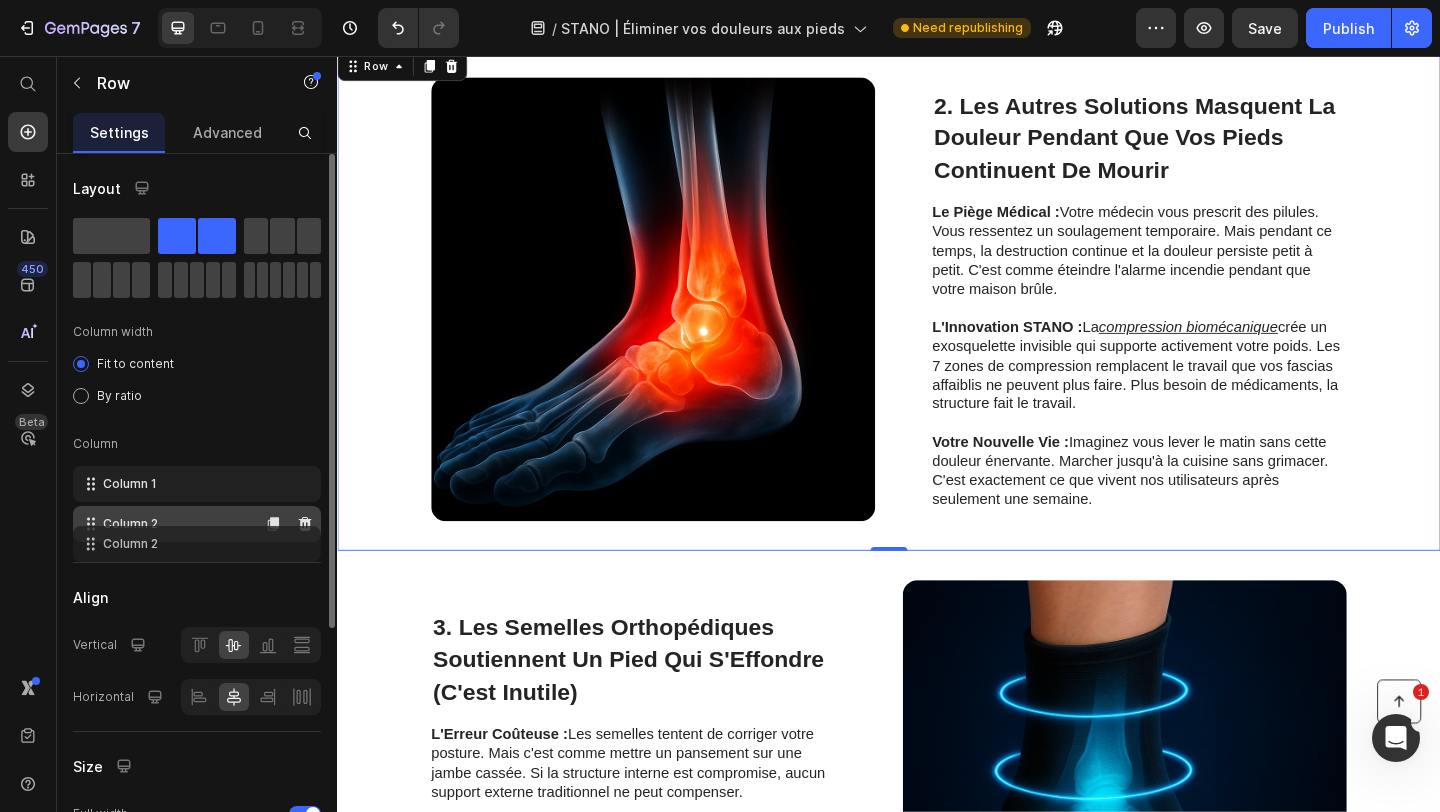 drag, startPoint x: 150, startPoint y: 476, endPoint x: 151, endPoint y: 530, distance: 54.00926 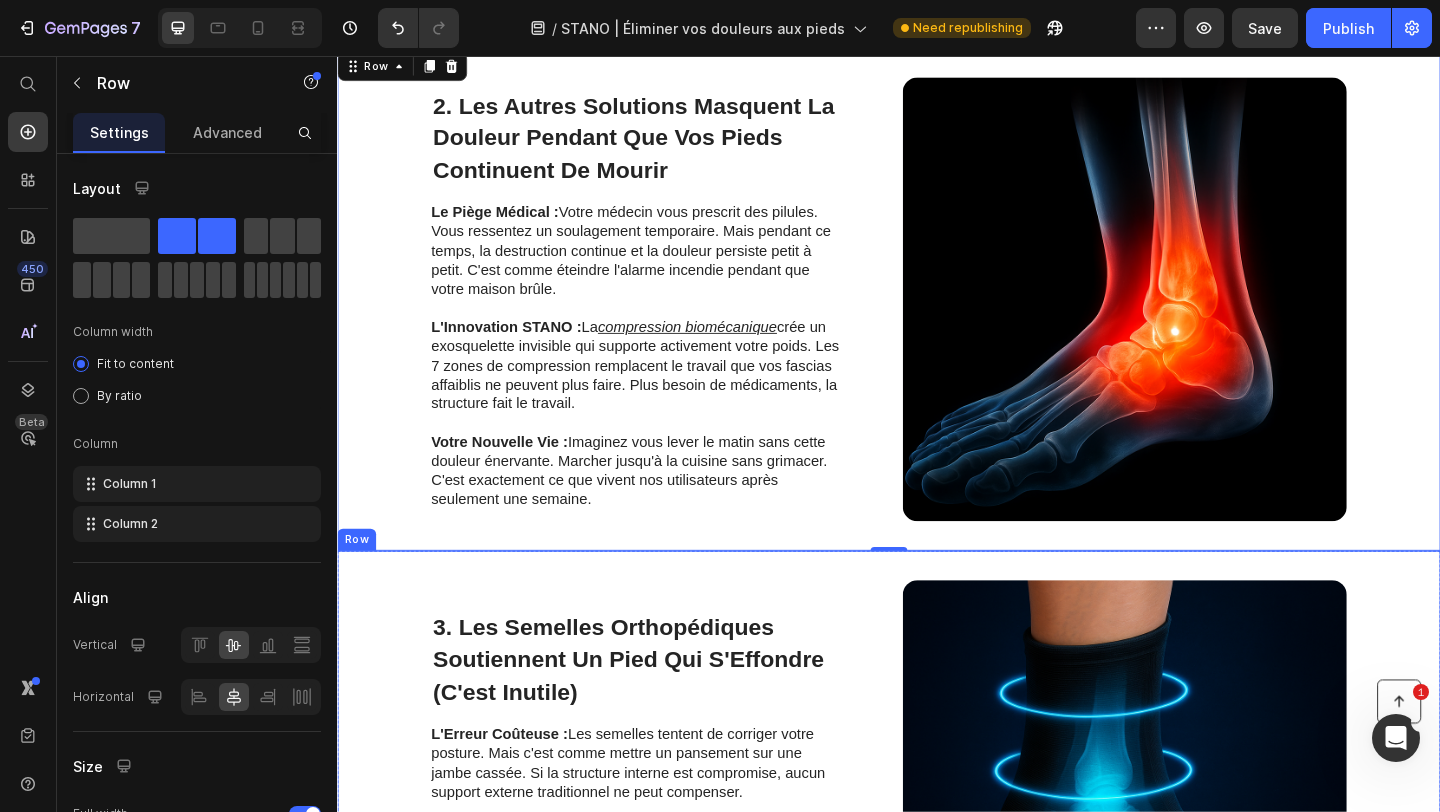 click on "3. Les Semelles Orthopédiques Soutiennent Un Pied Qui S'Effondre (C'est Inutile) Heading L'Erreur Coûteuse :  Les semelles tentent de corriger votre posture. Mais c'est comme mettre un pansement sur une jambe cassée. Si la structure interne est compromise, aucun support externe traditionnel ne peut compenser.
La Différence STANO :  Au lieu de simplement soutenir par en dessous, le manchon enveloppe TOUT le pied. La compression biomécanique 360° crée une architecture de remplacement complète.
Liberté Retrouvée :  [NAME], [AGE] ans de [CITY] : "J'ai jeté mes semelles à 400$. Avec STANO, je cours après mes petits-enfants, qui me reprochaient d'être tout le temps ennuyante. C'est un miracle." Text Block Image Row" at bounding box center (937, 867) 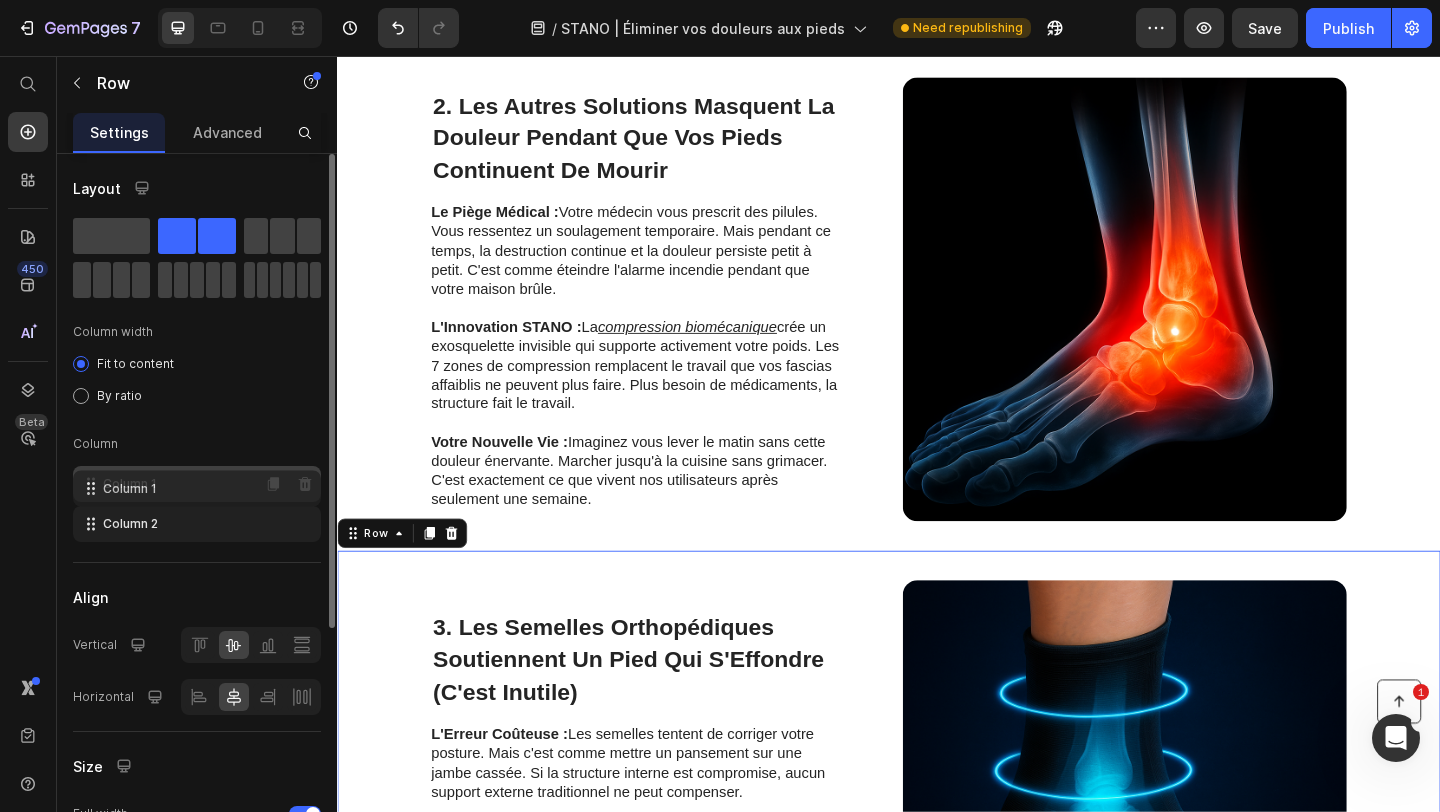 type 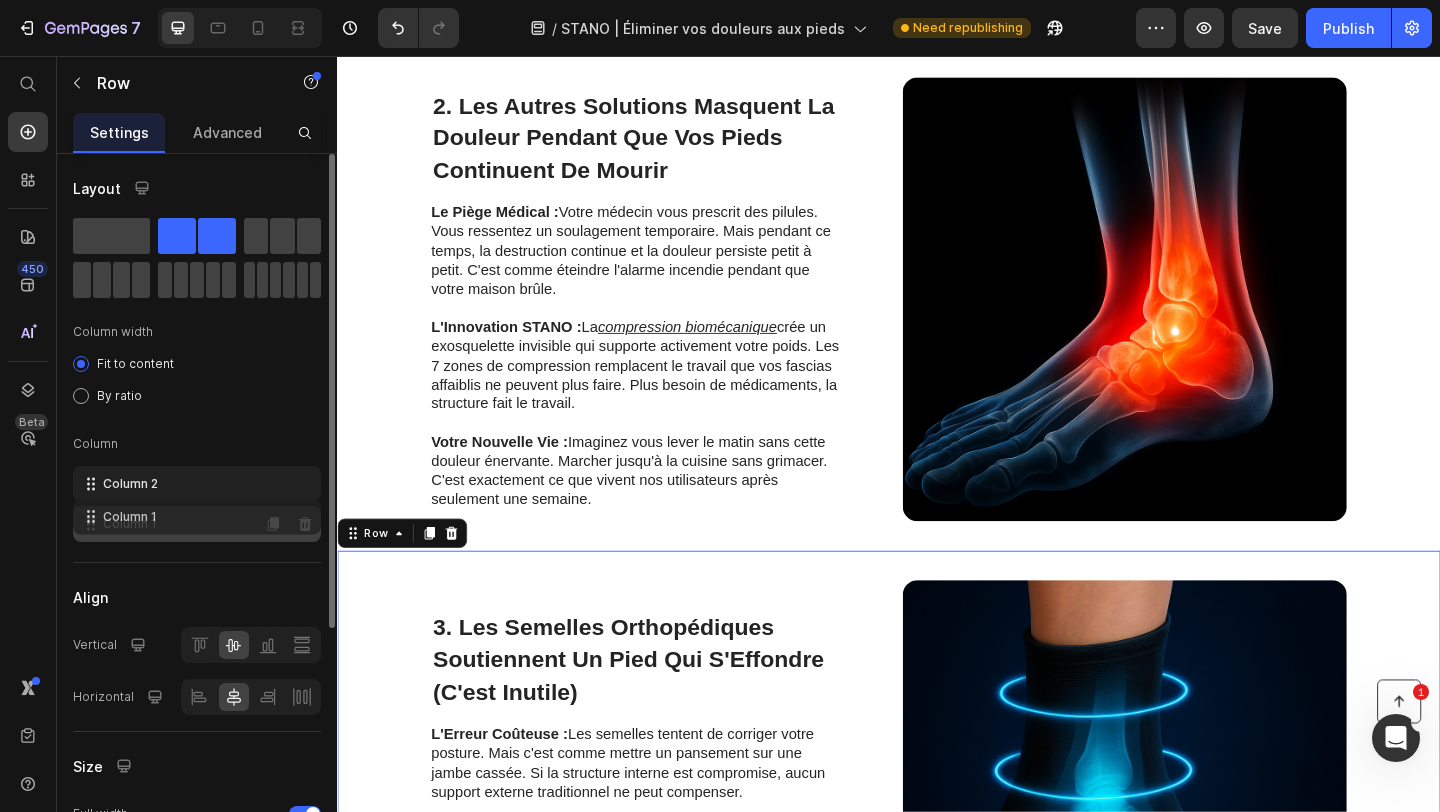 drag, startPoint x: 186, startPoint y: 488, endPoint x: 186, endPoint y: 517, distance: 29 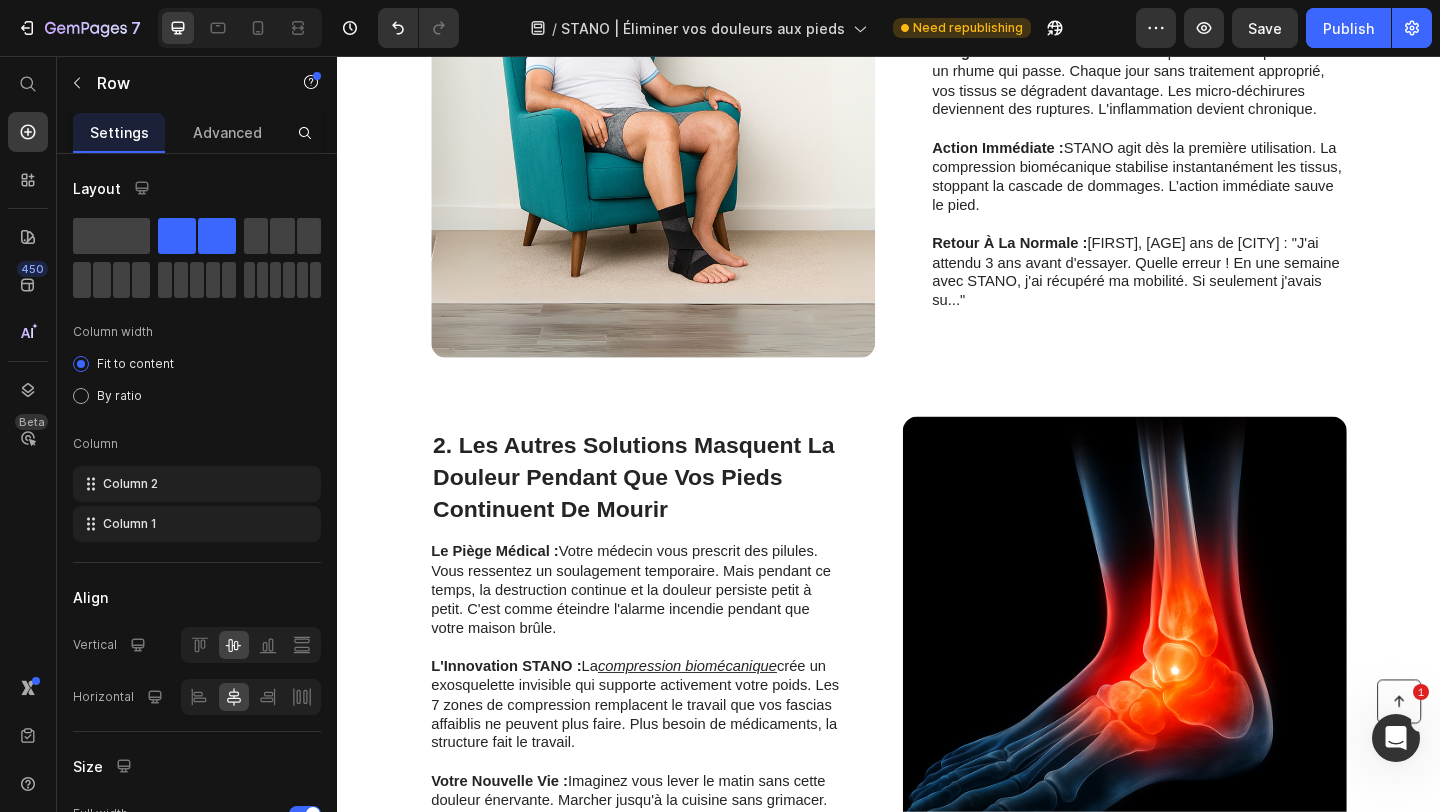 scroll, scrollTop: 2293, scrollLeft: 0, axis: vertical 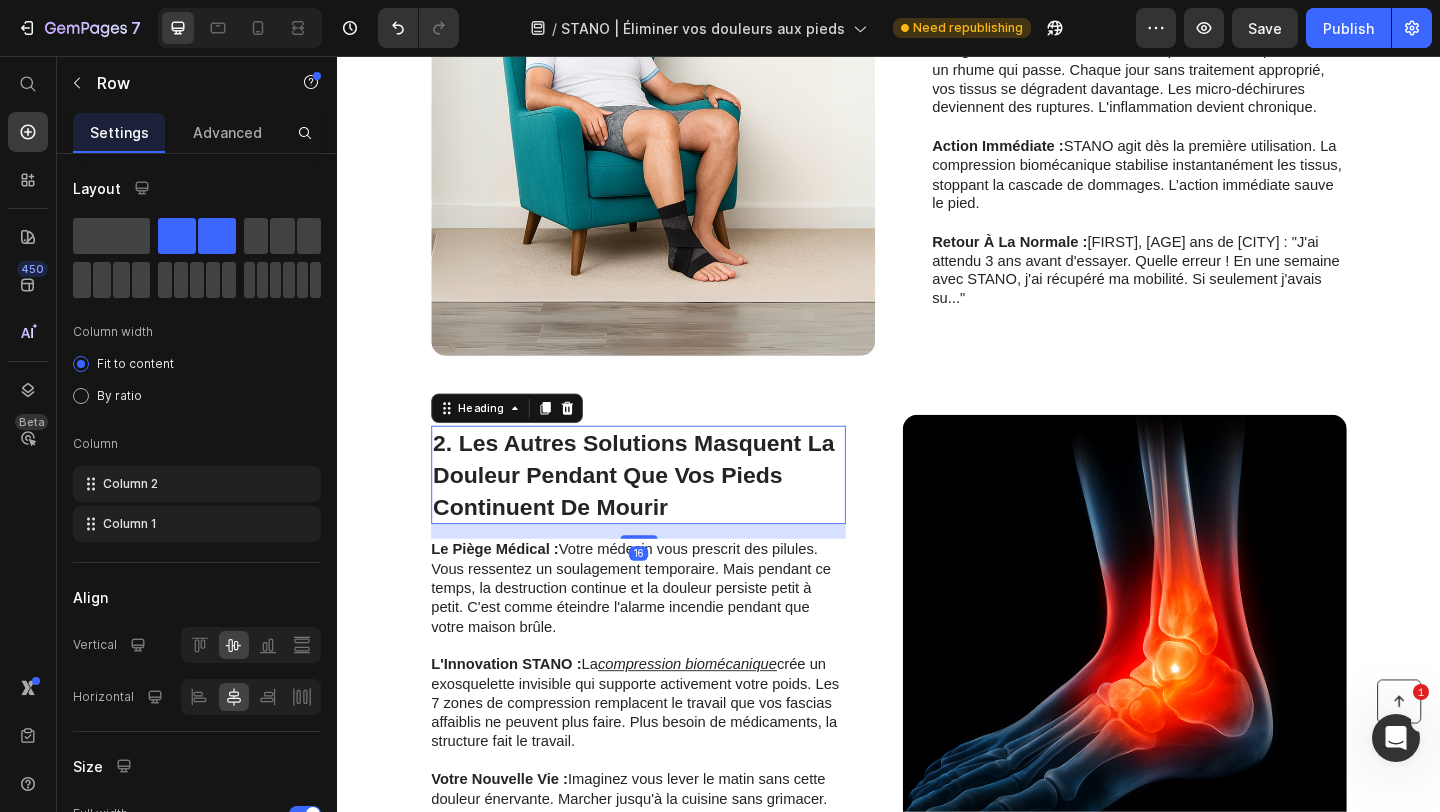 click on "2. Les Autres Solutions Masquent La Douleur Pendant Que Vos Pieds Continuent De Mourir" at bounding box center [659, 511] 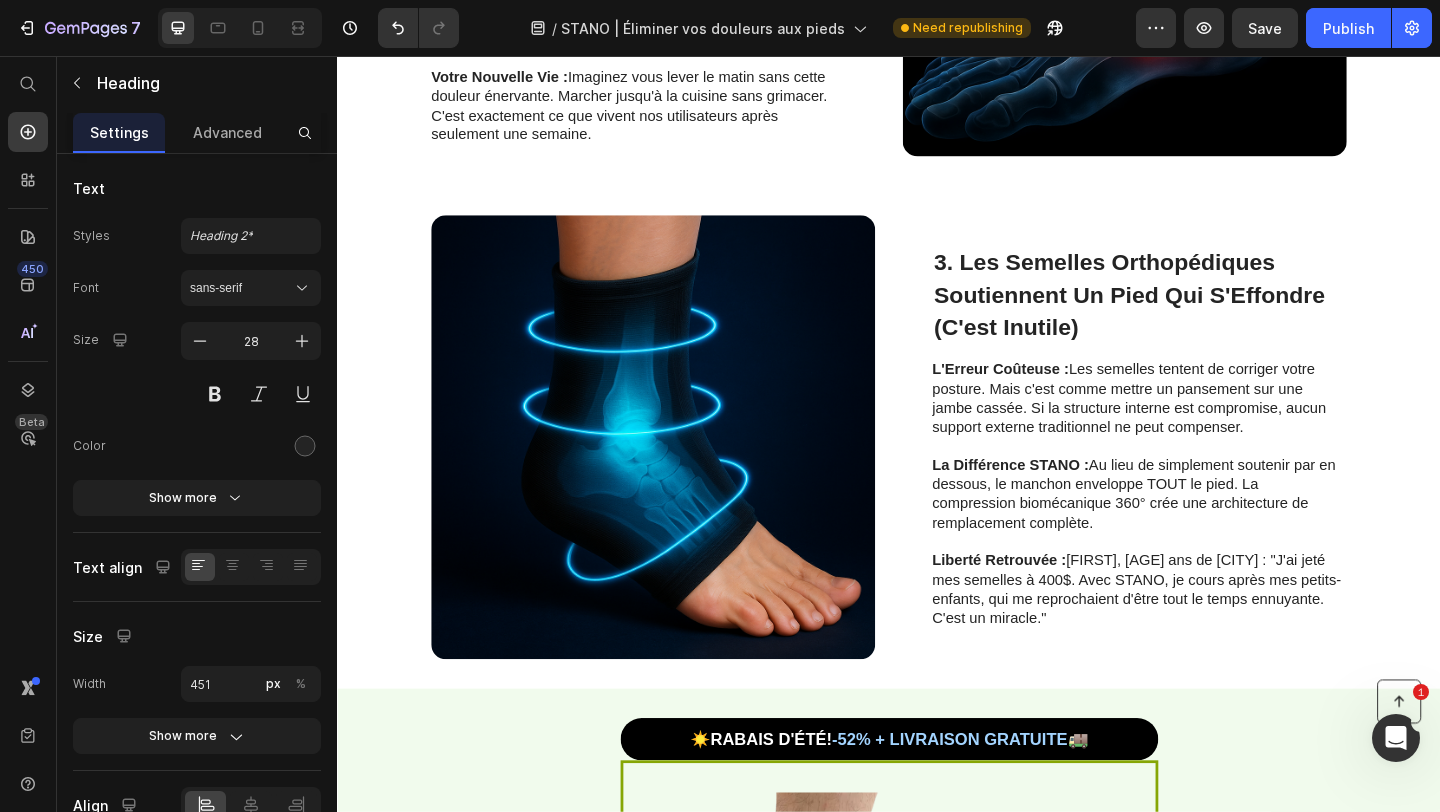 scroll, scrollTop: 3085, scrollLeft: 0, axis: vertical 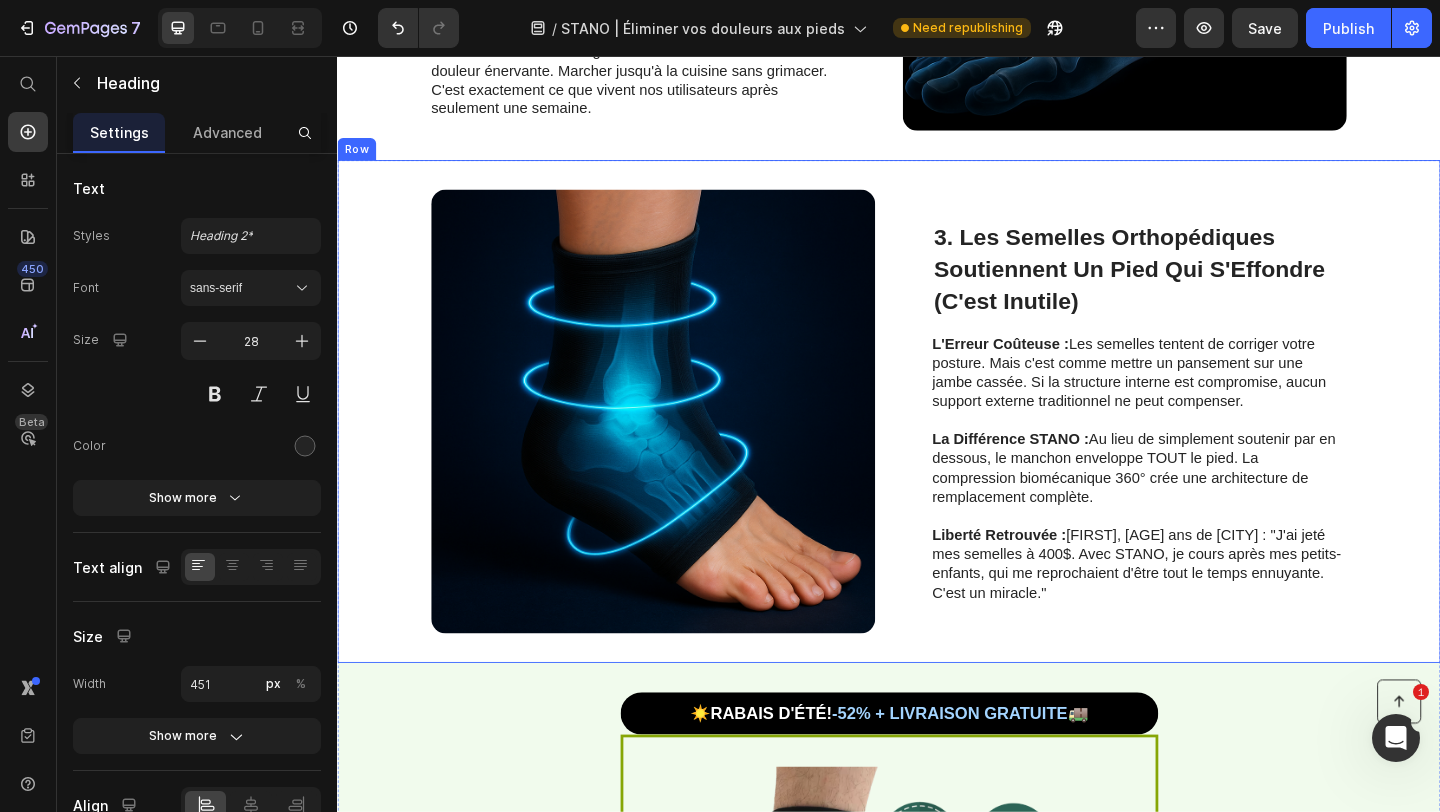 click on "3. Les Semelles Orthopédiques Soutiennent Un Pied Qui S'Effondre (C'est Inutile)" at bounding box center [1198, 286] 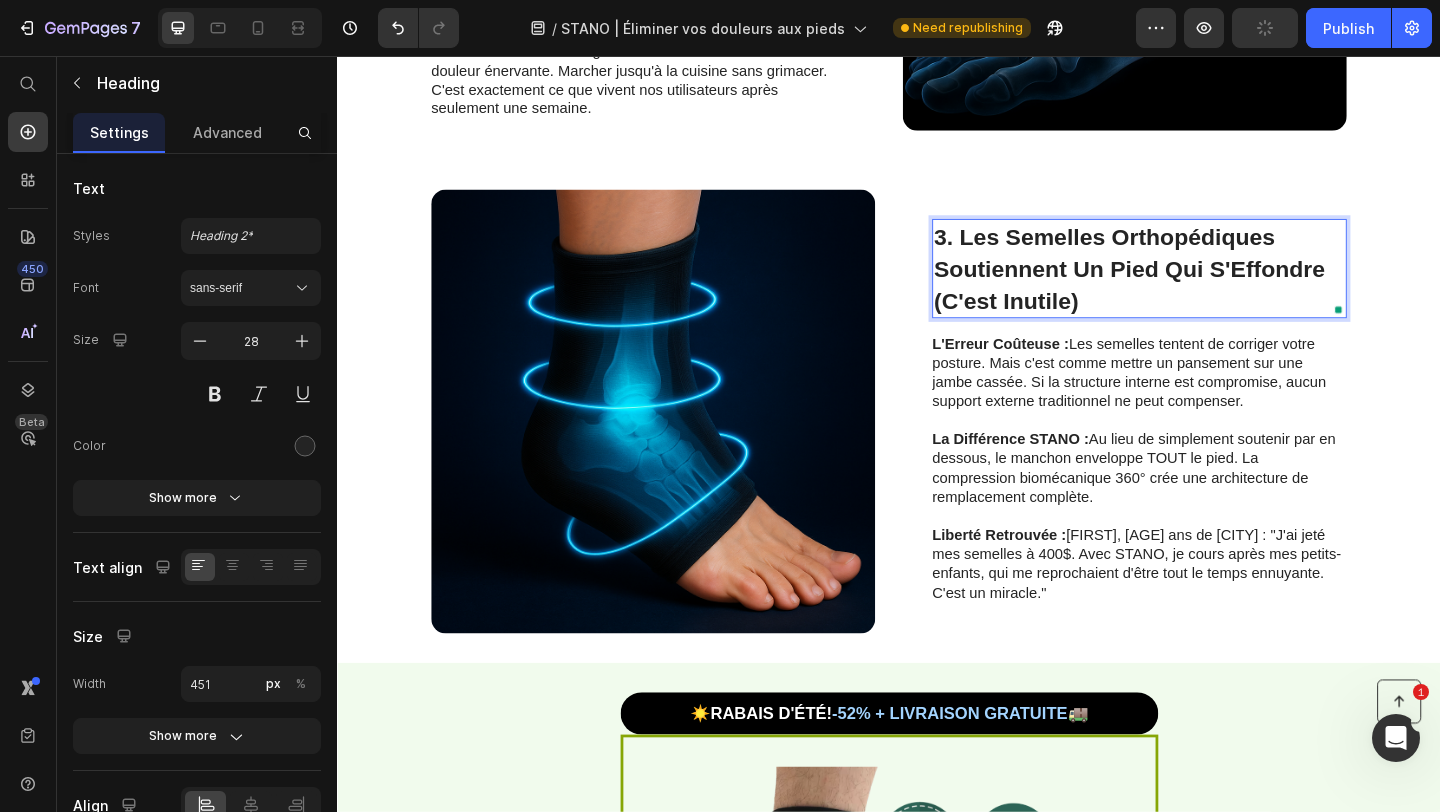 click on "3. Les Semelles Orthopédiques Soutiennent Un Pied Qui S'Effondre (C'est Inutile)" at bounding box center (1198, 286) 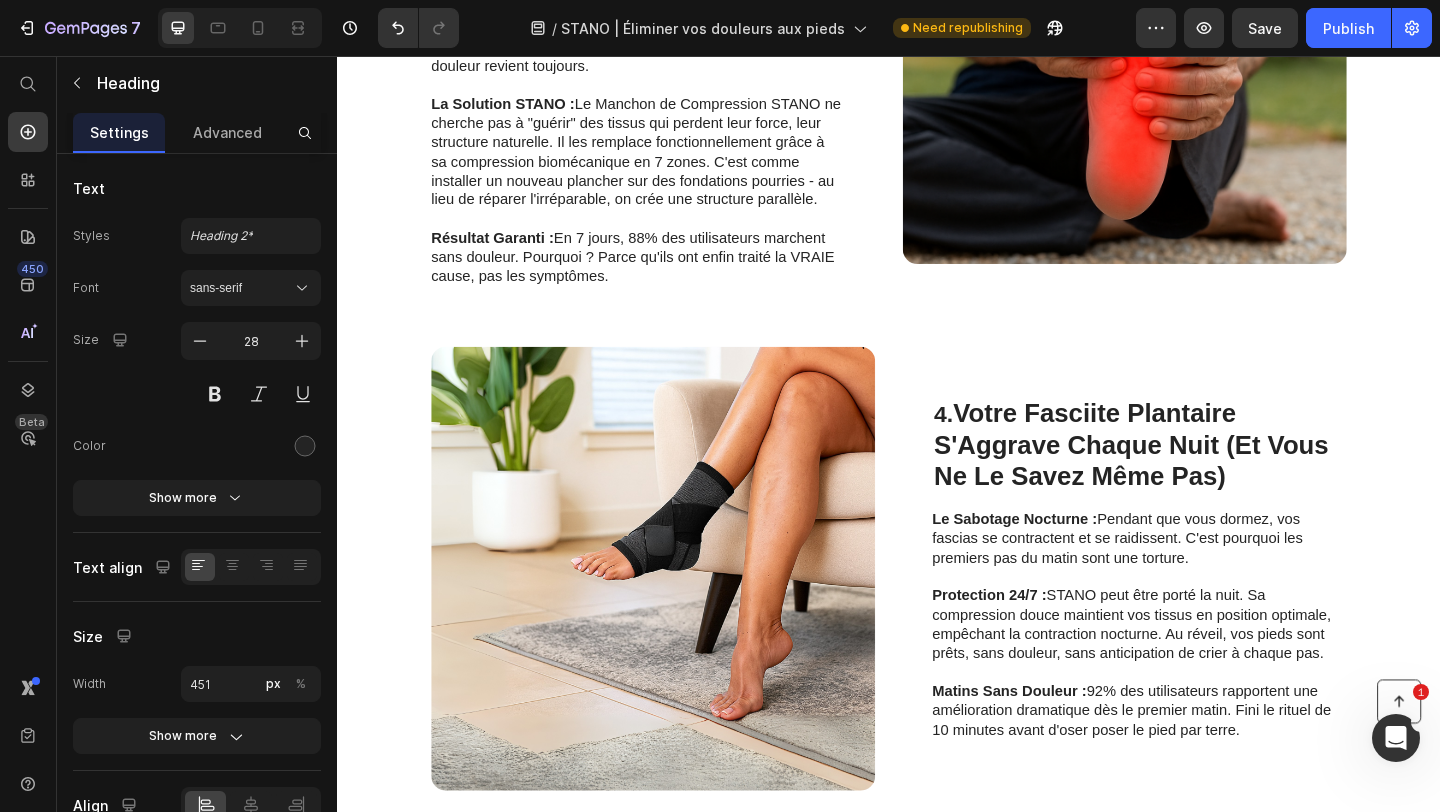 scroll, scrollTop: 730, scrollLeft: 0, axis: vertical 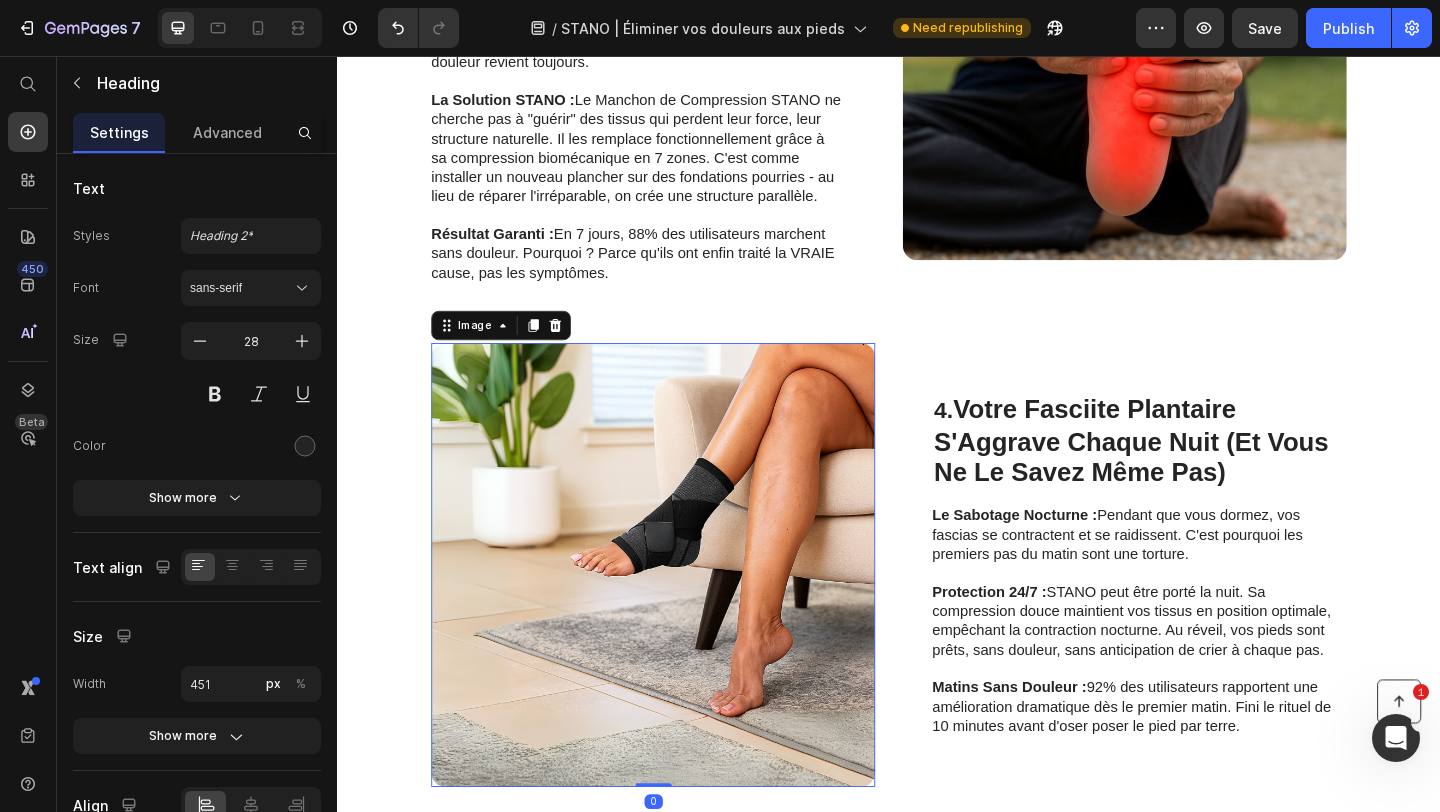 click at bounding box center (680, 609) 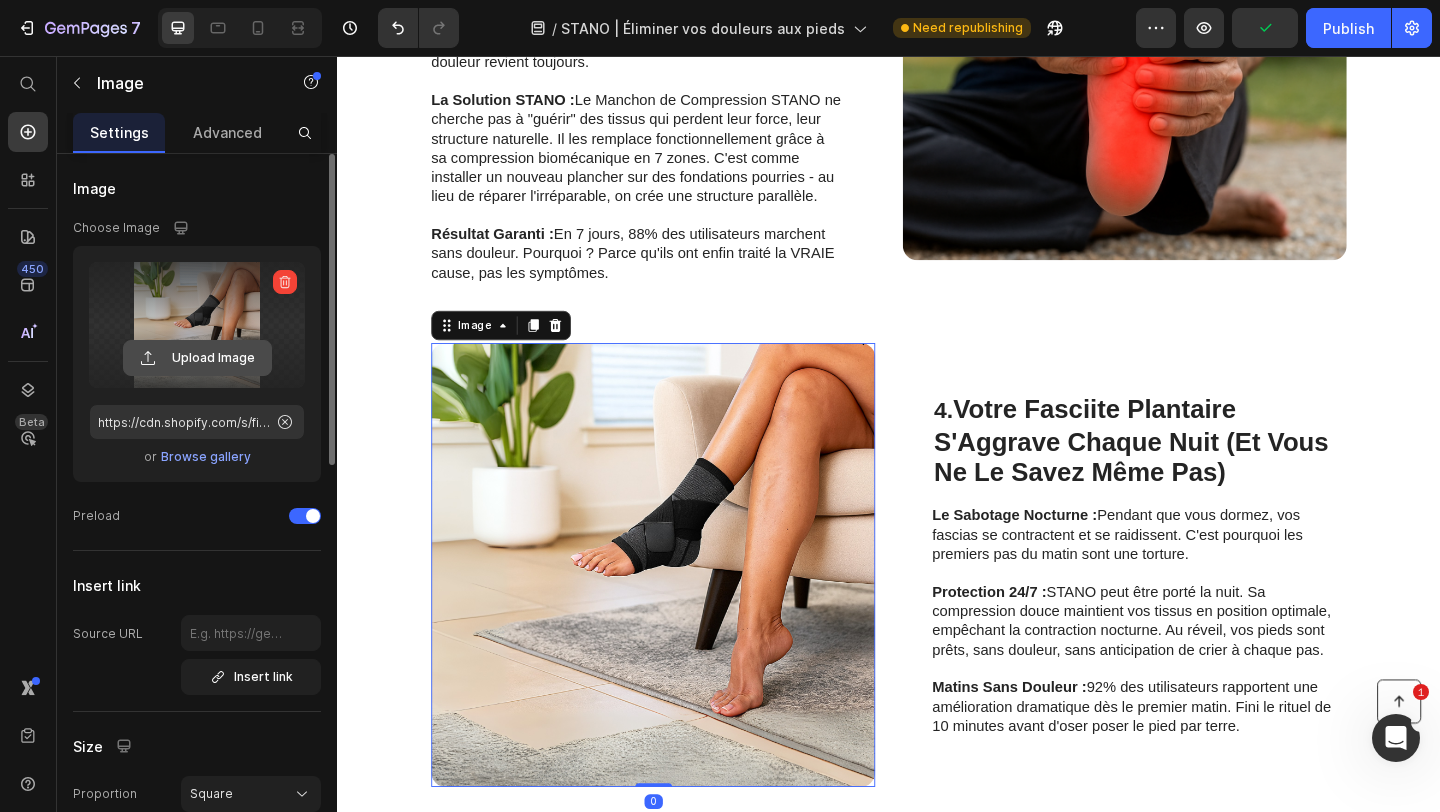 click 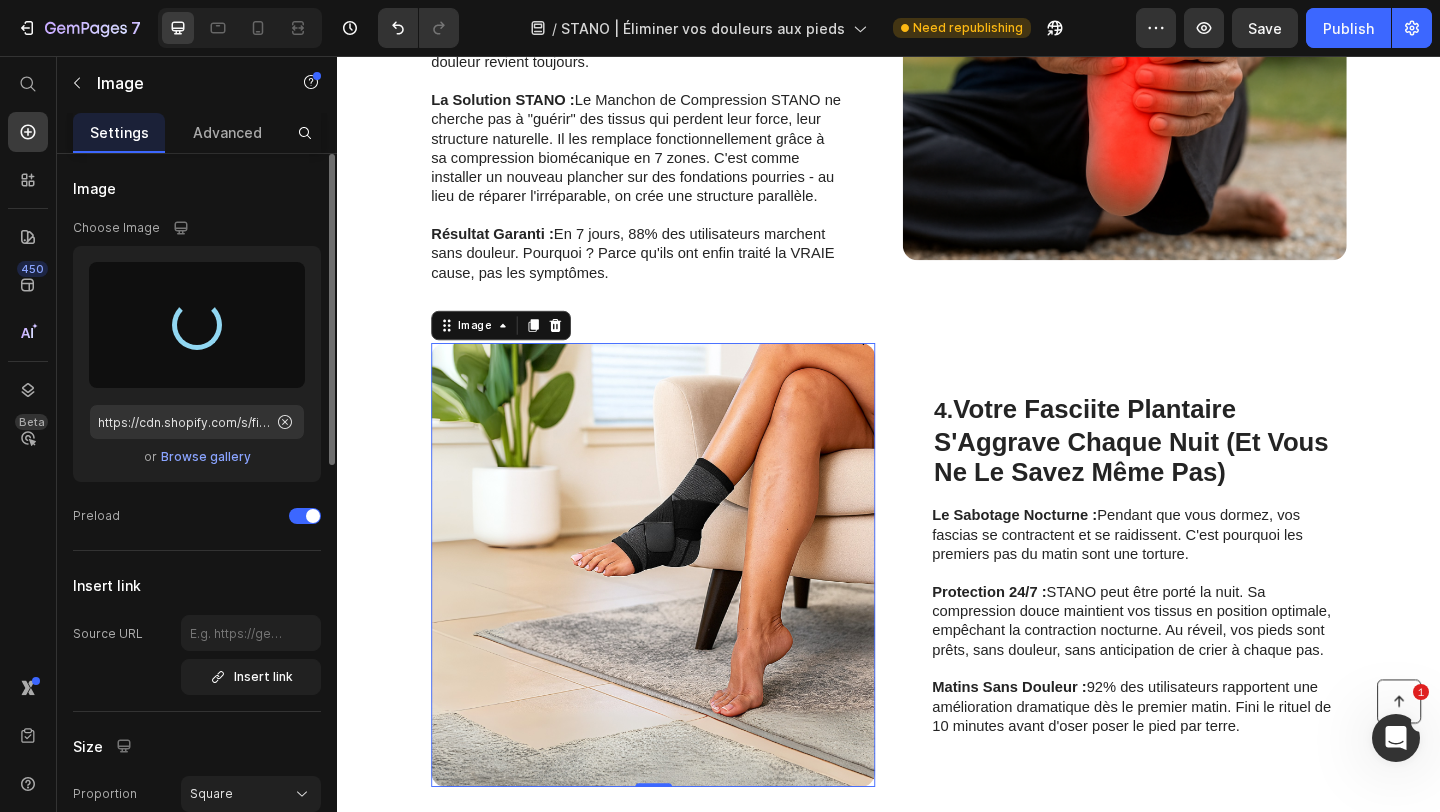 type on "https://cdn.shopify.com/s/files/1/0659/3750/6491/files/gempages_569909202932204696-896b9a56-f924-4ce6-ba0c-24a0e36c660c.png" 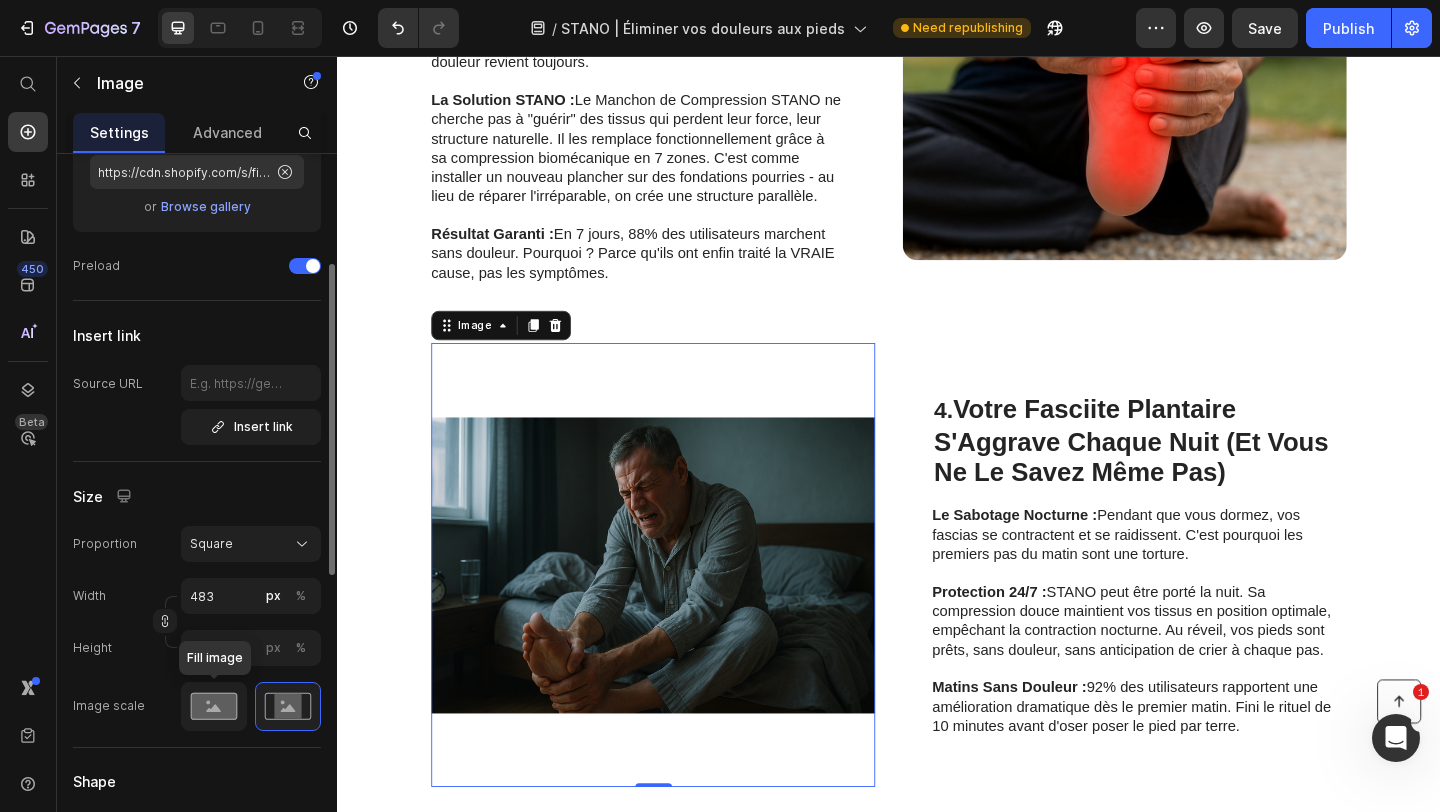 scroll, scrollTop: 251, scrollLeft: 0, axis: vertical 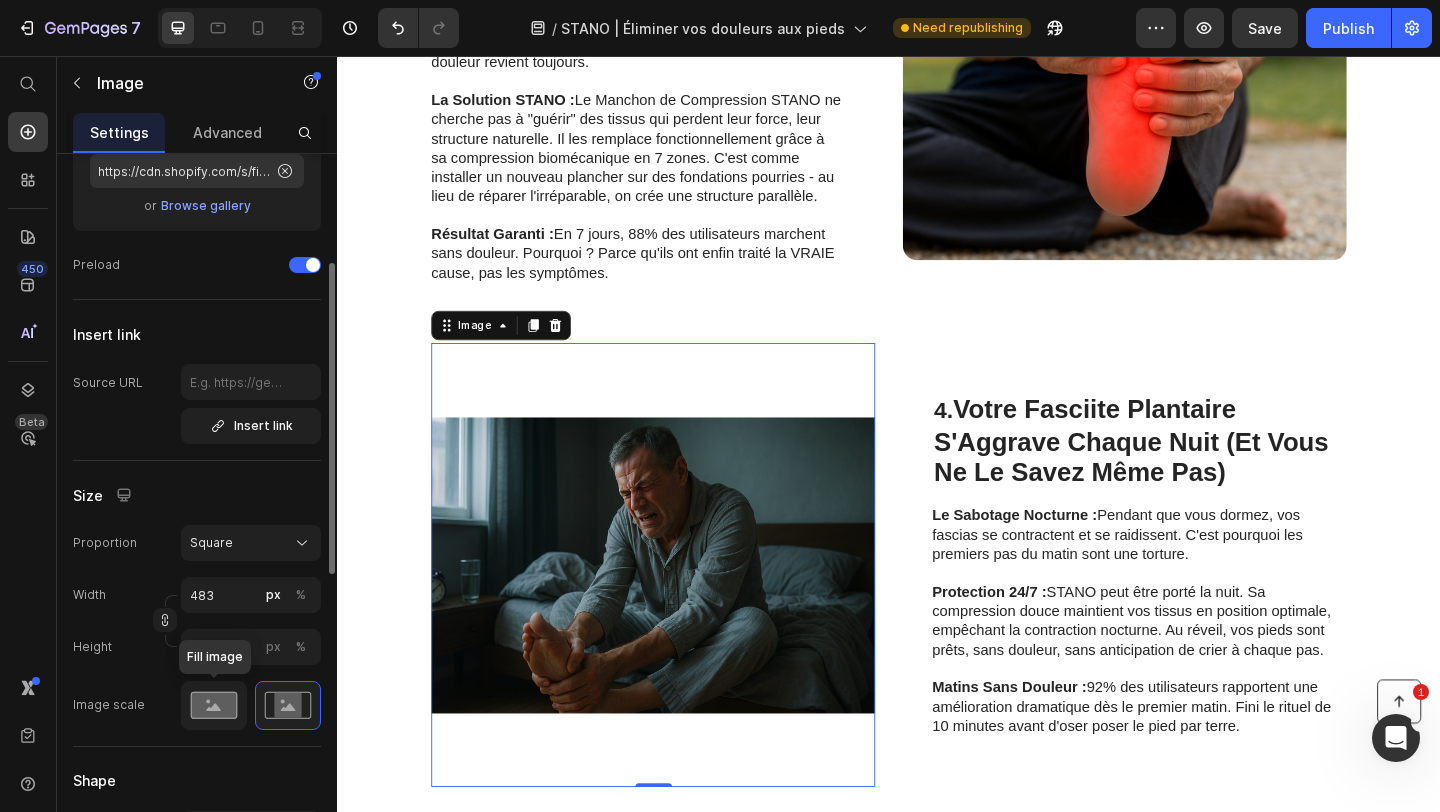 click 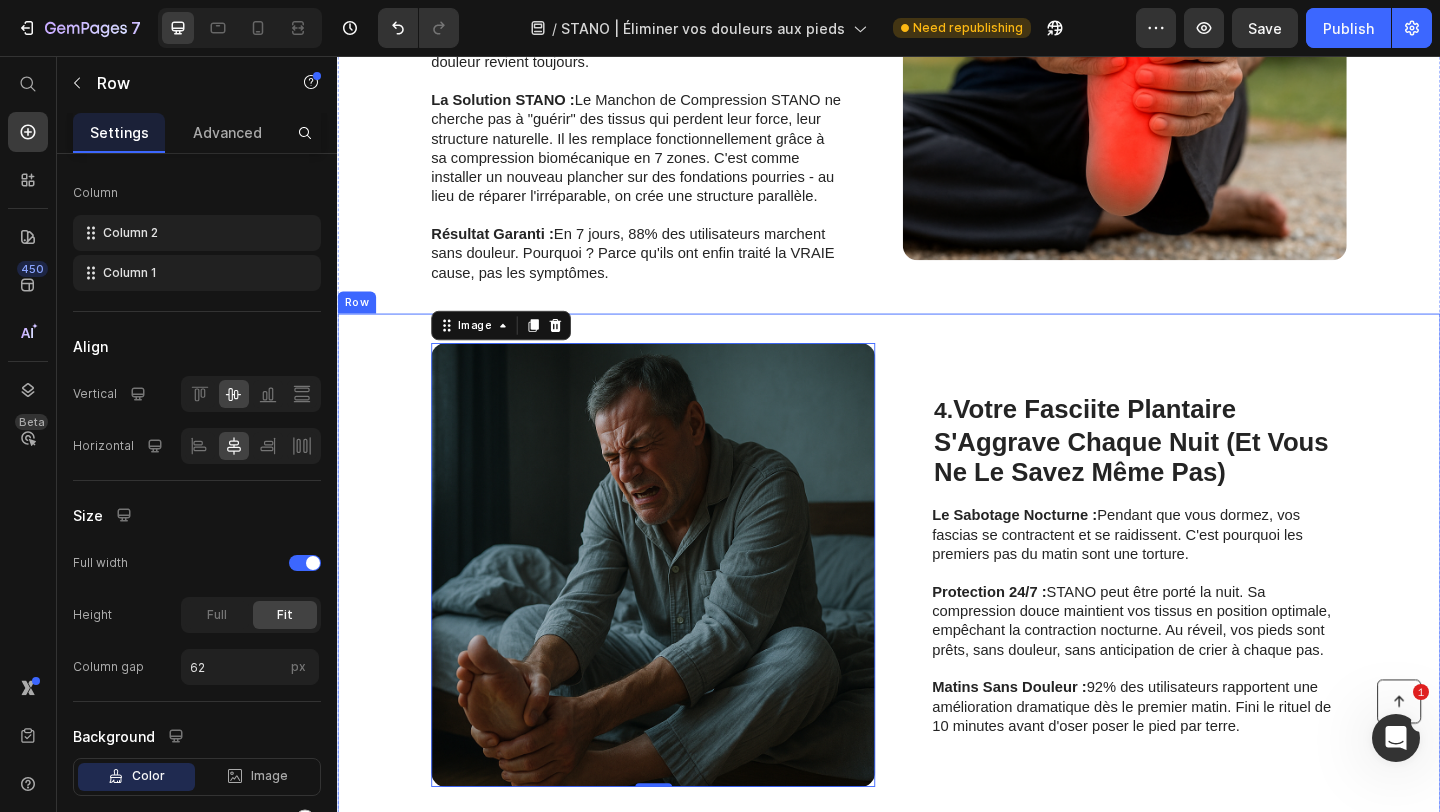 click on "4.  Votre Fasciite Plantaire S'Aggrave Chaque Nuit (Et Vous Ne Le Savez Même Pas) Heading Le Sabotage Nocturne :  Pendant que vous dormez, vos fascias se contractent et se raidissent. C'est pourquoi les premiers pas du matin sont une torture.   Protection 24/7 :  STANO peut être porté la nuit. Sa compression douce maintient vos tissus en position optimale, empêchant la contraction nocturne. Au réveil, vos pieds sont prêts, sans douleur, sans anticipation de crier à chaque pas.   Matins Sans Douleur :  92% des utilisateurs rapportent une amélioration dramatique dès le premier matin. Fini le rituel de 10 minutes avant d'oser poser le pied par terre. Text Block Image   0 Row" at bounding box center [937, 609] 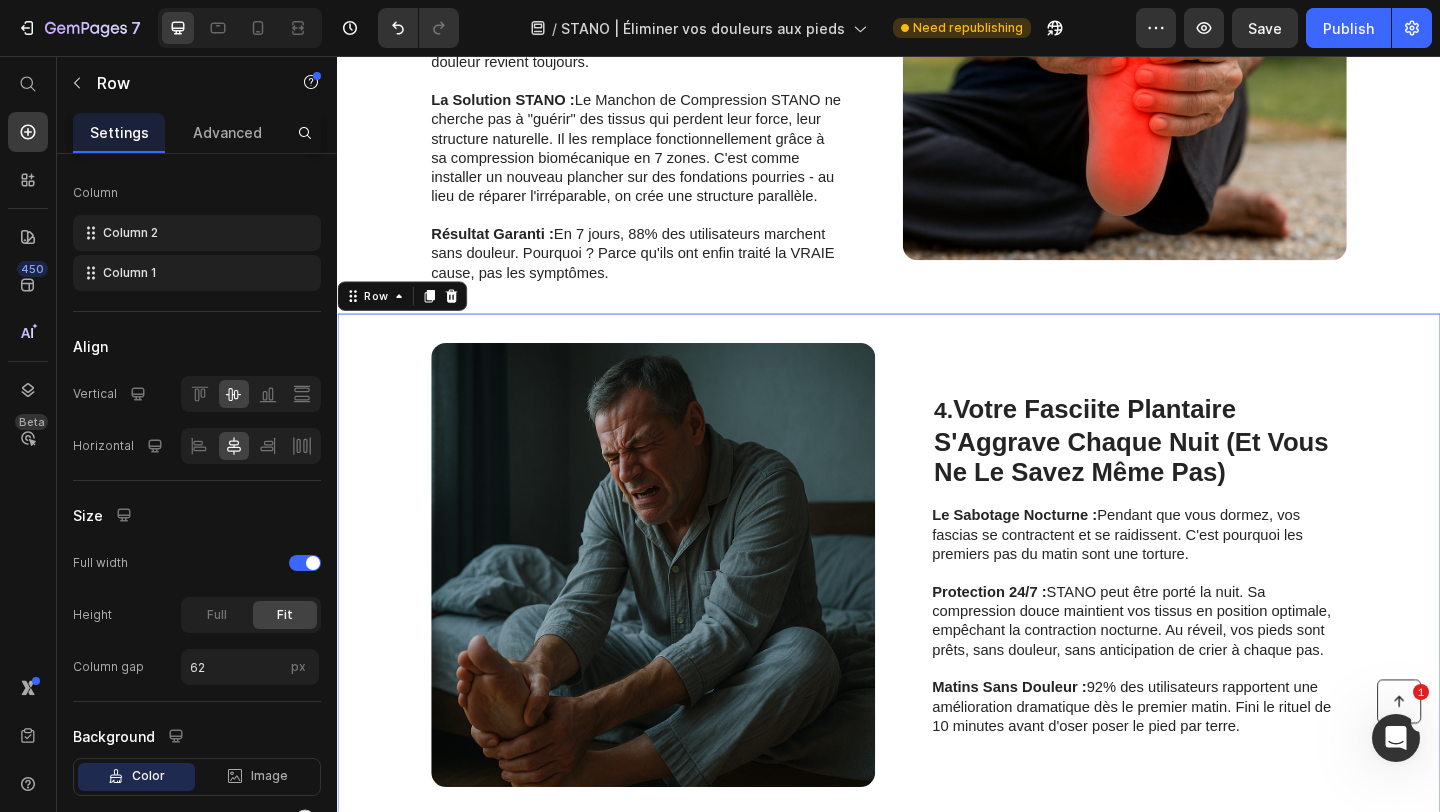scroll, scrollTop: 0, scrollLeft: 0, axis: both 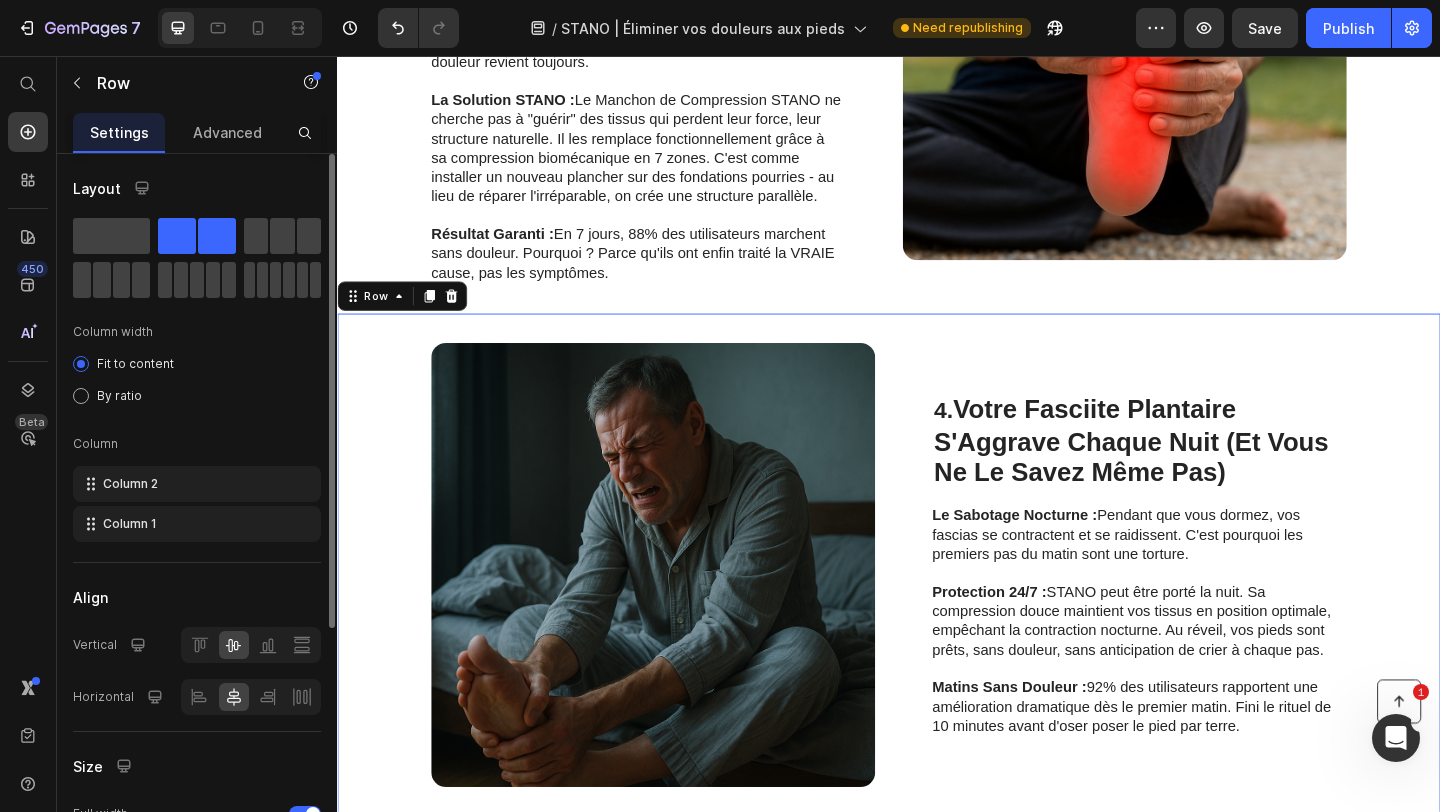 click on "4.  Votre Fasciite Plantaire S'Aggrave Chaque Nuit (Et Vous Ne Le Savez Même Pas) Heading Le Sabotage Nocturne :  Pendant que vous dormez, vos fascias se contractent et se raidissent. C'est pourquoi les premiers pas du matin sont une torture.   Protection 24/7 :  STANO peut être porté la nuit. Sa compression douce maintient vos tissus en position optimale, empêchant la contraction nocturne. Au réveil, vos pieds sont prêts, sans douleur, sans anticipation de crier à chaque pas.   Matins Sans Douleur :  92% des utilisateurs rapportent une amélioration dramatique dès le premier matin. Fini le rituel de 10 minutes avant d'oser poser le pied par terre. Text Block Image Row   0" at bounding box center (937, 609) 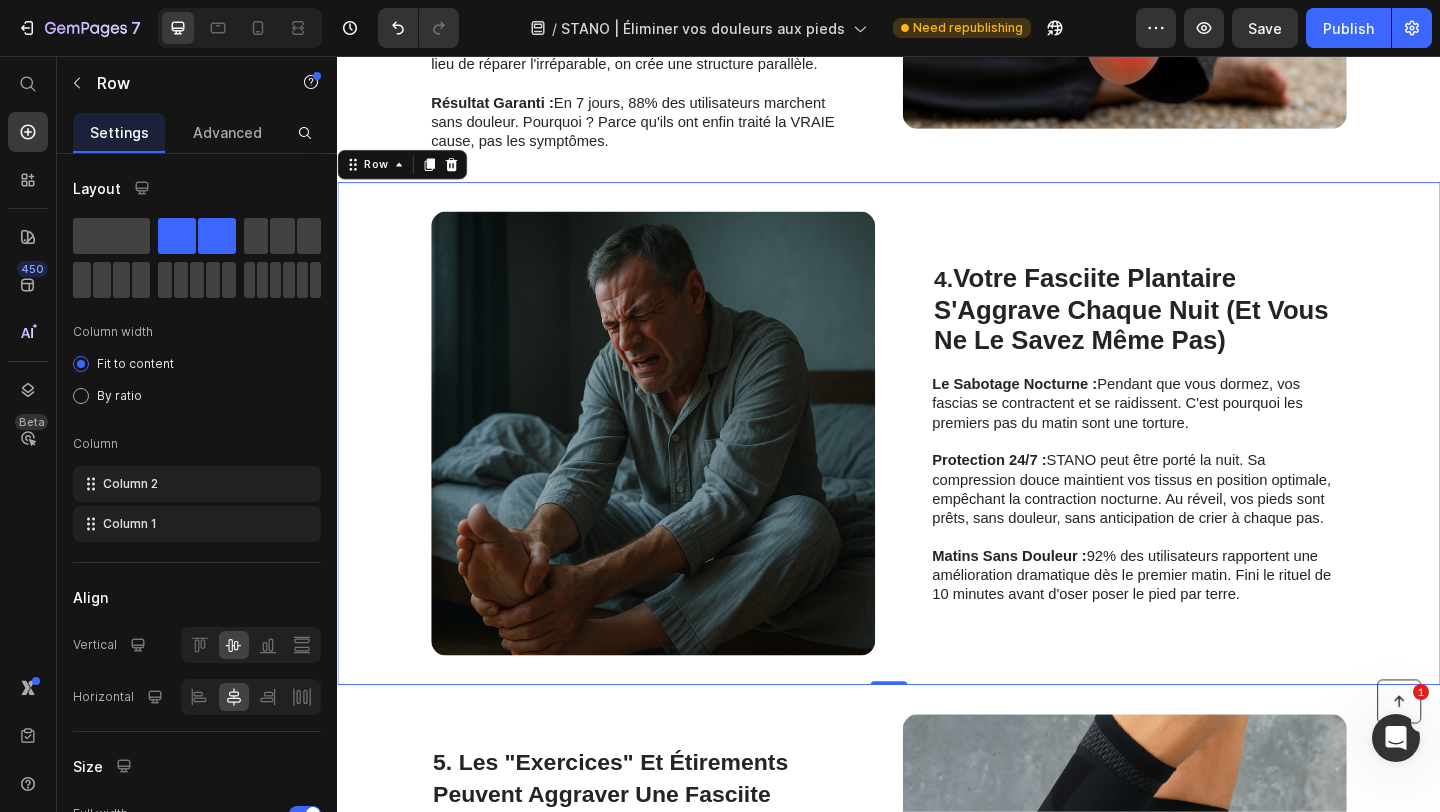 scroll, scrollTop: 902, scrollLeft: 0, axis: vertical 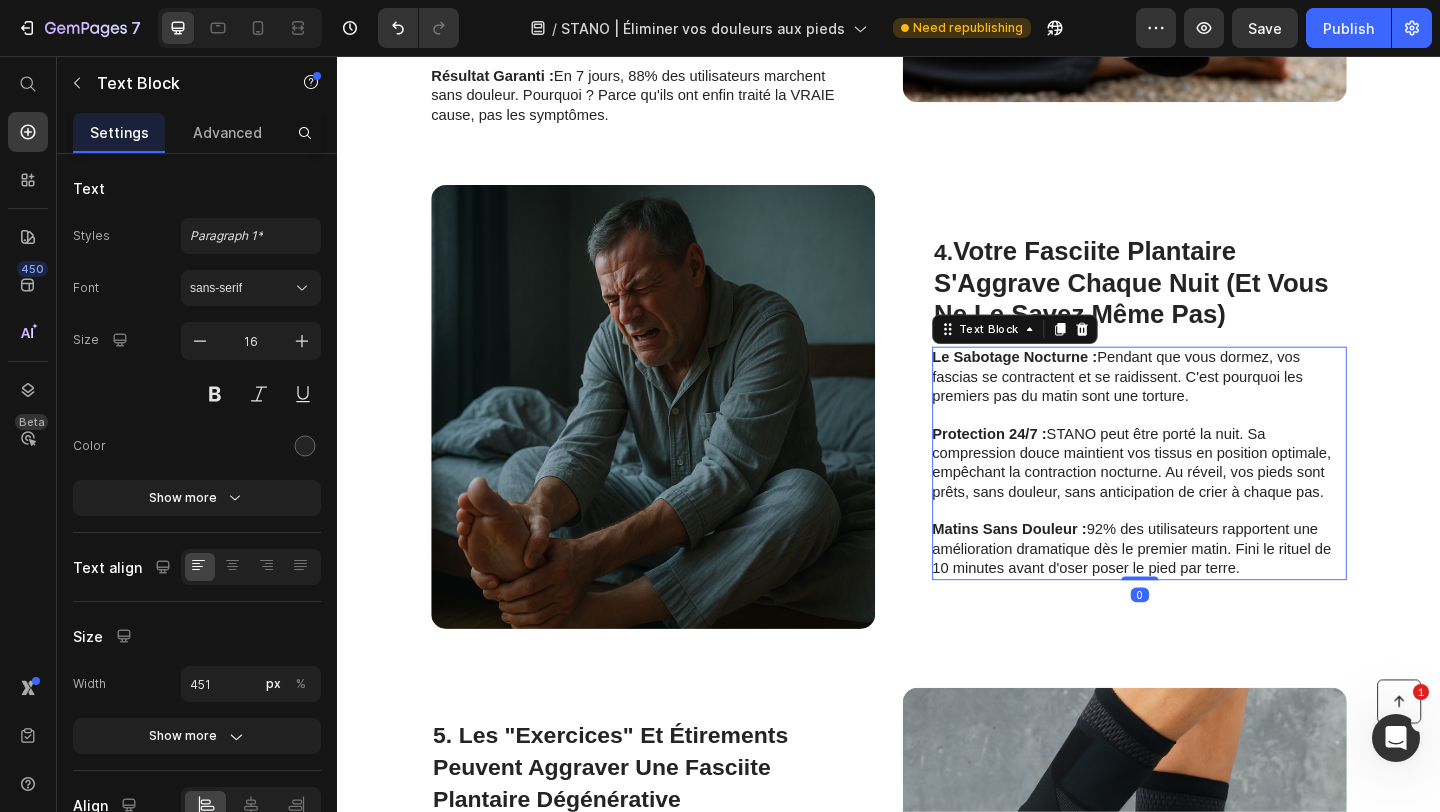 click on "Text Block" at bounding box center [1074, 353] 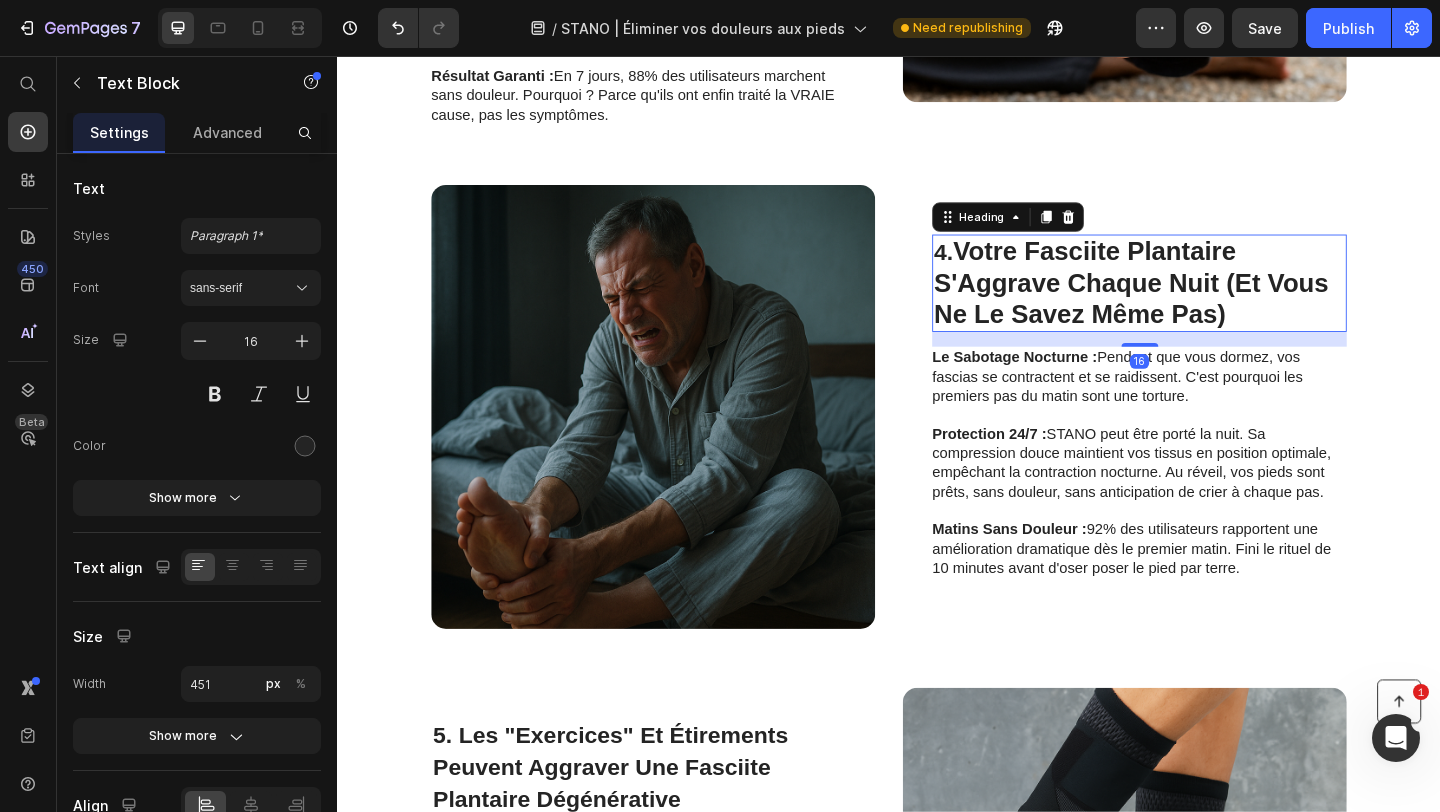 click on "4.  Votre Fasciite Plantaire S'Aggrave Chaque Nuit (Et Vous Ne Le Savez Même Pas)" at bounding box center [1209, 303] 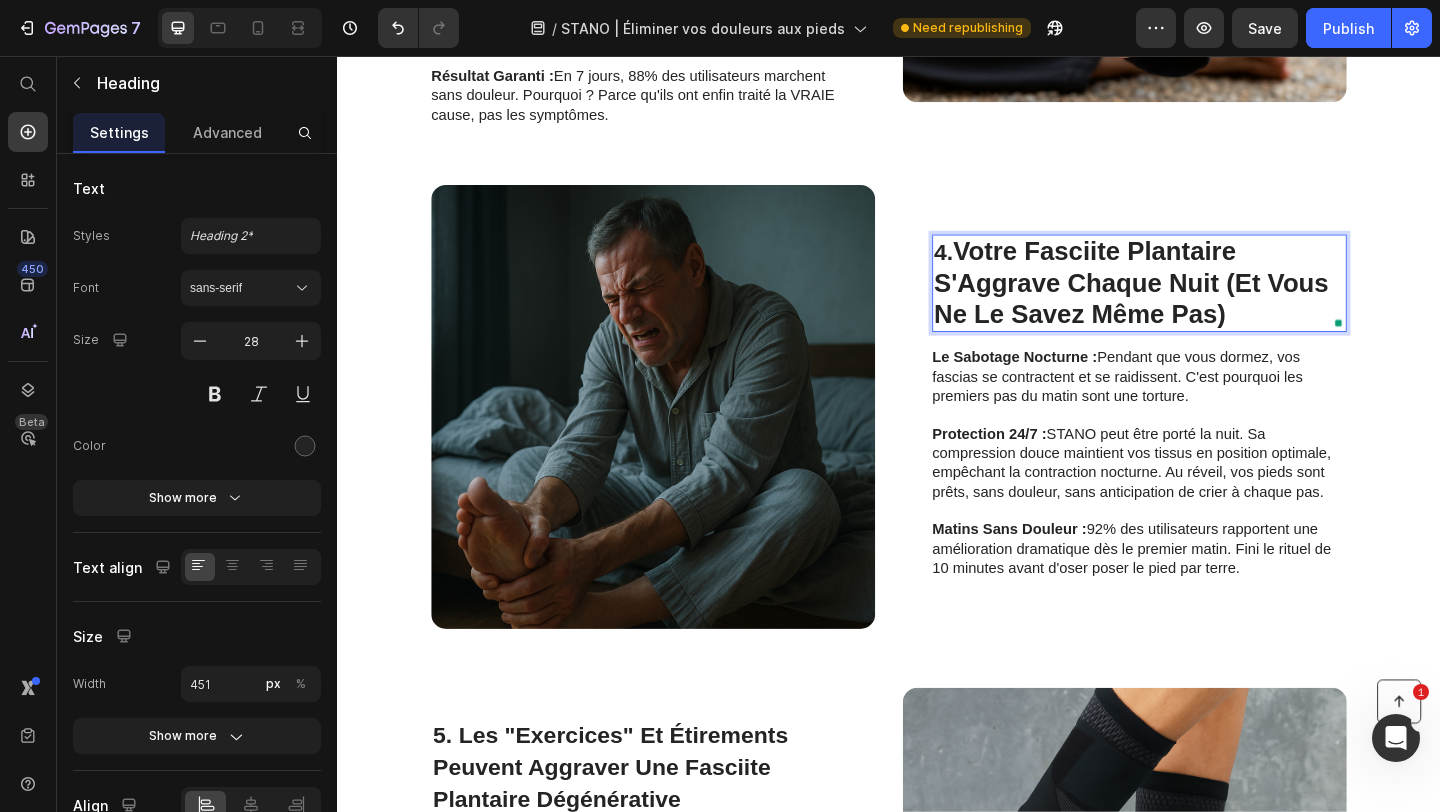 click on "4." at bounding box center (996, 269) 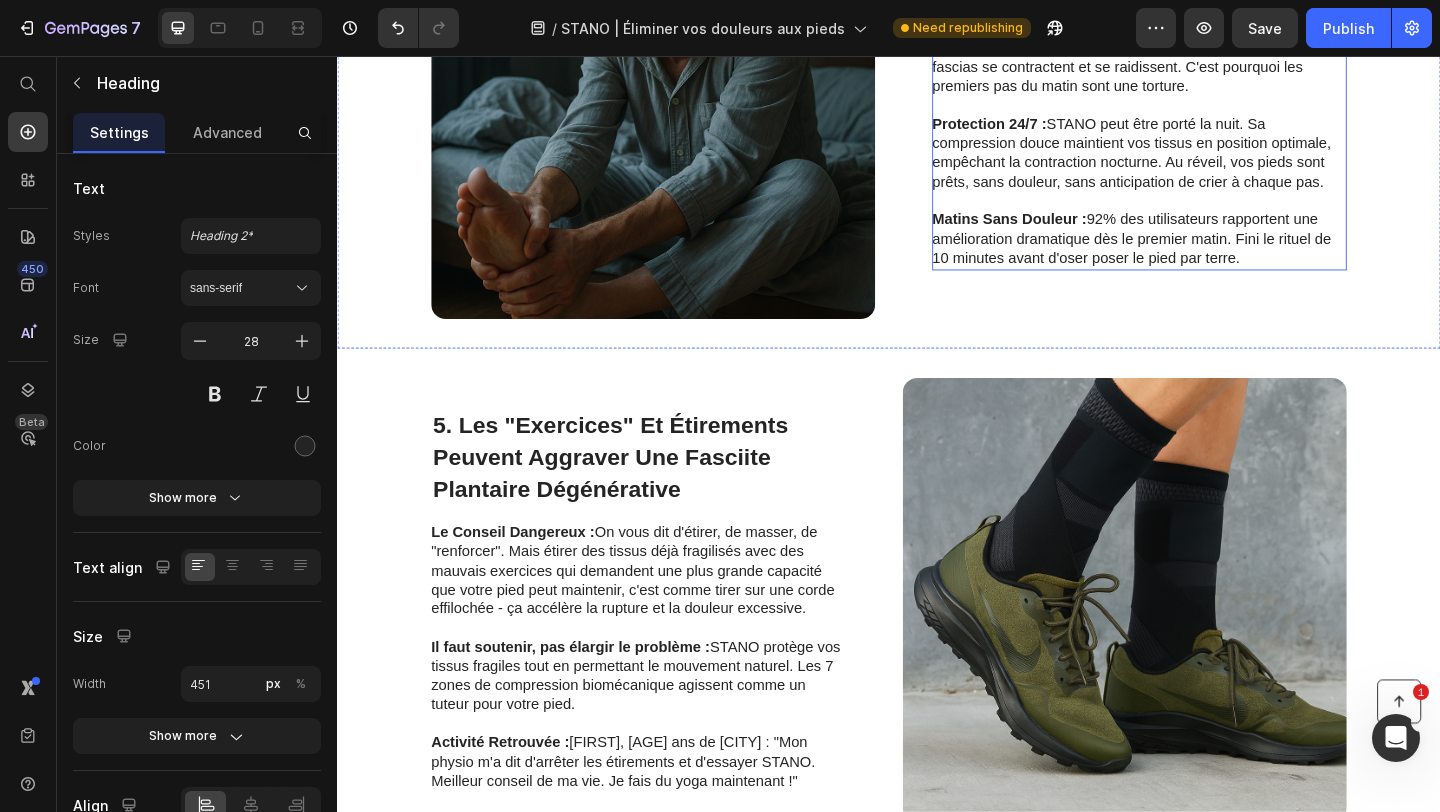 scroll, scrollTop: 1242, scrollLeft: 0, axis: vertical 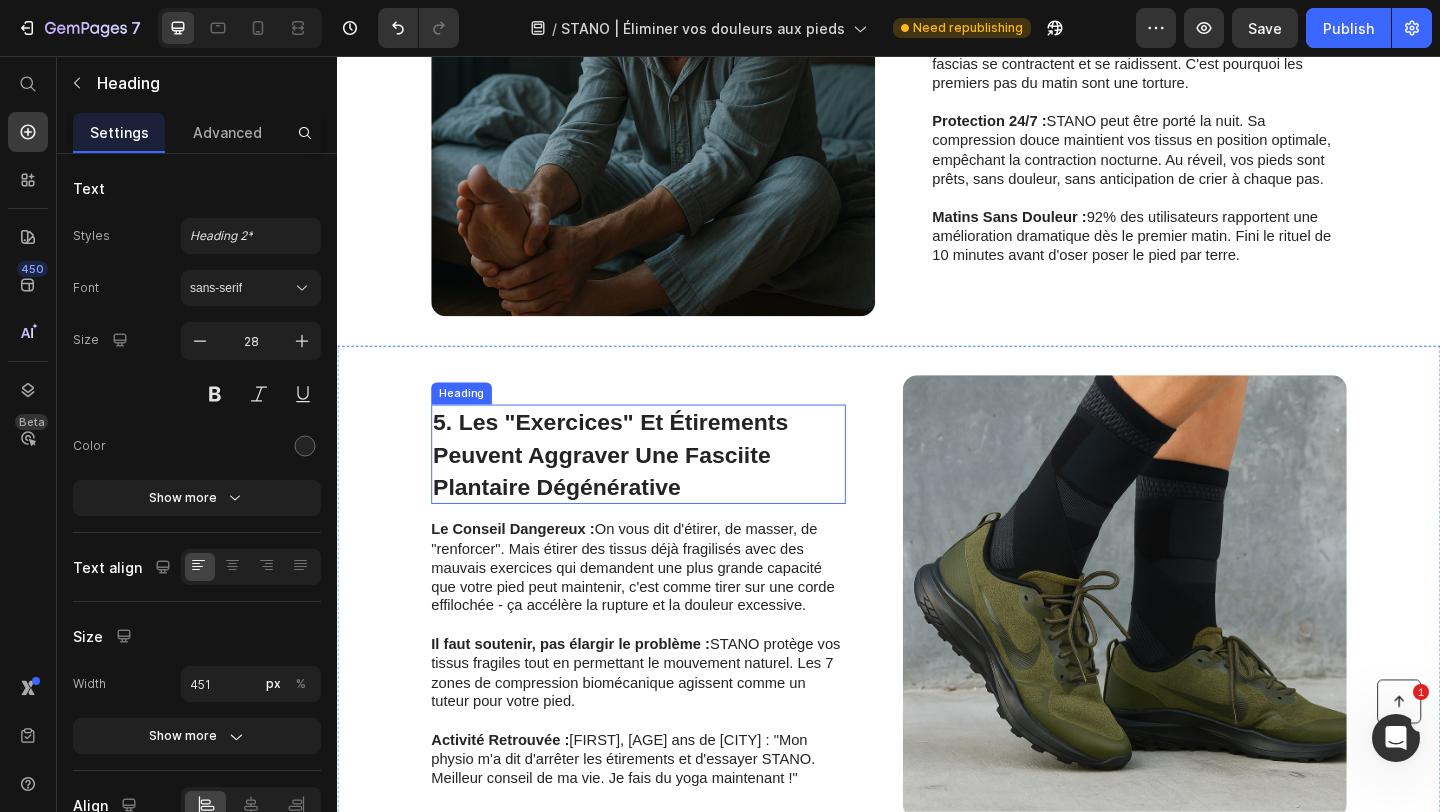 click on "5. Les "Exercices" Et Étirements Peuvent Aggraver Une Fasciite Plantaire Dégénérative" at bounding box center (634, 488) 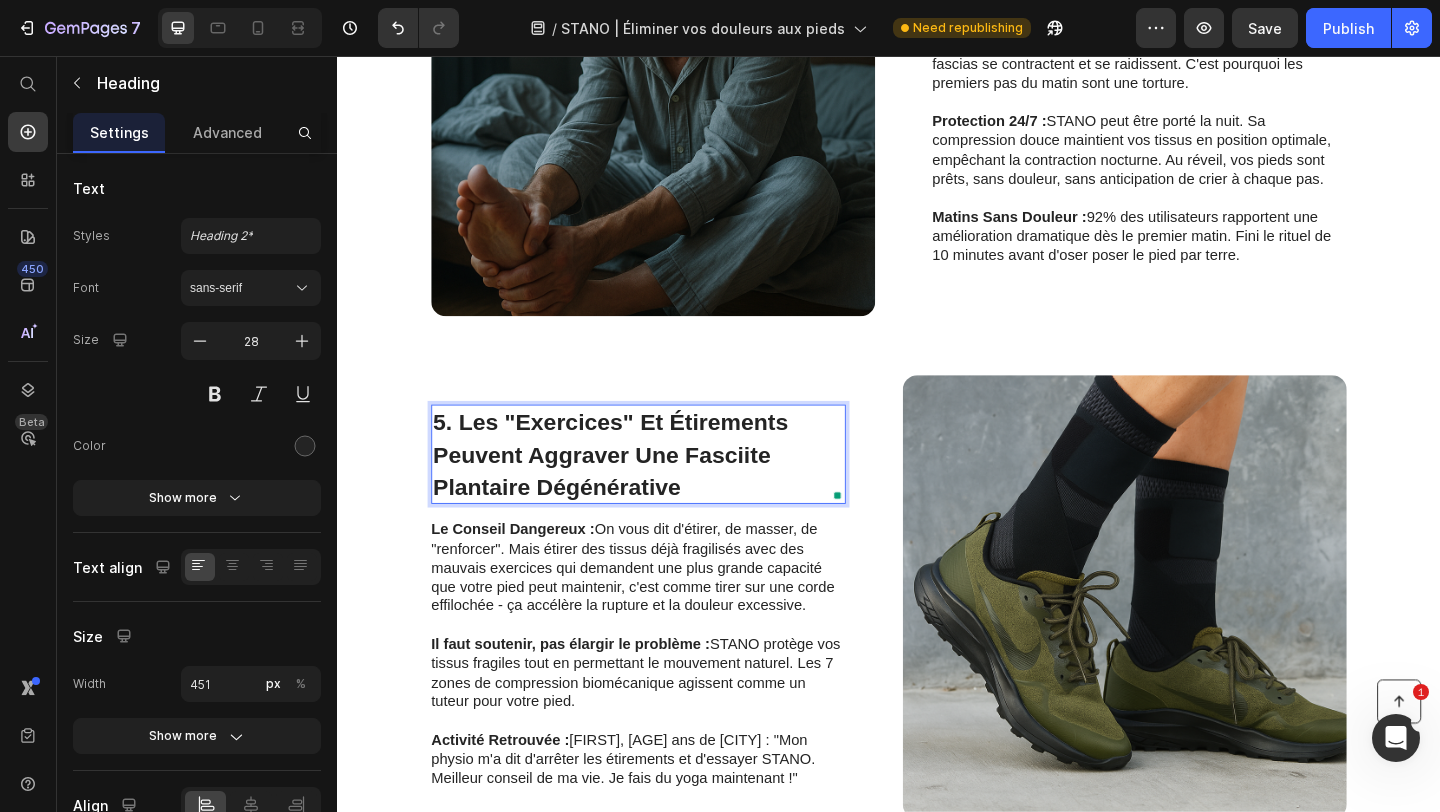 click on "5. Les "Exercices" Et Étirements Peuvent Aggraver Une Fasciite Plantaire Dégénérative" at bounding box center (634, 488) 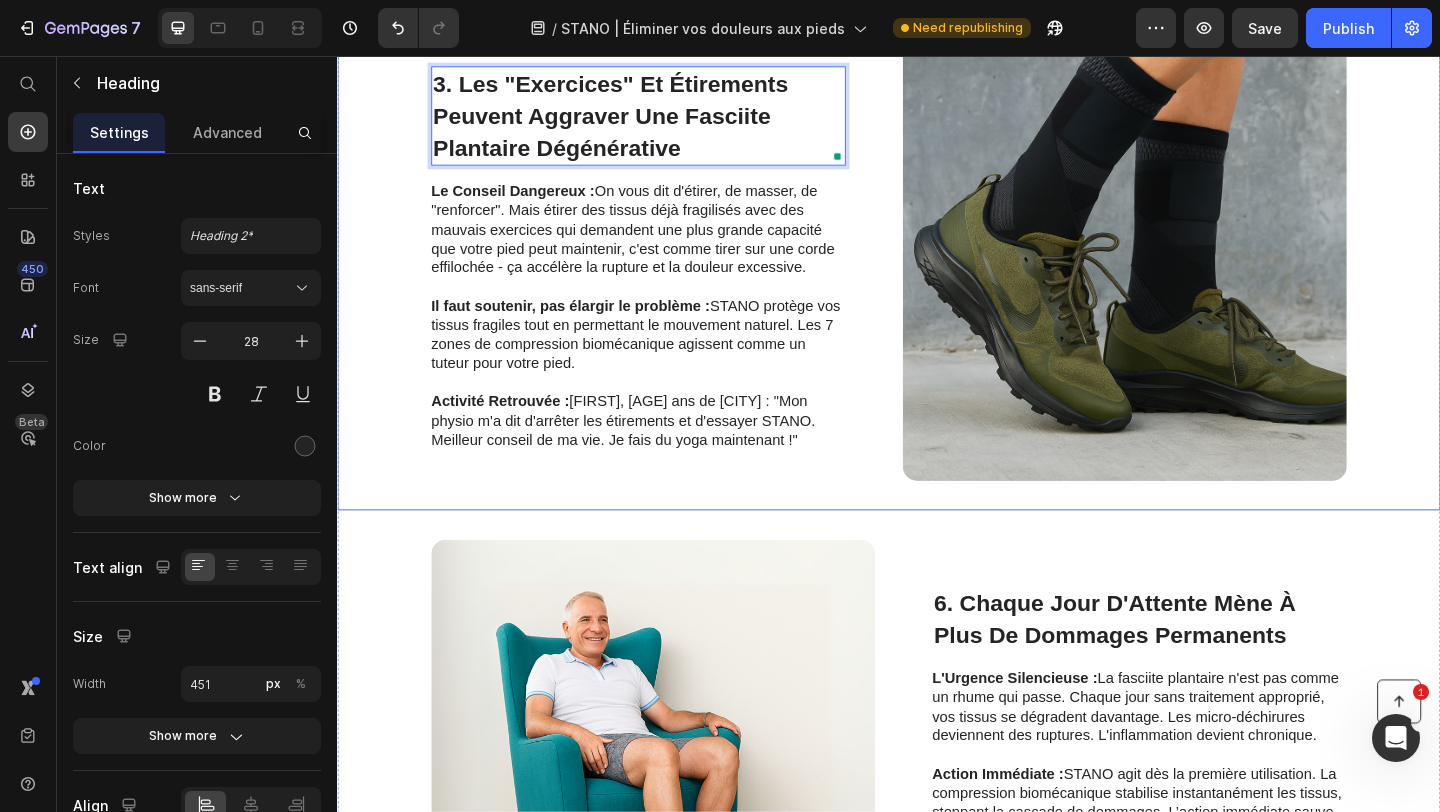 scroll, scrollTop: 1605, scrollLeft: 0, axis: vertical 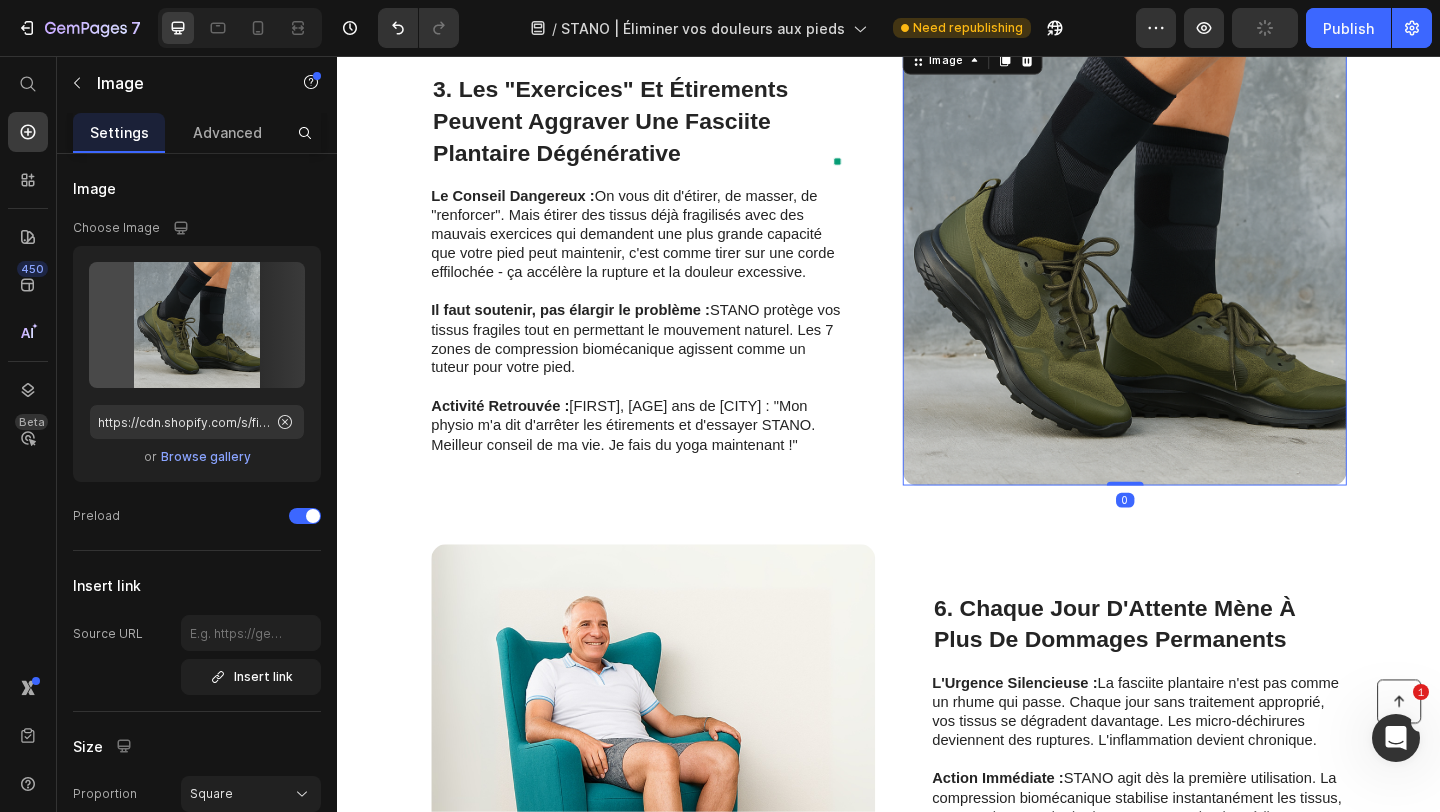 click at bounding box center (1193, 281) 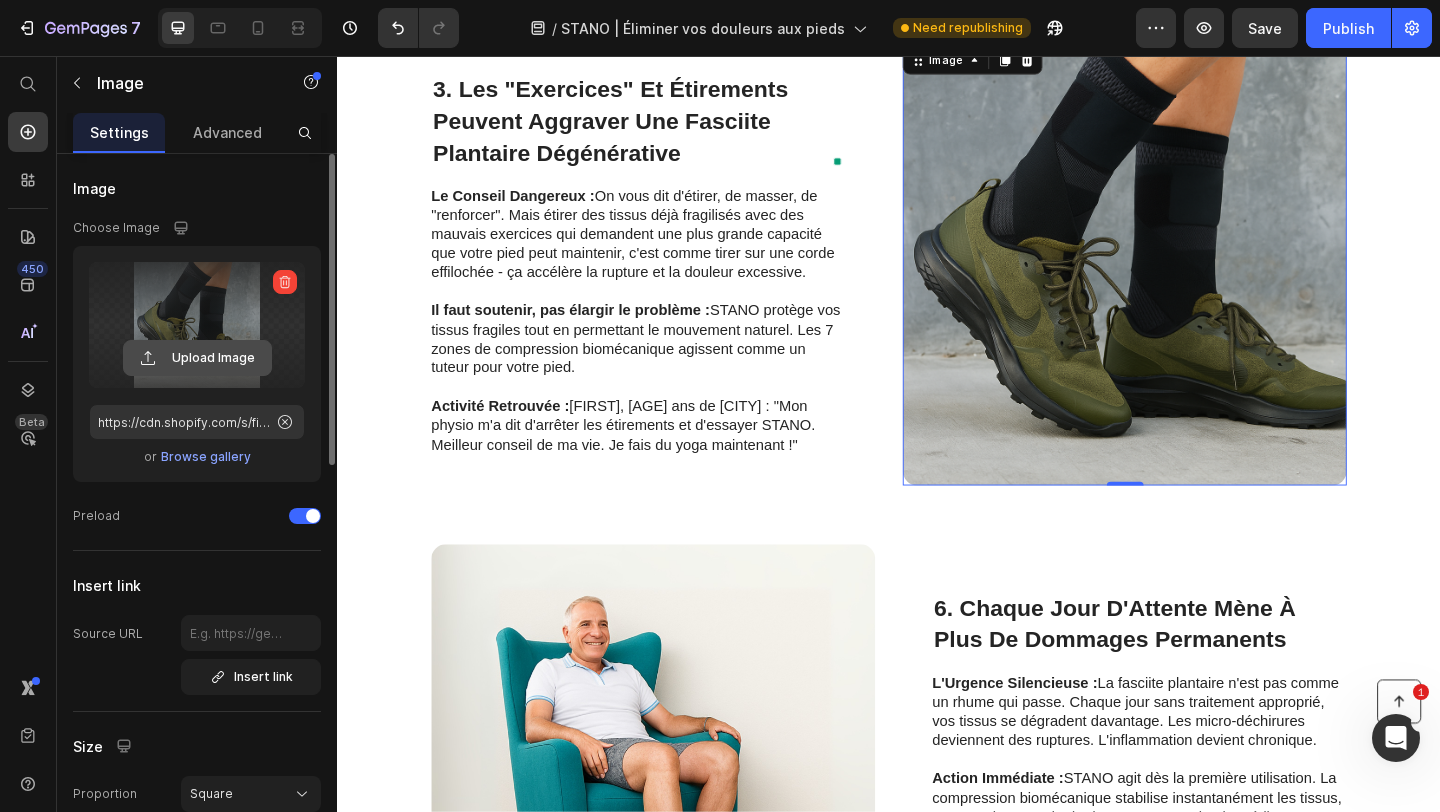 click 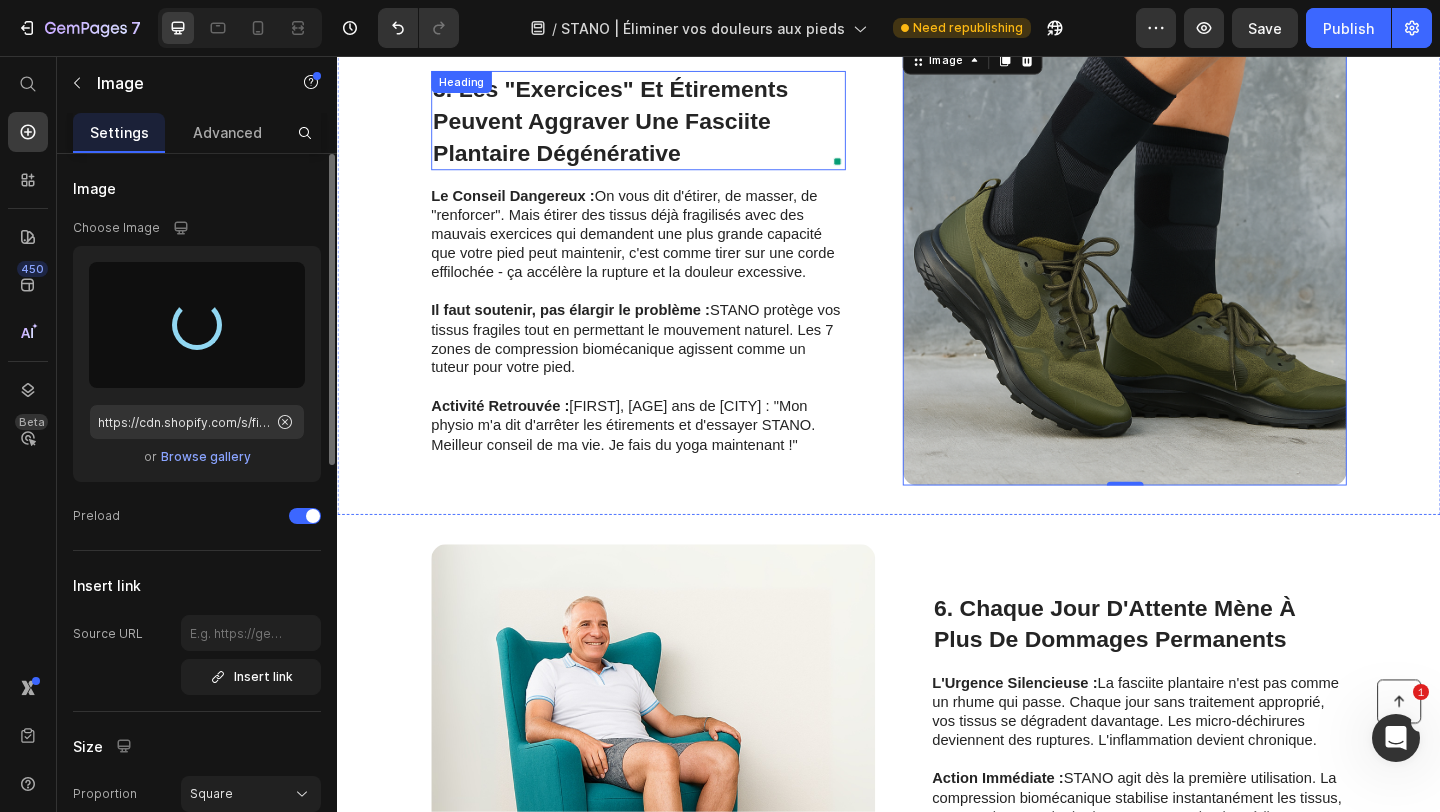 type on "https://cdn.shopify.com/s/files/1/0659/3750/6491/files/gempages_569909202932204696-32fb3e68-b718-499d-b682-d96185b9268f.png" 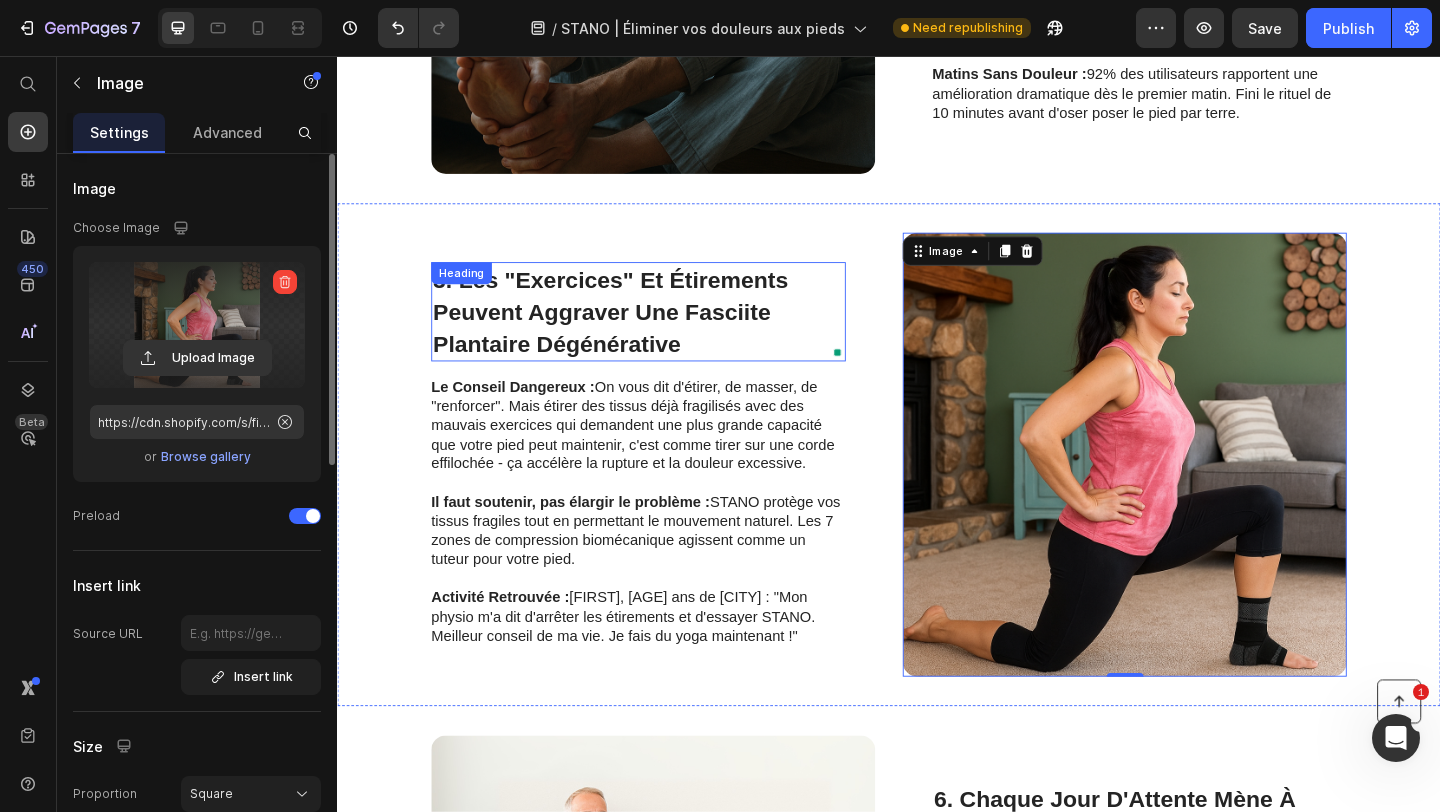 scroll, scrollTop: 1399, scrollLeft: 0, axis: vertical 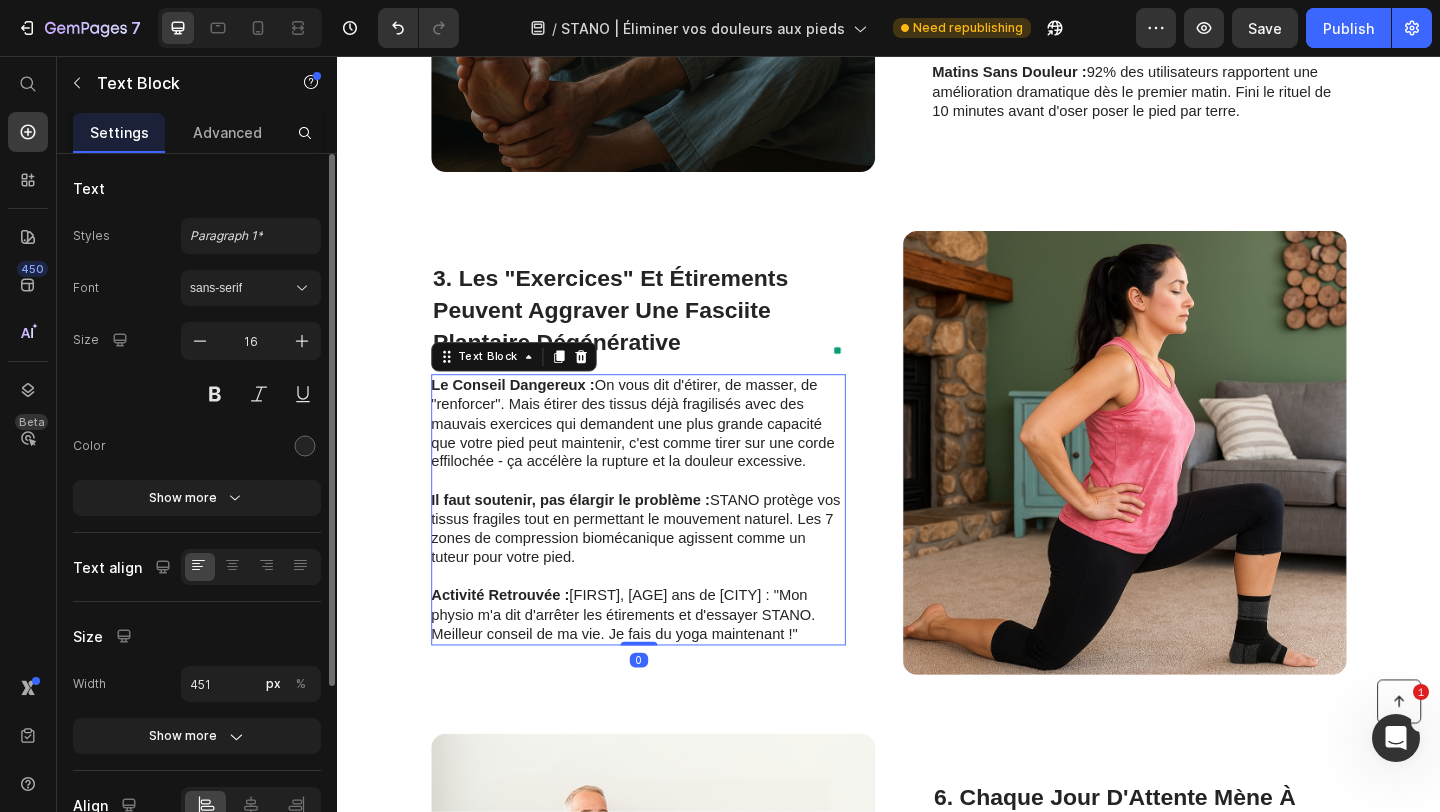 click on "Le Conseil Dangereux :  On vous dit d'étirer, de masser, de "renforcer". Mais étirer des tissus déjà fragilisés avec des mauvais exercices qui demandent une plus grande capacité que votre pied peut maintenir, c'est comme tirer sur une corde effilochée - ça accélère la rupture et la douleur excessive." at bounding box center (663, 456) 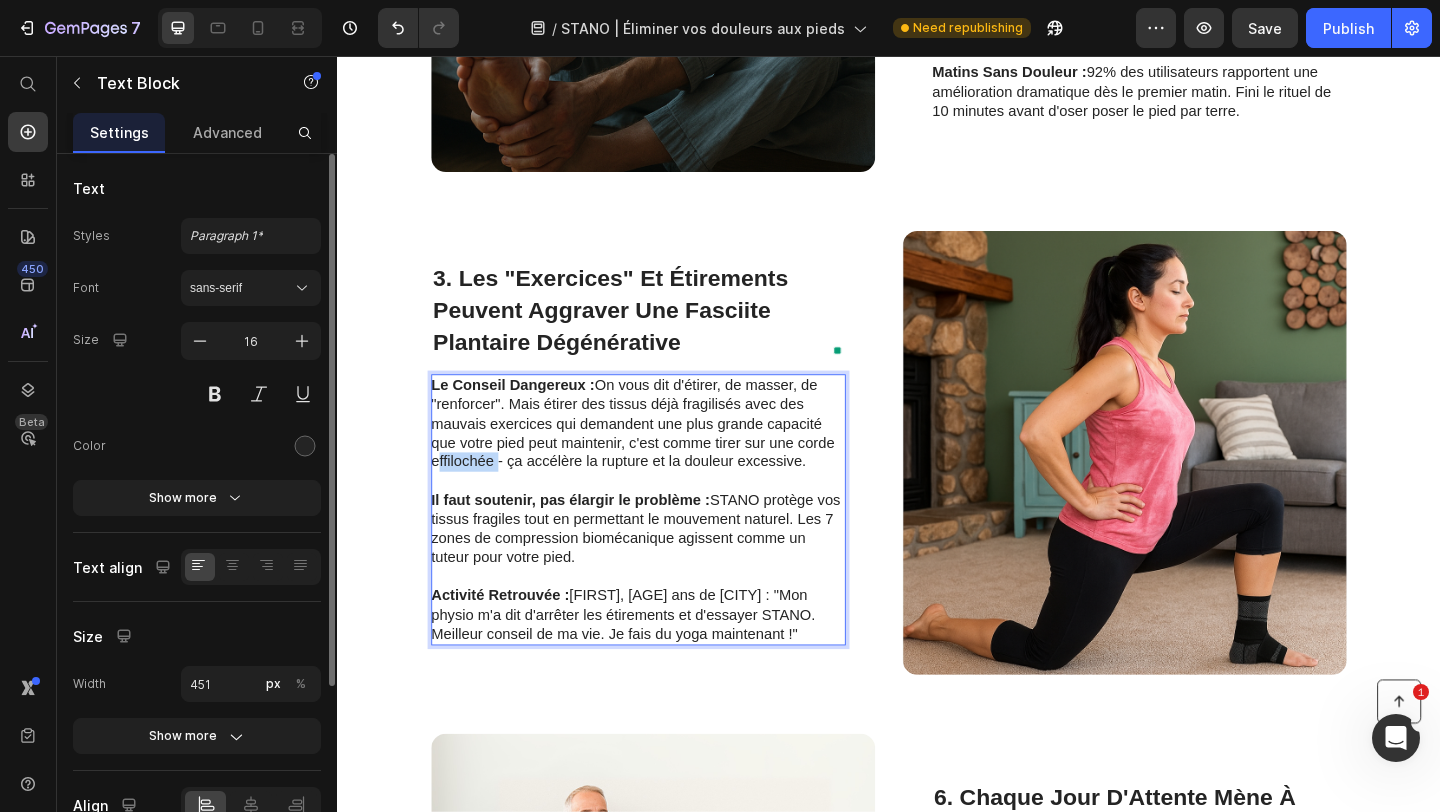 click on "Le Conseil Dangereux :  On vous dit d'étirer, de masser, de "renforcer". Mais étirer des tissus déjà fragilisés avec des mauvais exercices qui demandent une plus grande capacité que votre pied peut maintenir, c'est comme tirer sur une corde effilochée - ça accélère la rupture et la douleur excessive." at bounding box center (663, 456) 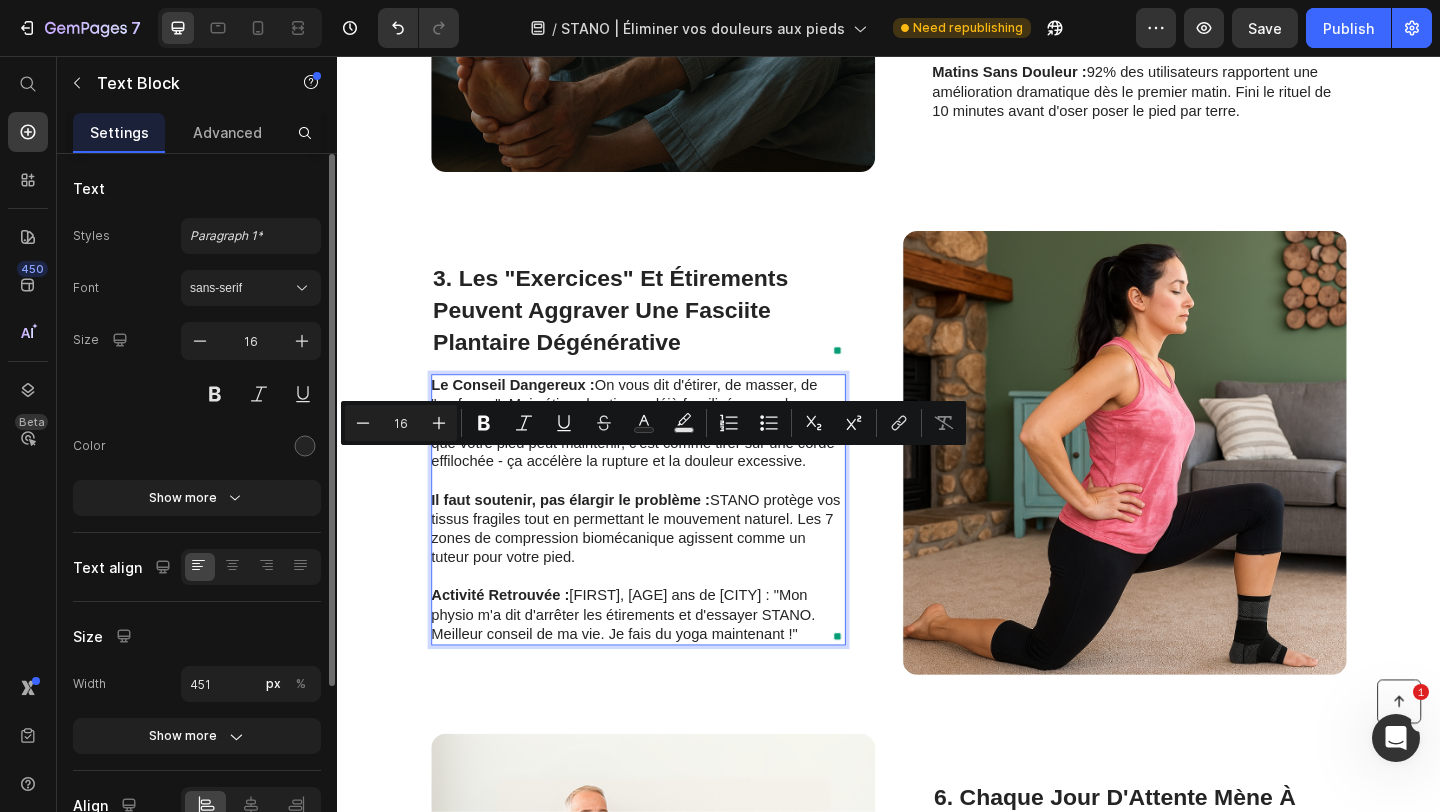 click on "Le Conseil Dangereux :" at bounding box center [528, 413] 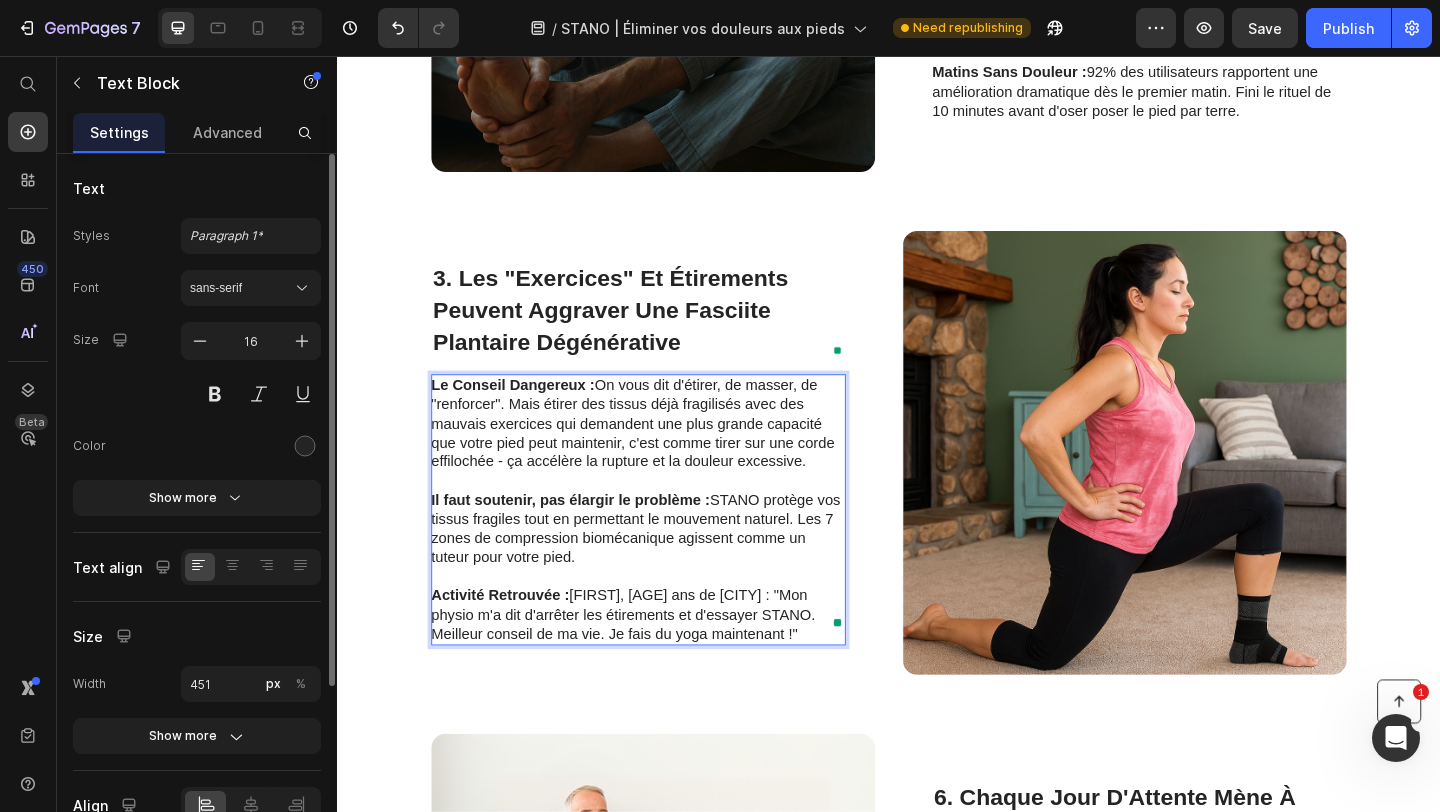 click on "Le Conseil Dangereux :  On vous dit d'étirer, de masser, de "renforcer". Mais étirer des tissus déjà fragilisés avec des mauvais exercices qui demandent une plus grande capacité que votre pied peut maintenir, c'est comme tirer sur une corde effilochée - ça accélère la rupture et la douleur excessive." at bounding box center [663, 456] 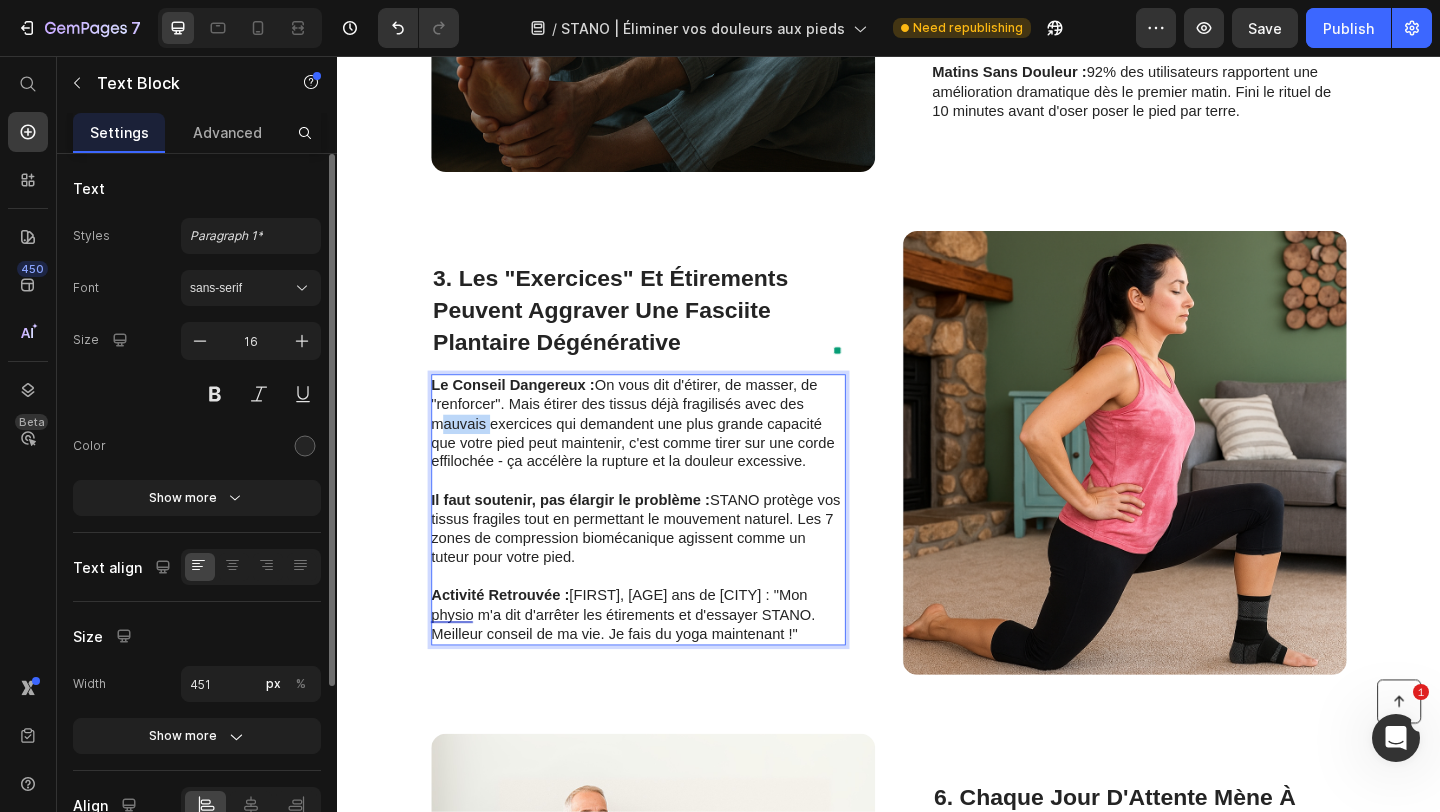 click on "Le Conseil Dangereux :  On vous dit d'étirer, de masser, de "renforcer". Mais étirer des tissus déjà fragilisés avec des mauvais exercices qui demandent une plus grande capacité que votre pied peut maintenir, c'est comme tirer sur une corde effilochée - ça accélère la rupture et la douleur excessive." at bounding box center (663, 456) 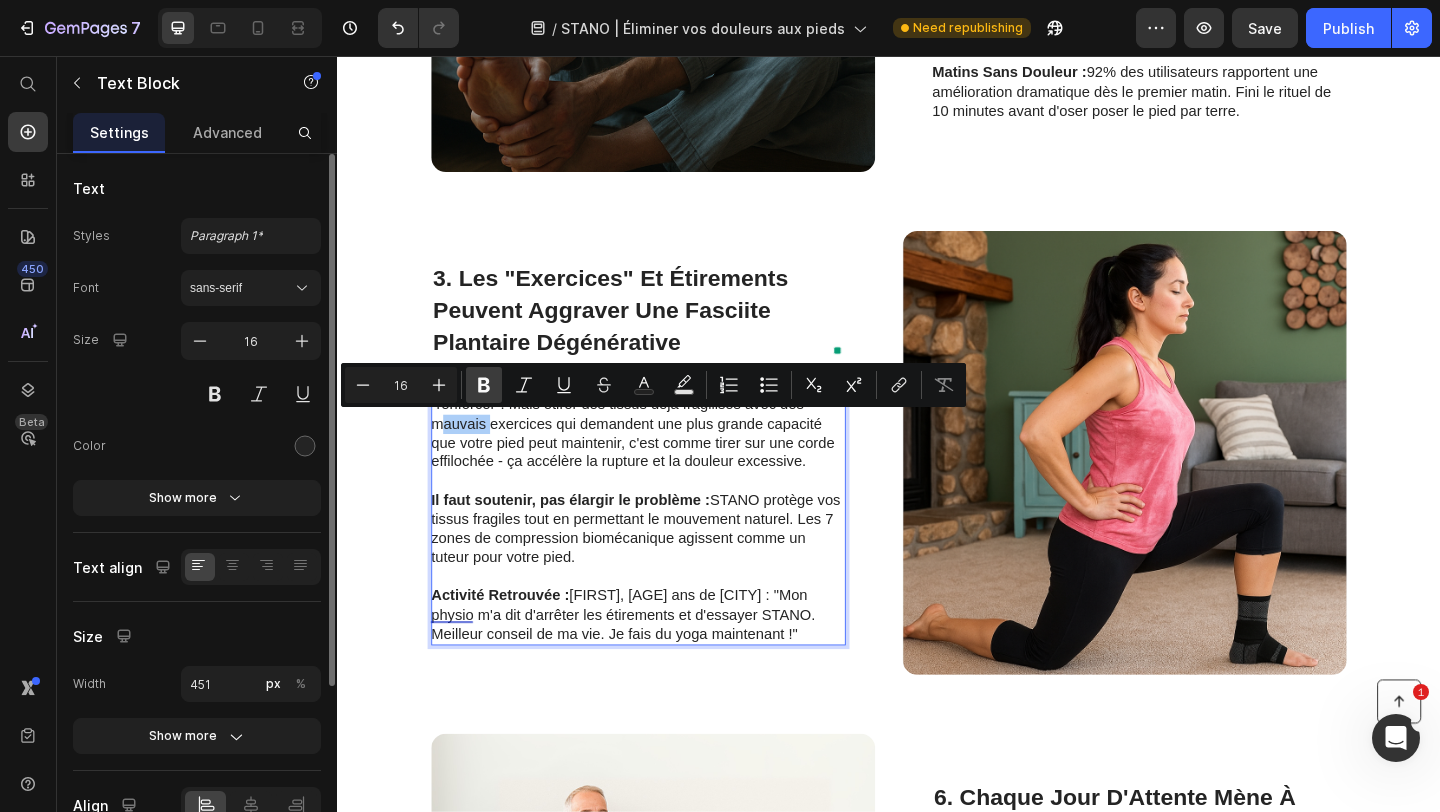 drag, startPoint x: 488, startPoint y: 376, endPoint x: 164, endPoint y: 438, distance: 329.87875 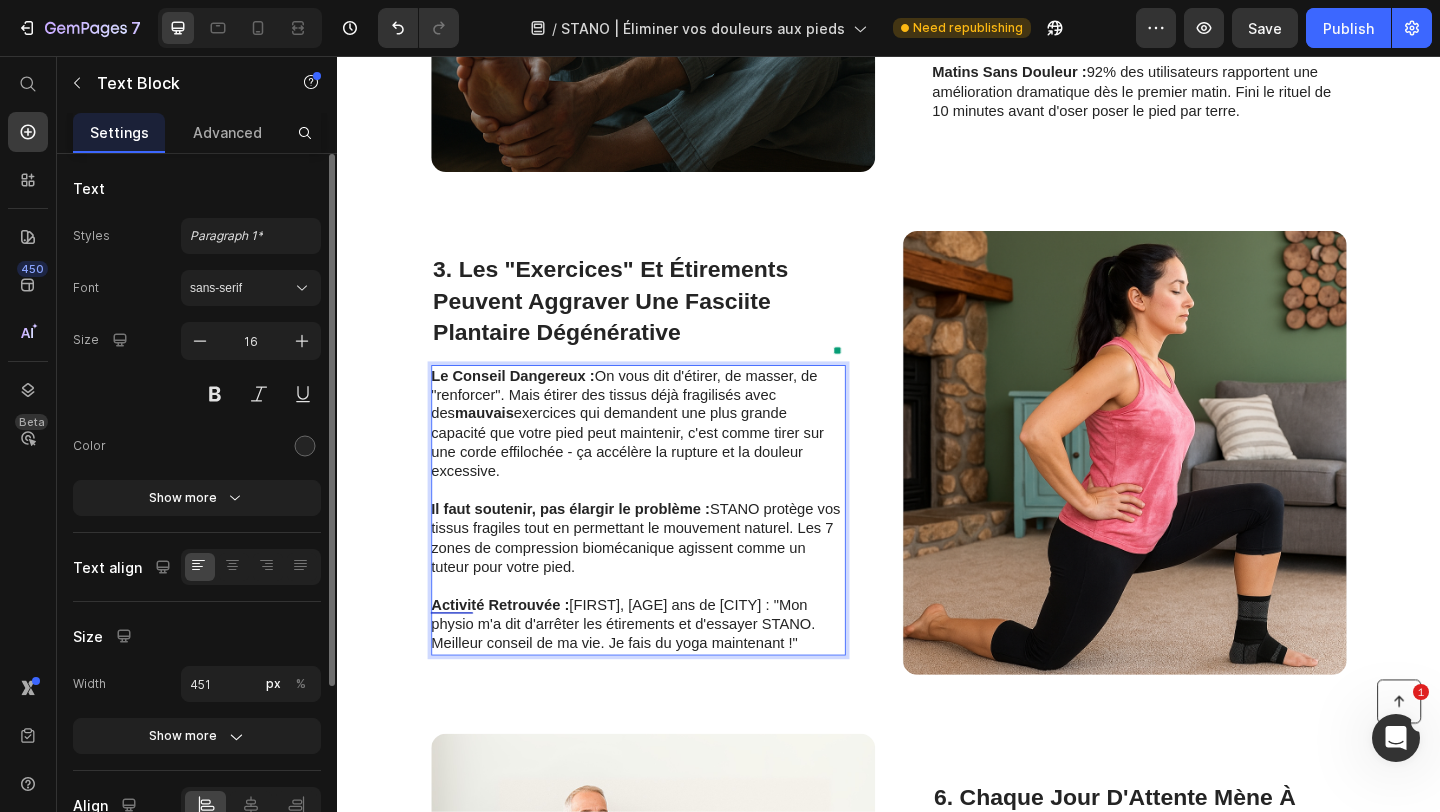 click on "Le Conseil Dangereux :  On vous dit d'étirer, de masser, de "renforcer". Mais étirer des tissus déjà fragilisés avec des  mauvais  exercices qui demandent une plus grande capacité que votre pied peut maintenir, c'est comme tirer sur une corde effilochée - ça accélère la rupture et la douleur excessive." at bounding box center [663, 456] 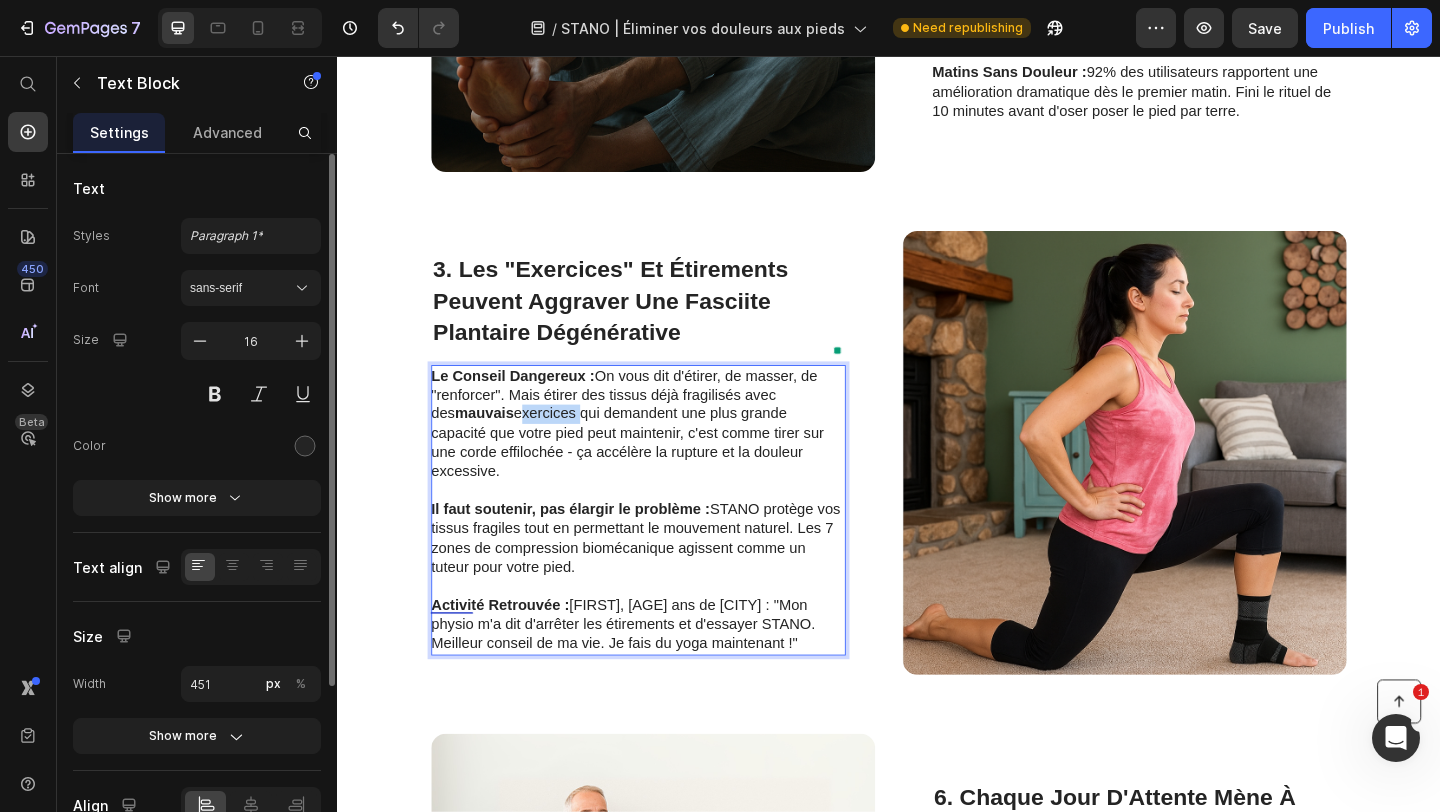 click on "Le Conseil Dangereux :  On vous dit d'étirer, de masser, de "renforcer". Mais étirer des tissus déjà fragilisés avec des  mauvais  exercices qui demandent une plus grande capacité que votre pied peut maintenir, c'est comme tirer sur une corde effilochée - ça accélère la rupture et la douleur excessive." at bounding box center [663, 456] 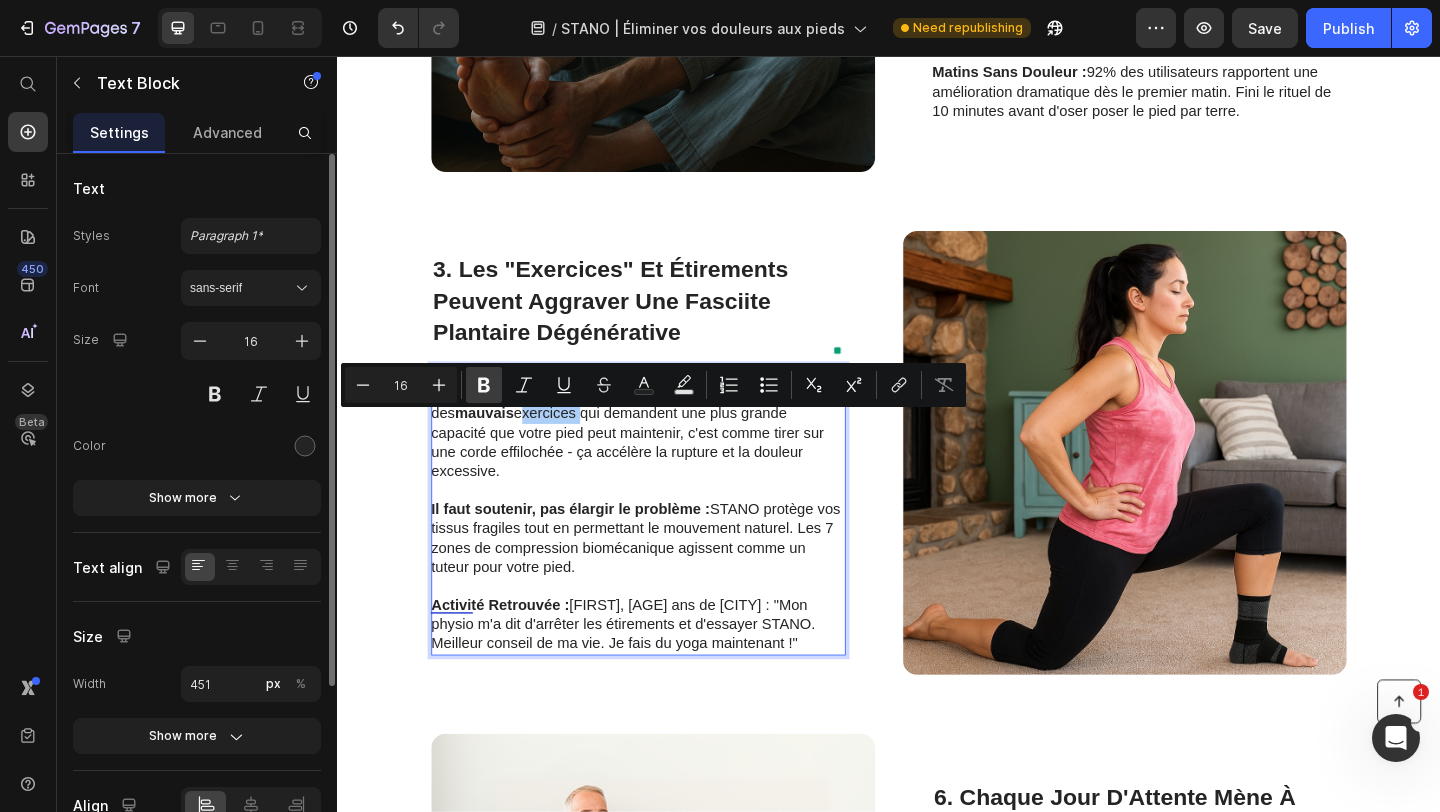 click on "Bold" at bounding box center (484, 385) 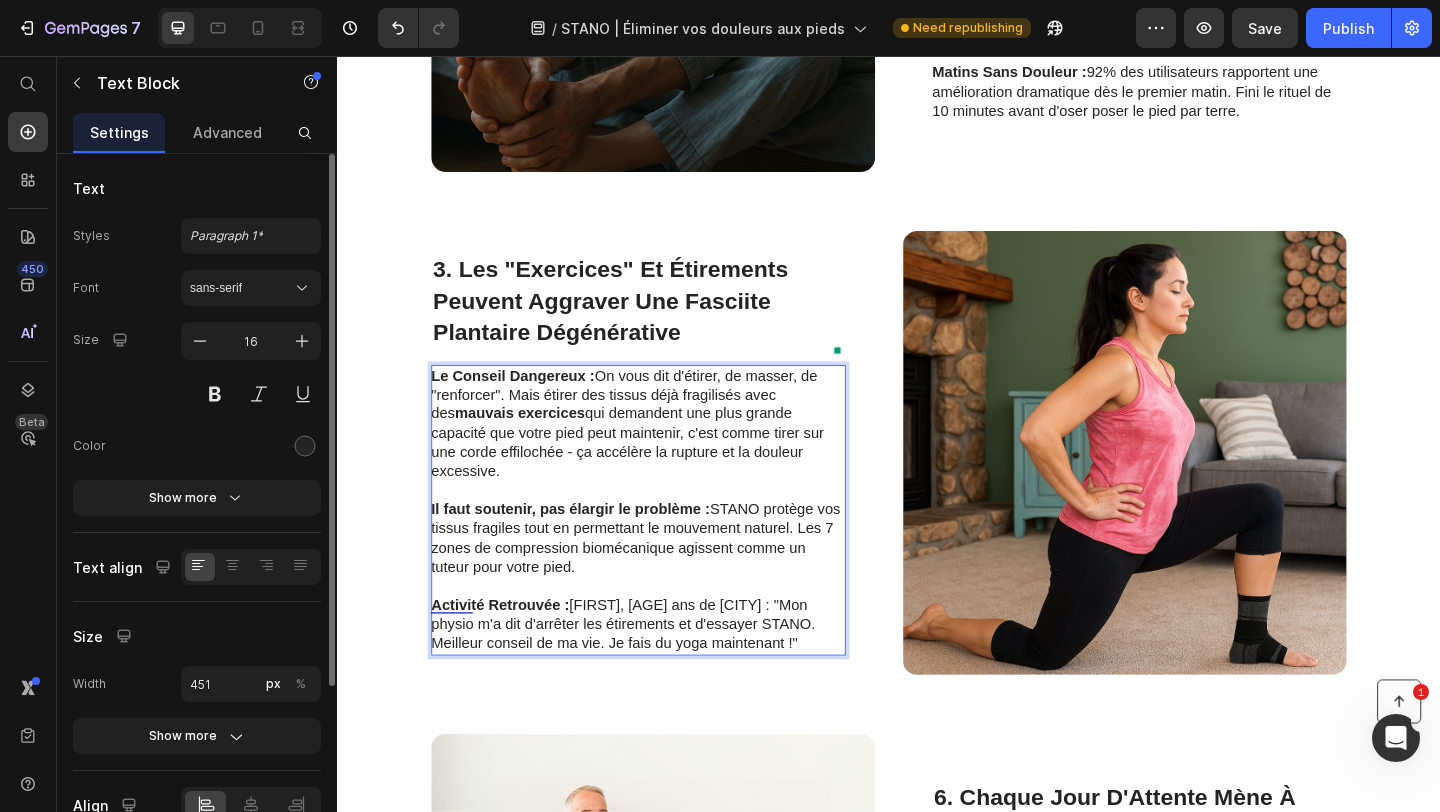 click on "Activité Retrouvée :" at bounding box center [514, 652] 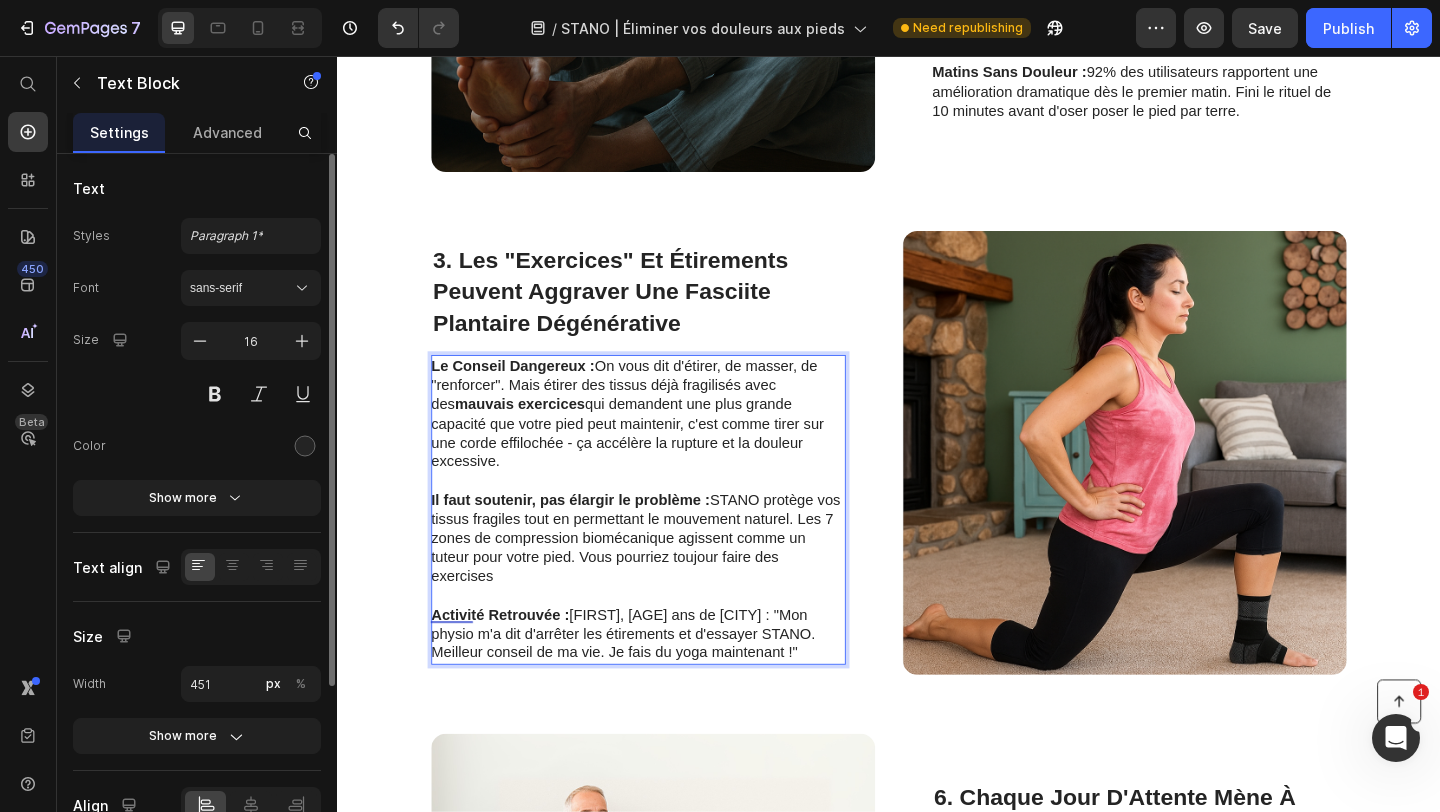 type 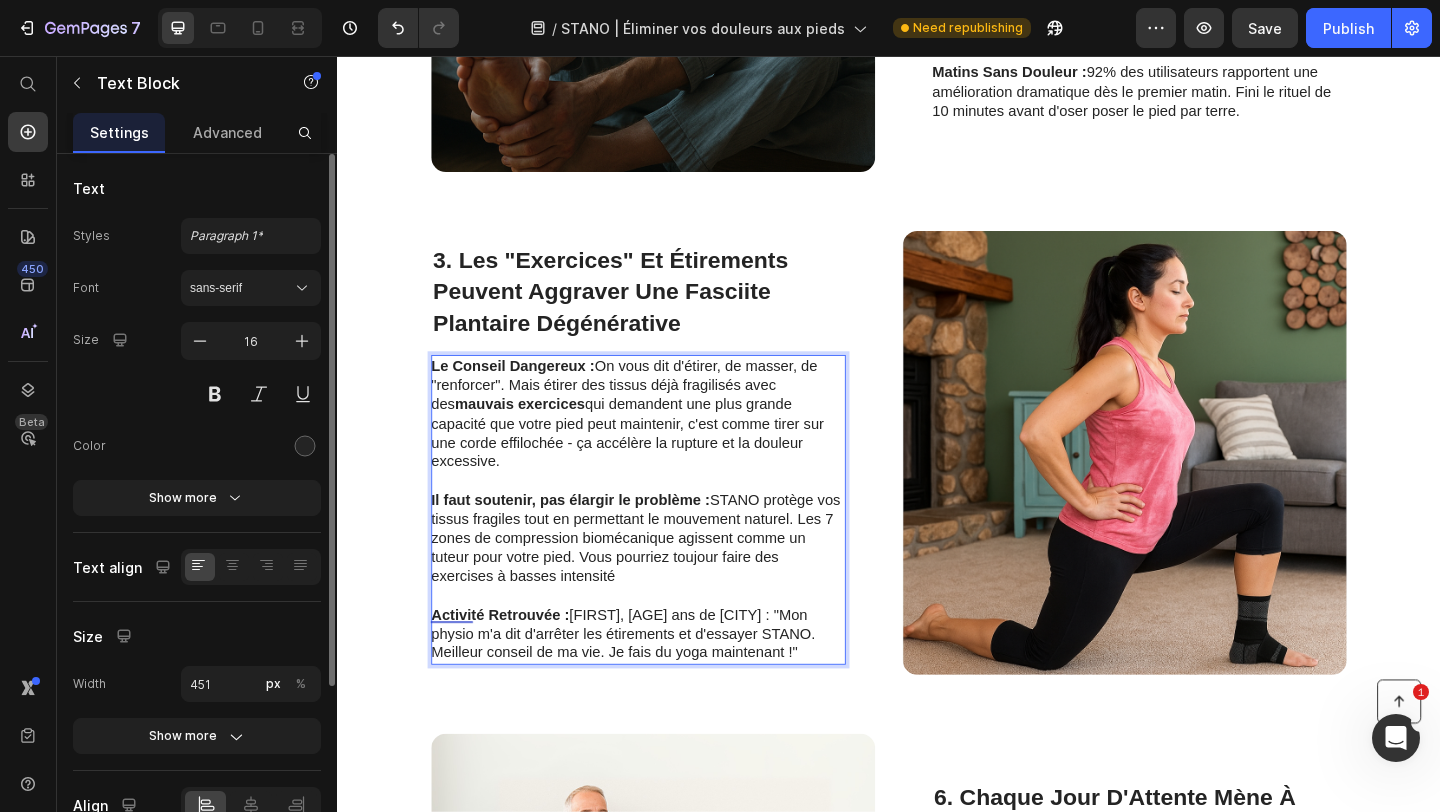 click on "Il faut soutenir, pas élargir le problème :  STANO protège vos tissus fragiles tout en permettant le mouvement naturel. Les 7 zones de compression biomécanique agissent comme un tuteur pour votre pied. Vous pourriez toujour faire des exercises à basses intensité" at bounding box center (663, 581) 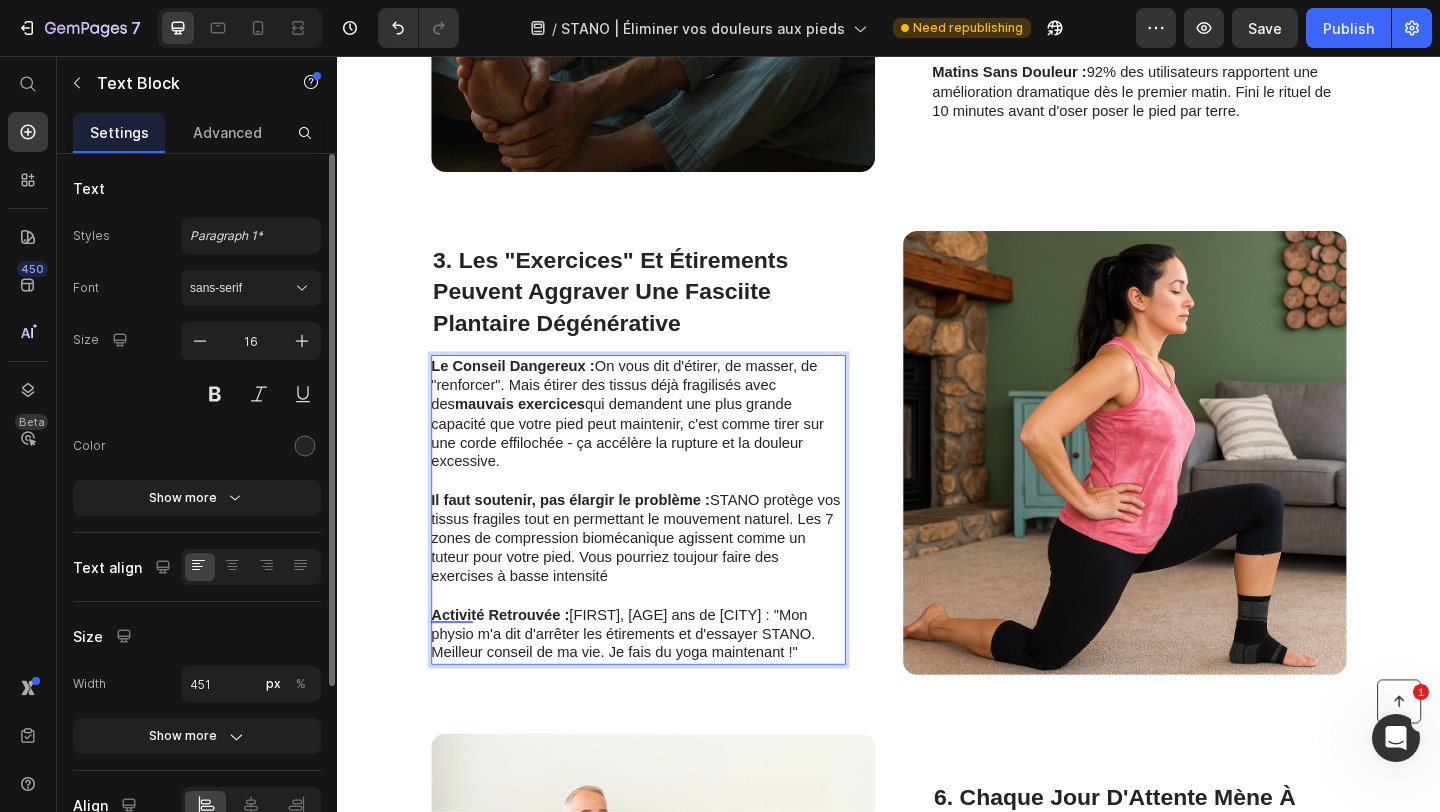 drag, startPoint x: 632, startPoint y: 617, endPoint x: 525, endPoint y: 618, distance: 107.00467 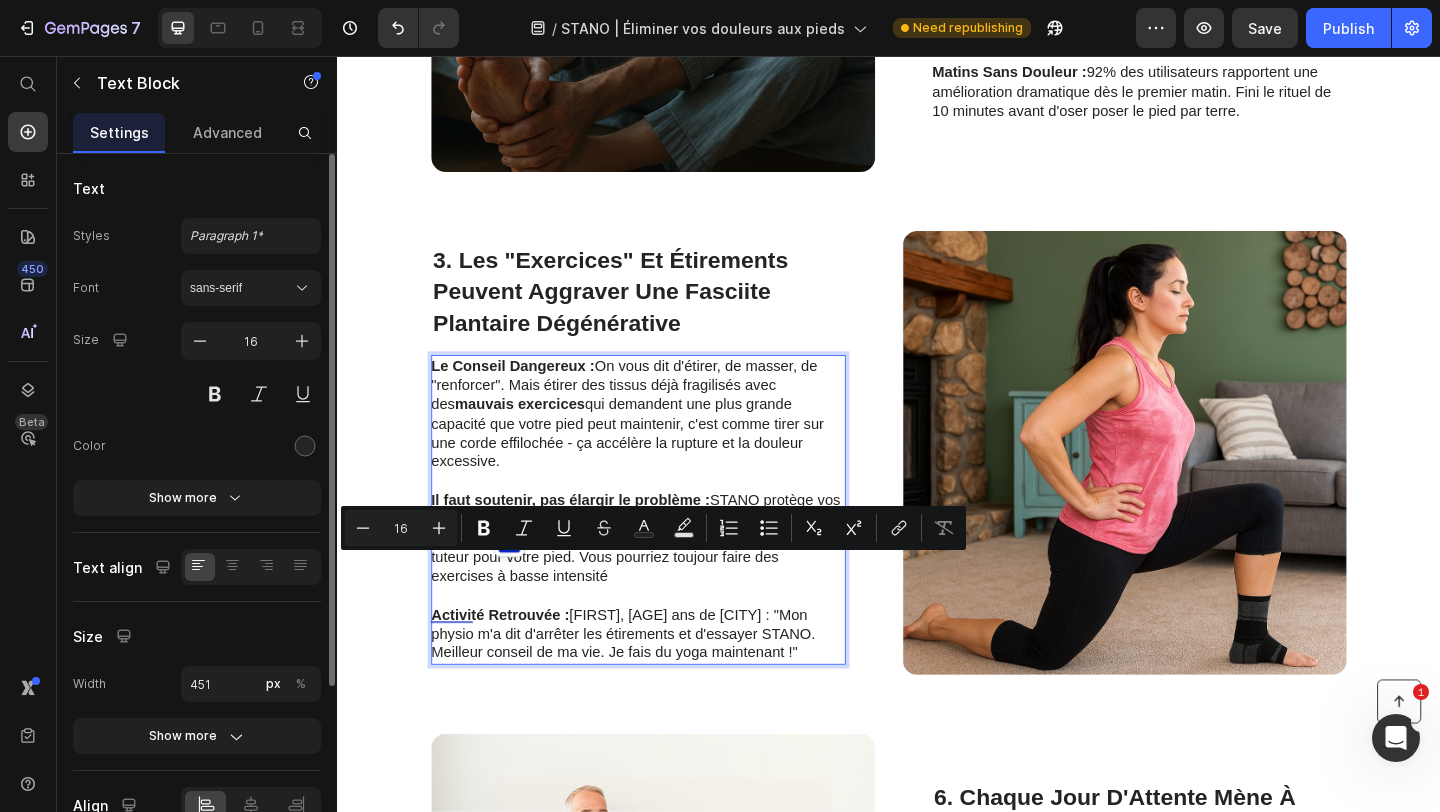 type on "10" 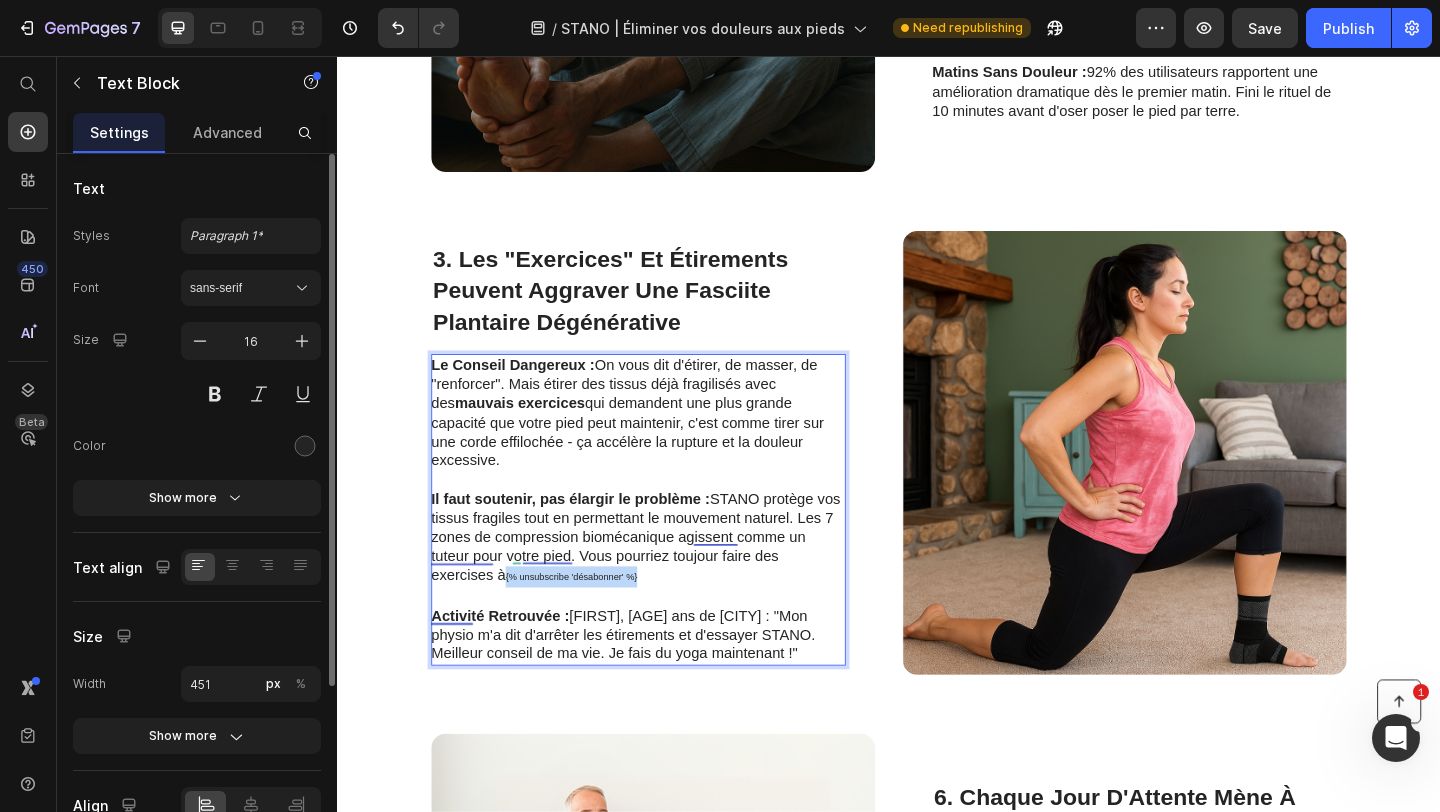 drag, startPoint x: 522, startPoint y: 608, endPoint x: 688, endPoint y: 610, distance: 166.01205 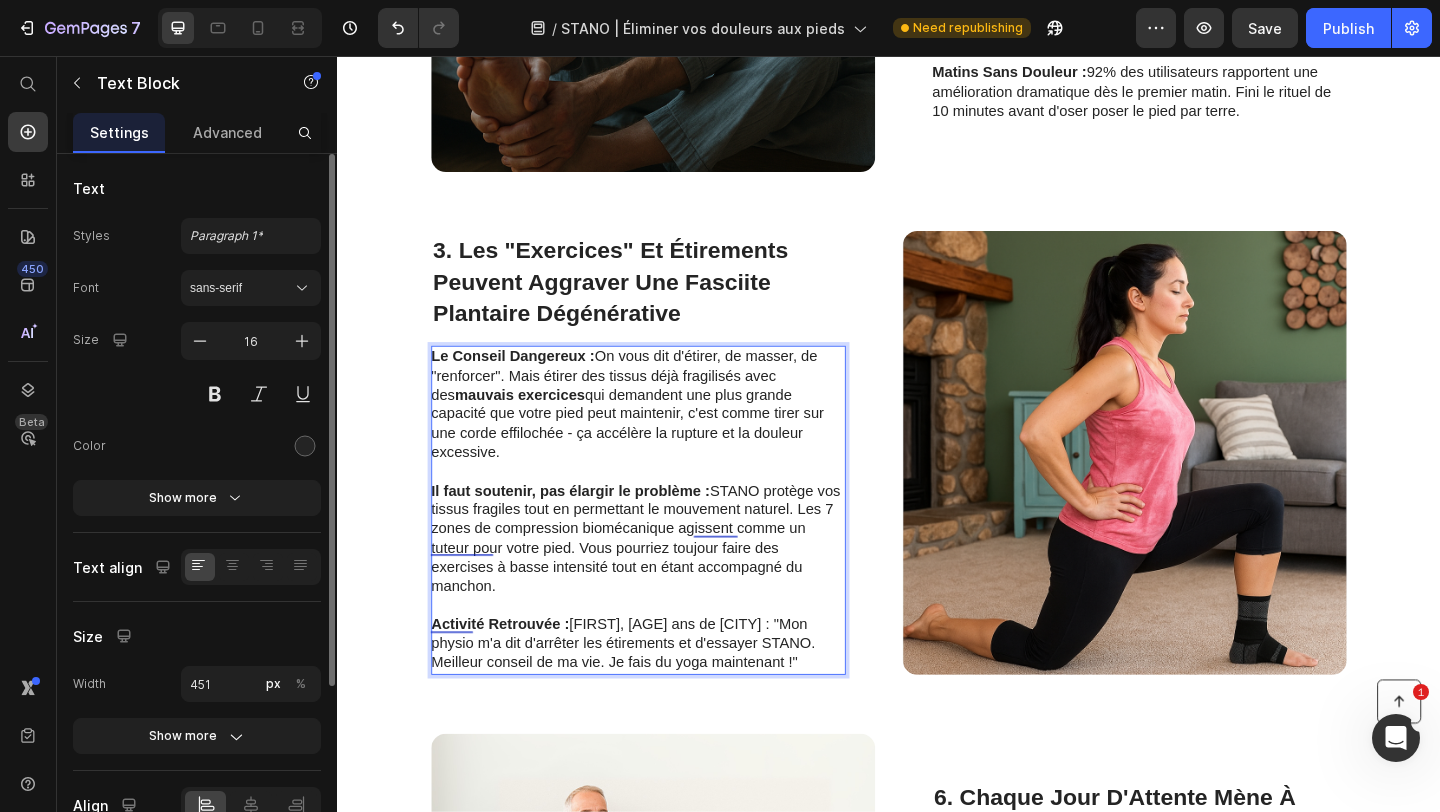 click on "Il faut soutenir, pas élargir le problème :  STANO protège vos tissus fragiles tout en permettant le mouvement naturel. Les 7 zones de compression biomécanique agissent comme un tuteur pour votre pied. Vous pourriez toujour faire des exercises à basse intensité tout en étant accompagné du manchon." at bounding box center (663, 581) 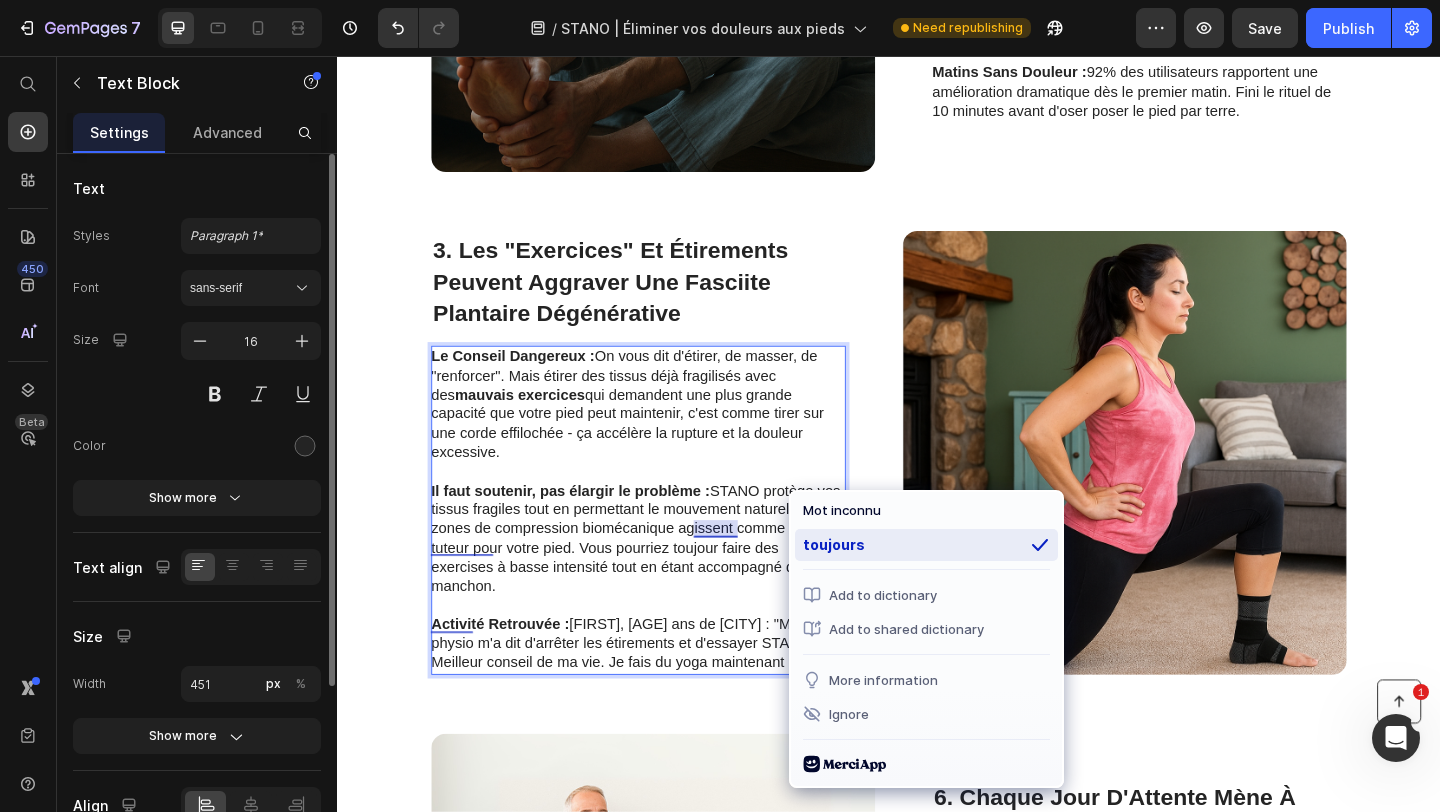 click on "toujours" at bounding box center [926, 545] 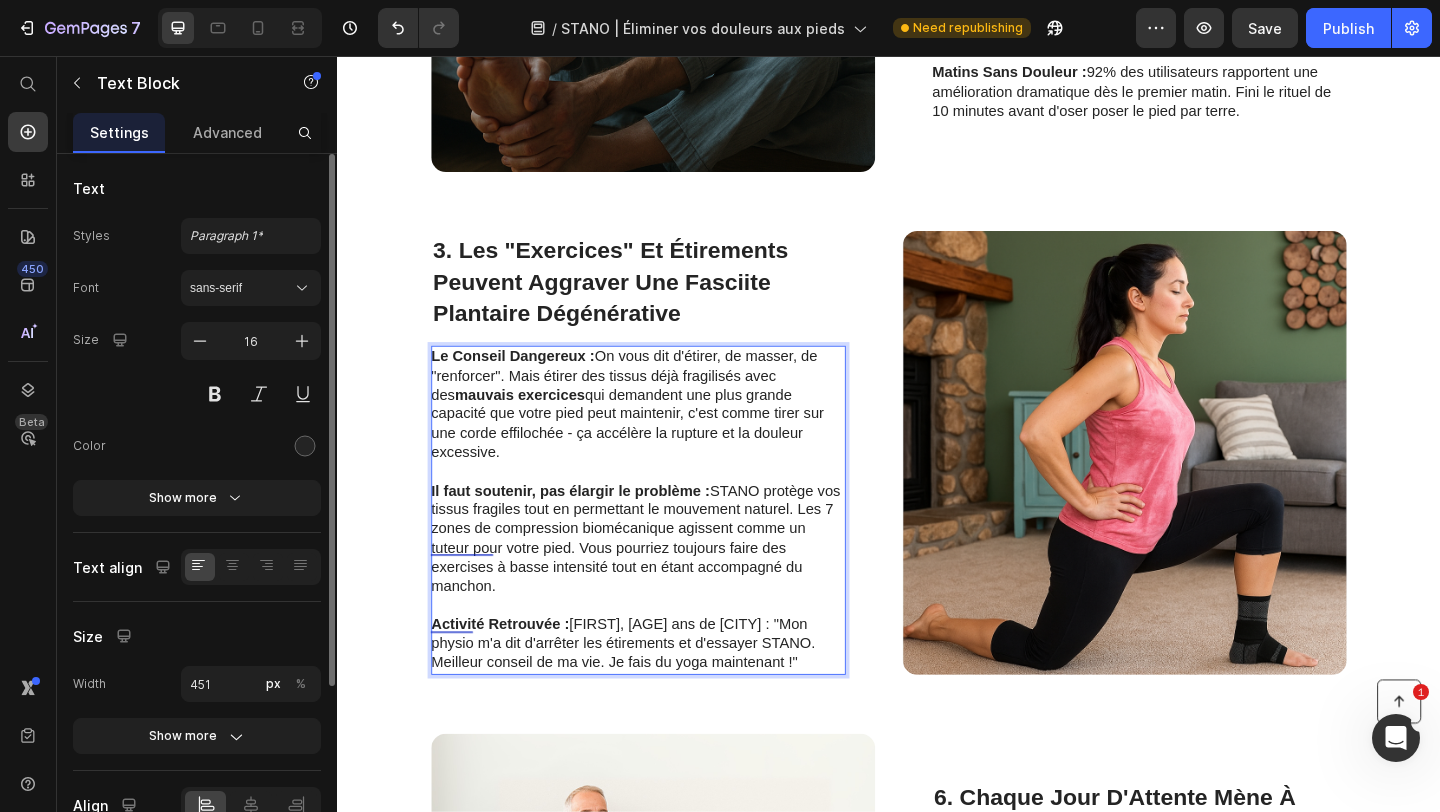 click on "Il faut soutenir, pas élargir le problème :  STANO protège vos tissus fragiles tout en permettant le mouvement naturel. Les 7 zones de compression biomécanique agissent comme un tuteur pour votre pied. Vous pourriez toujours faire des exercises à basse intensité tout en étant accompagné du manchon." at bounding box center [663, 581] 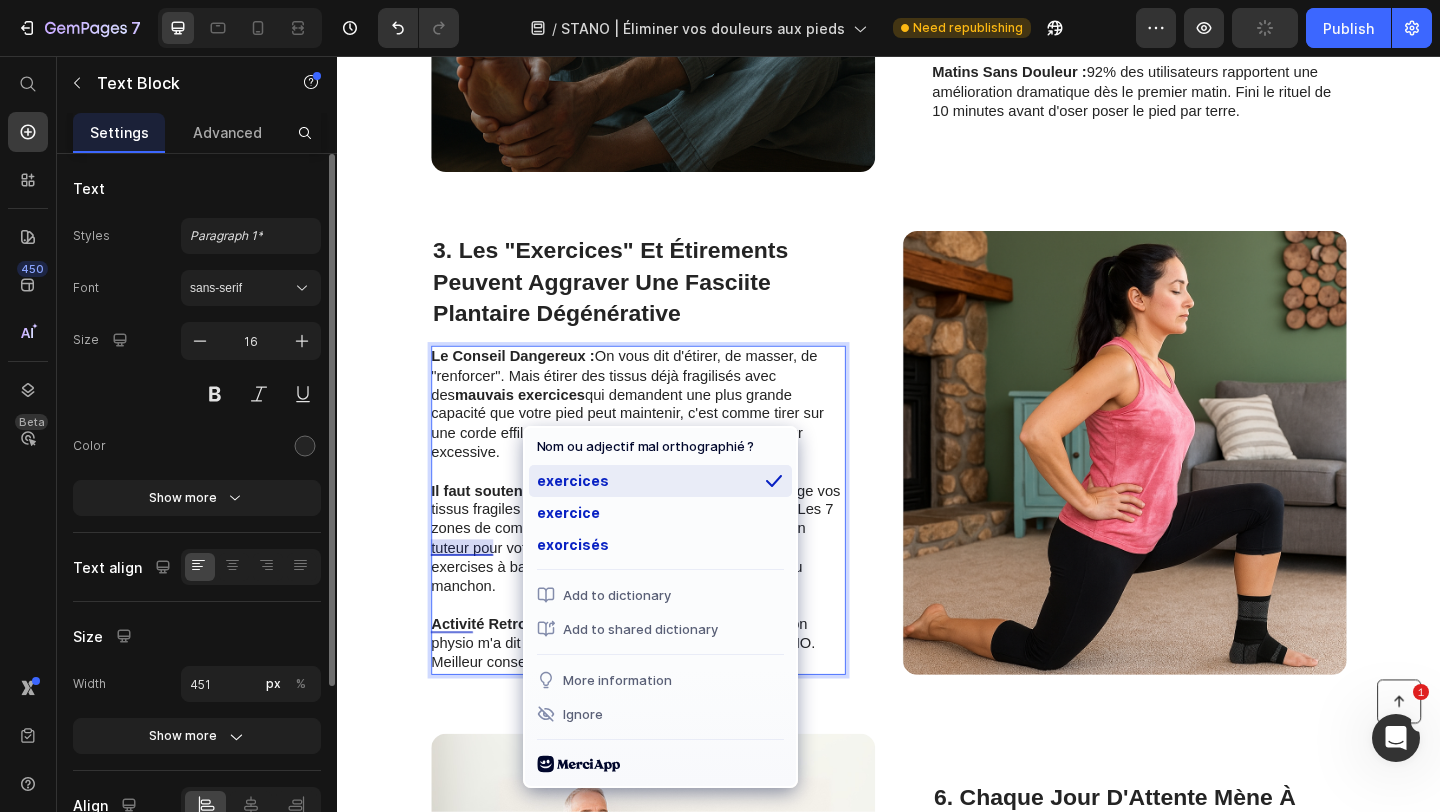 click on "exercices" at bounding box center (660, 481) 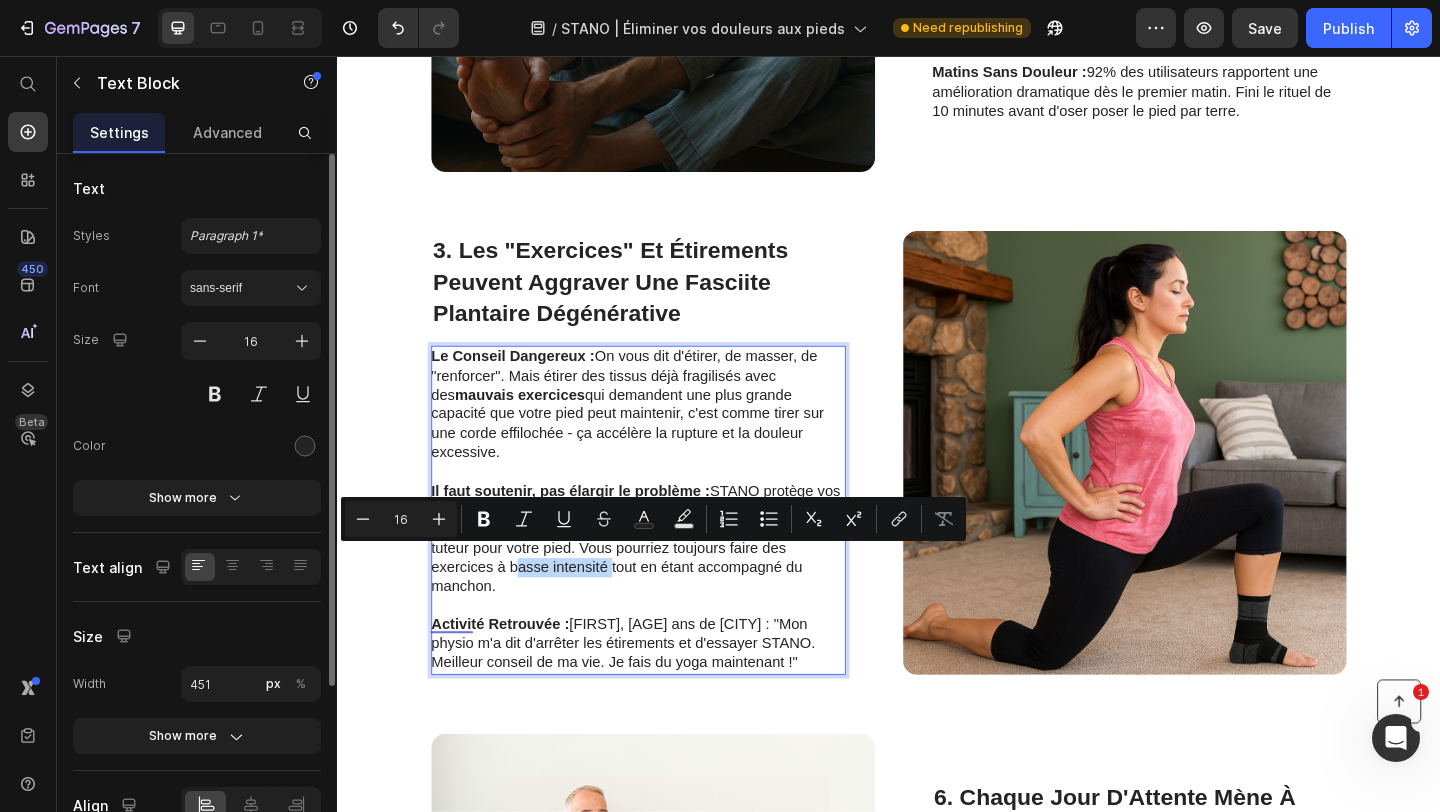 drag, startPoint x: 526, startPoint y: 600, endPoint x: 629, endPoint y: 602, distance: 103.01942 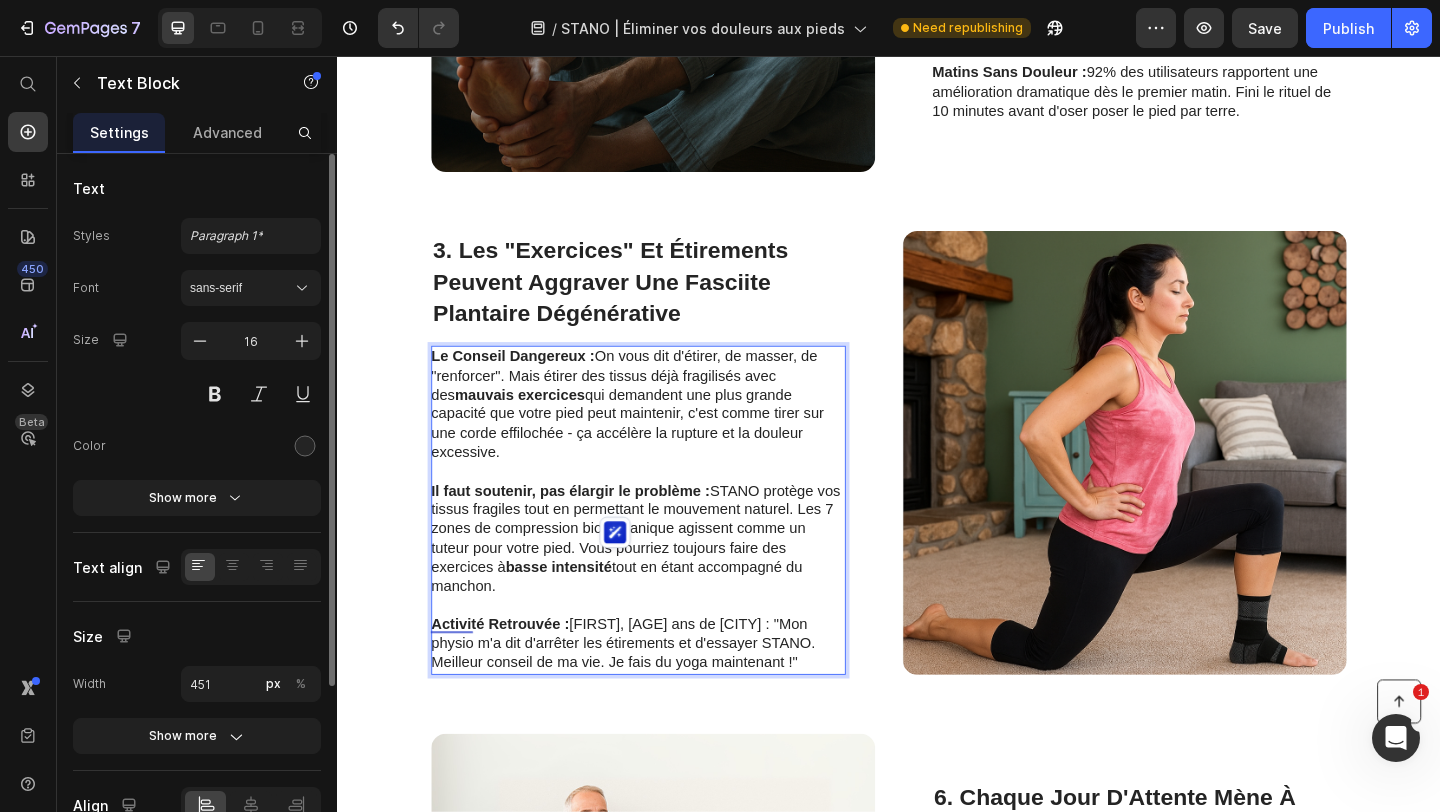 click at bounding box center (663, 653) 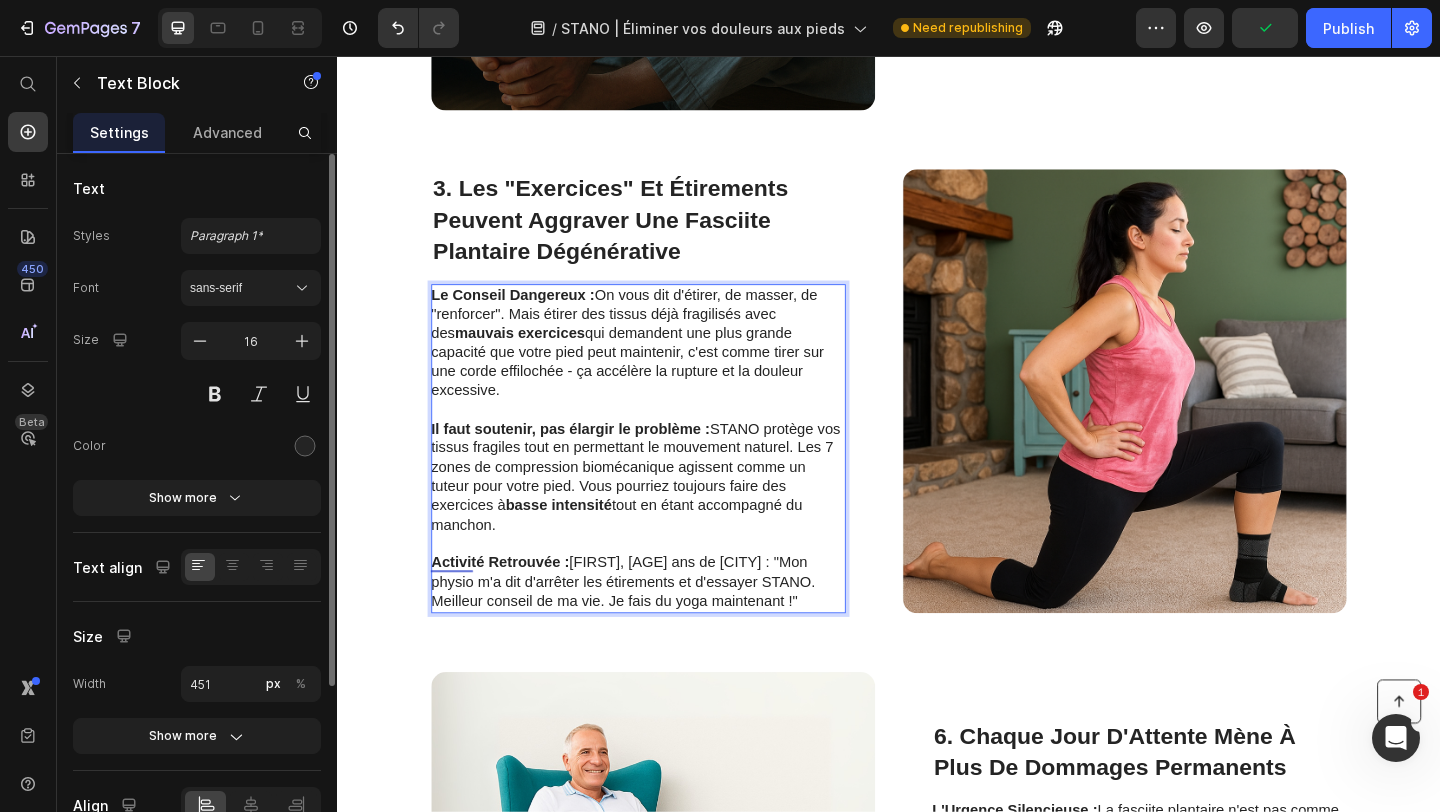 scroll, scrollTop: 1464, scrollLeft: 0, axis: vertical 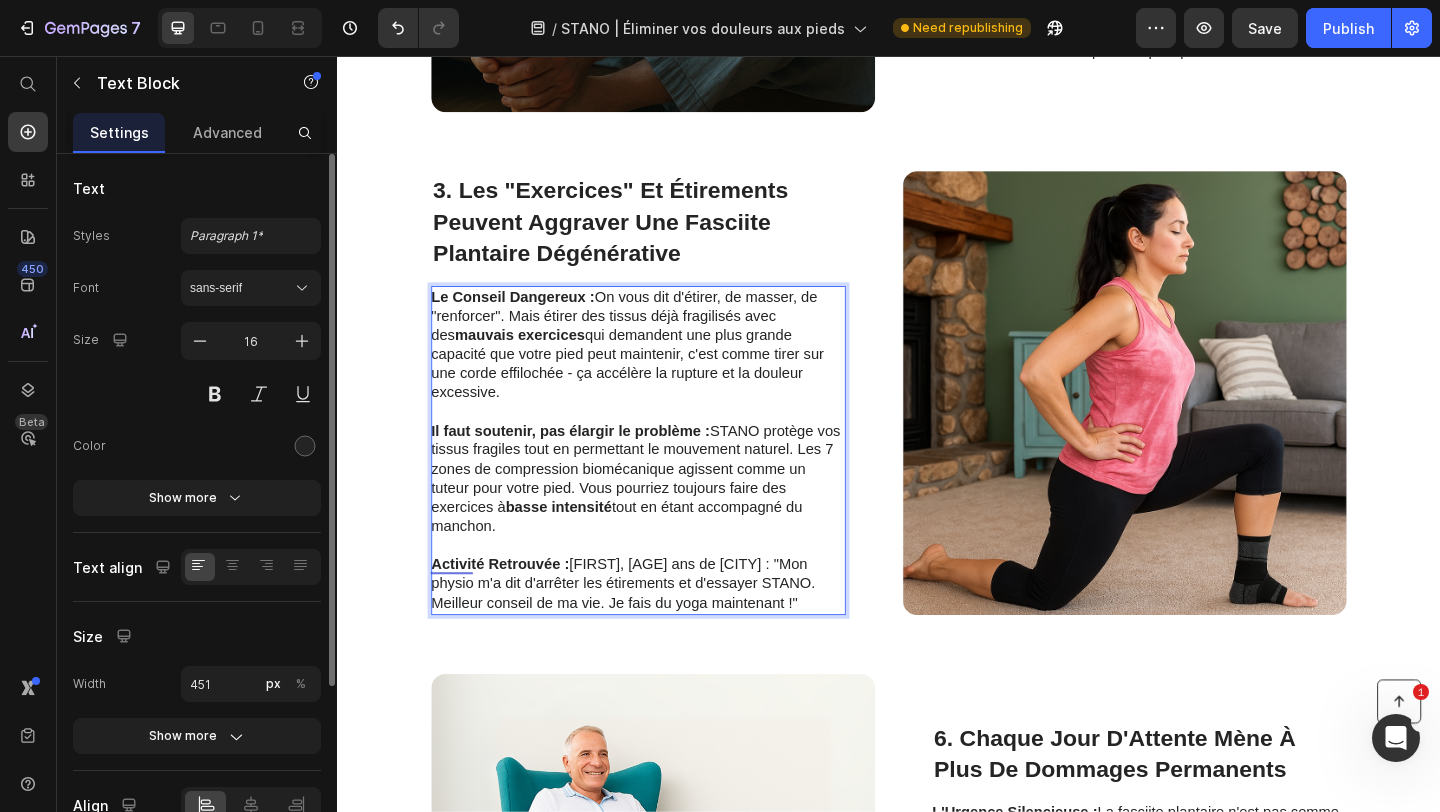 click on "Activité Retrouvée :  [NAME], [AGE] ans de [CITY] : "Mon physio m'a dit d'arrêter les étirements et d'essayer STANO. Meilleur conseil de ma vie. Je fais du yoga maintenant !"" at bounding box center [663, 630] 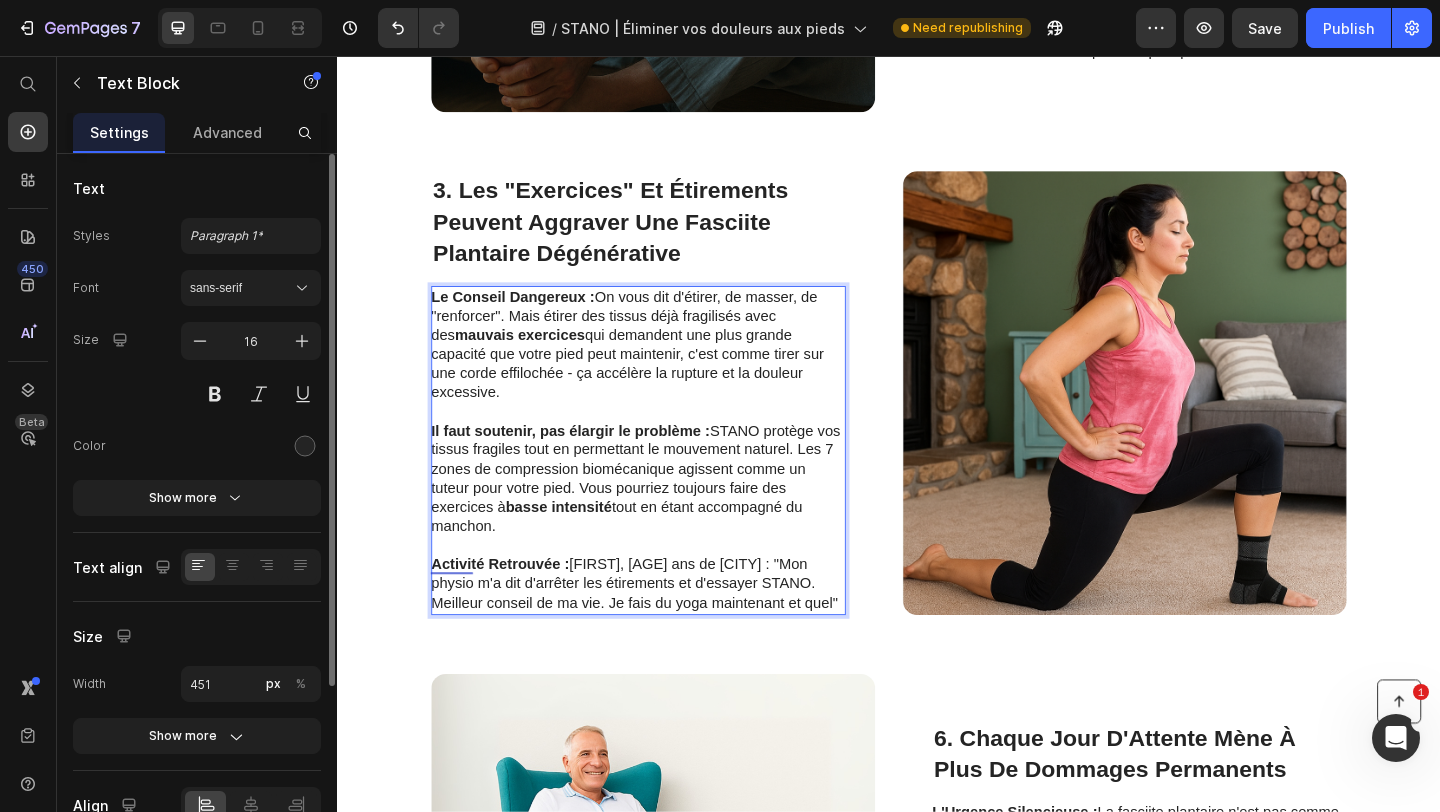 scroll, scrollTop: 1454, scrollLeft: 0, axis: vertical 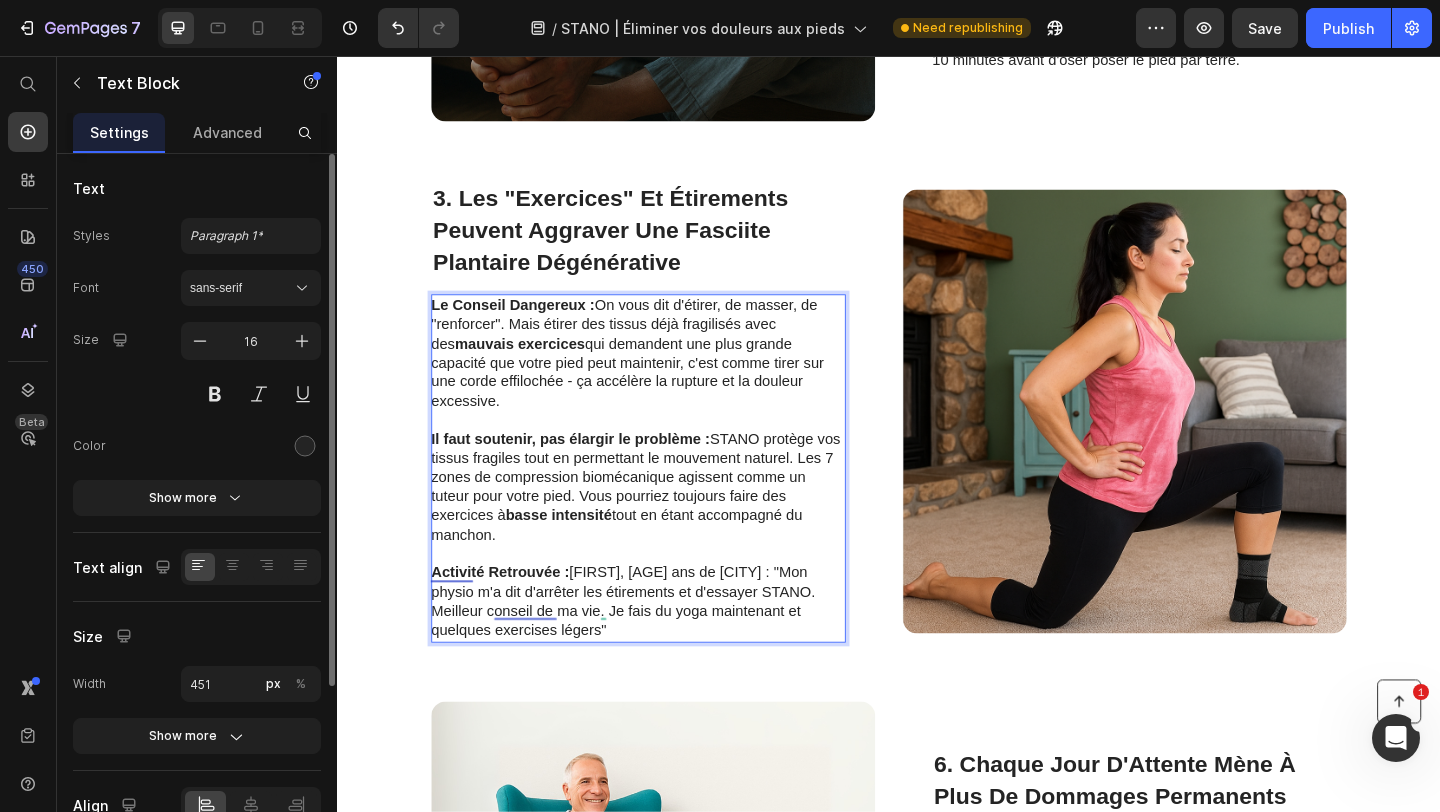 click on "Activité Retrouvée :  [FIRST], [AGE] ans de [CITY] : "Mon physio m'a dit d'arrêter les étirements et d'essayer STANO. Meilleur conseil de ma vie. Je fais du yoga maintenant et quelques exercises légers"" at bounding box center [663, 649] 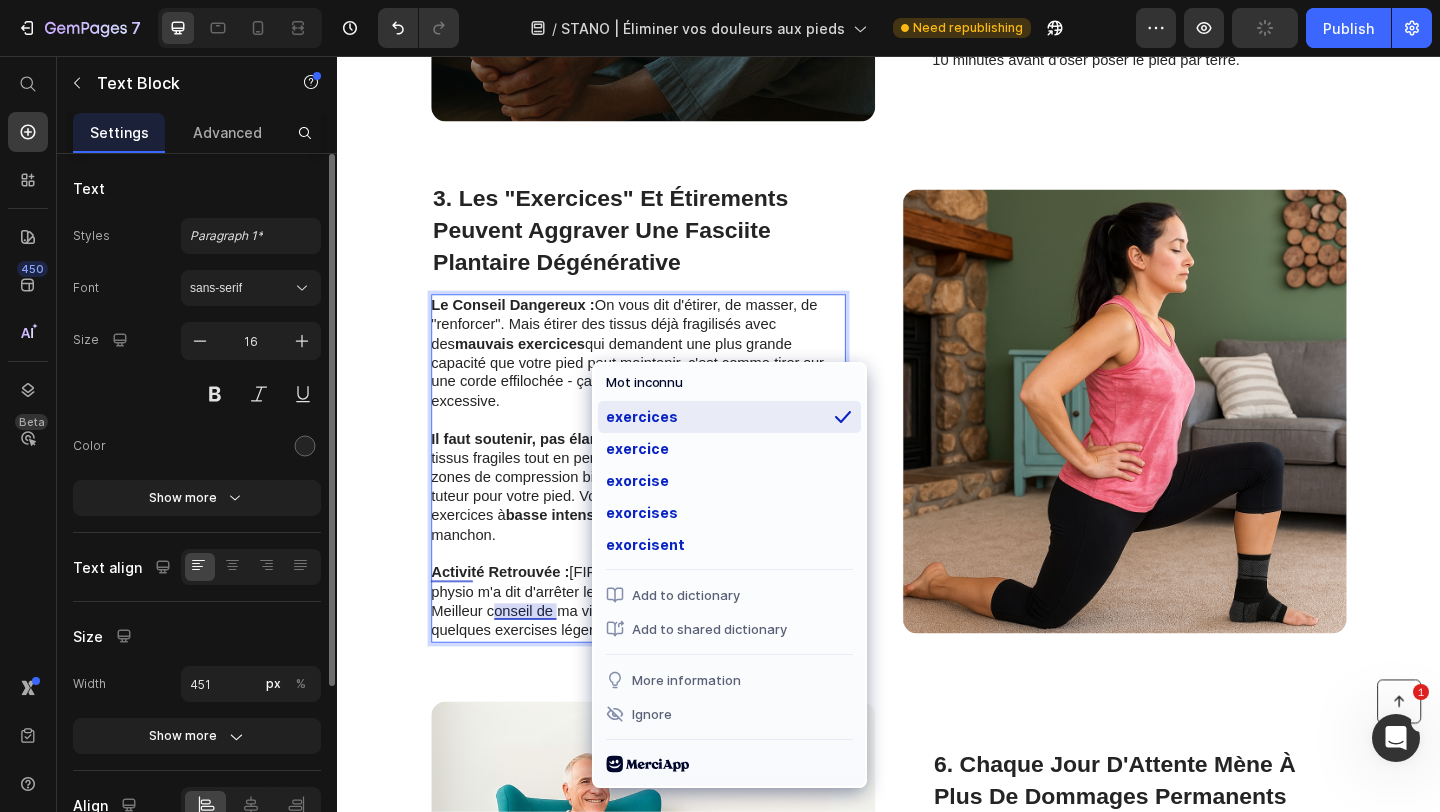 click on "exercices" at bounding box center [729, 417] 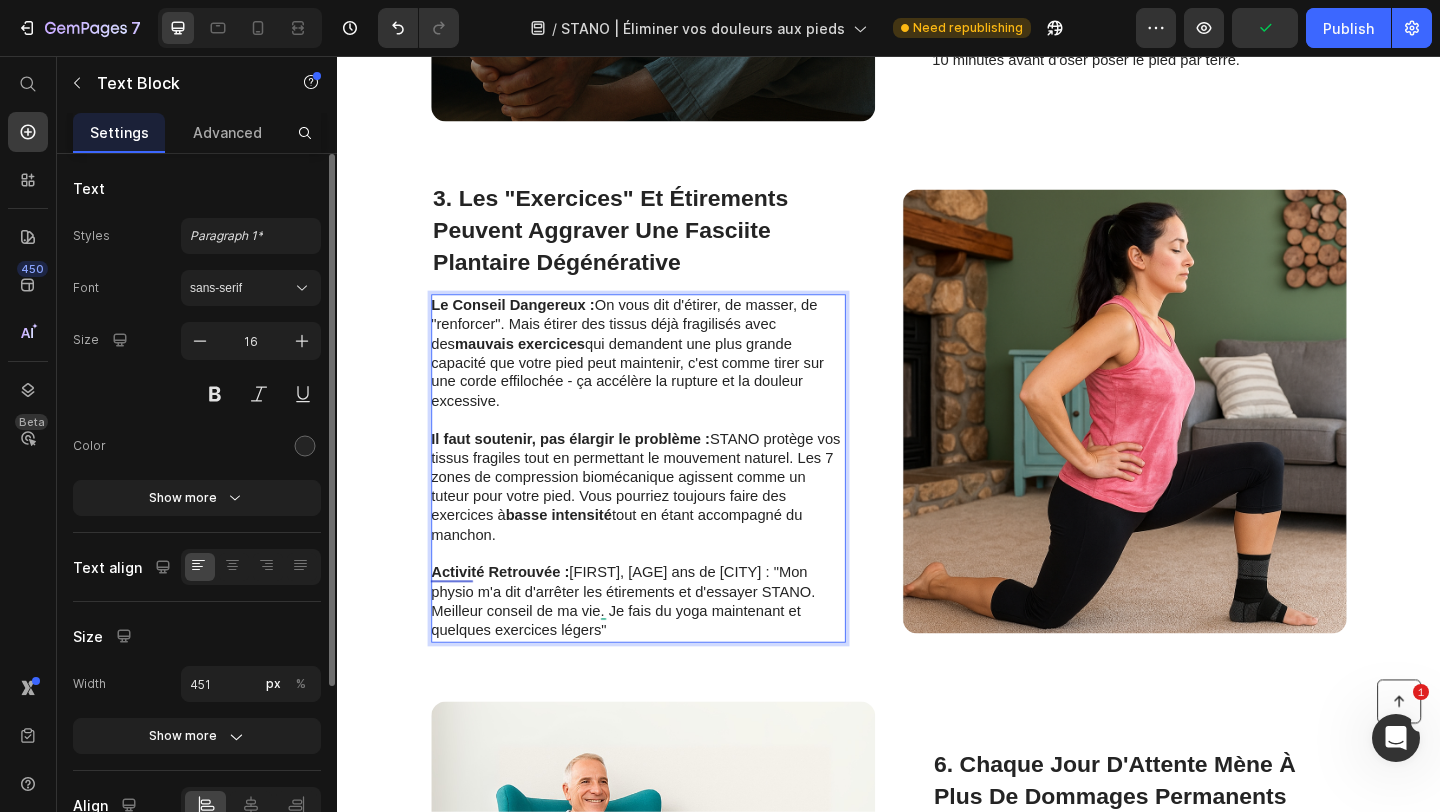 click on "Activité Retrouvée :  [FIRST], [AGE] ans de [CITY] : "Mon physio m'a dit d'arrêter les étirements et d'essayer STANO. Meilleur conseil de ma vie. Je fais du yoga maintenant et quelques exercices légers"" at bounding box center [663, 649] 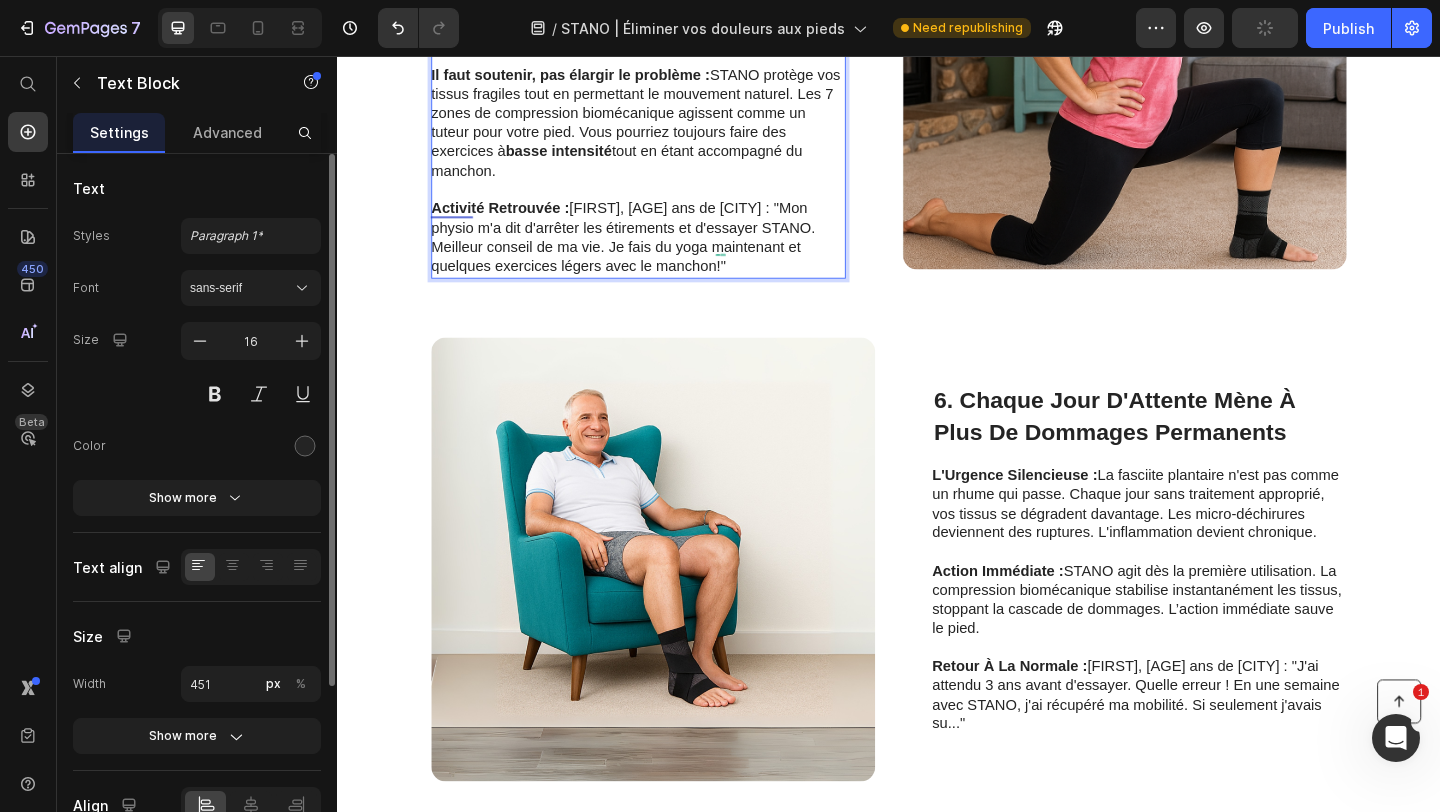 scroll, scrollTop: 1882, scrollLeft: 0, axis: vertical 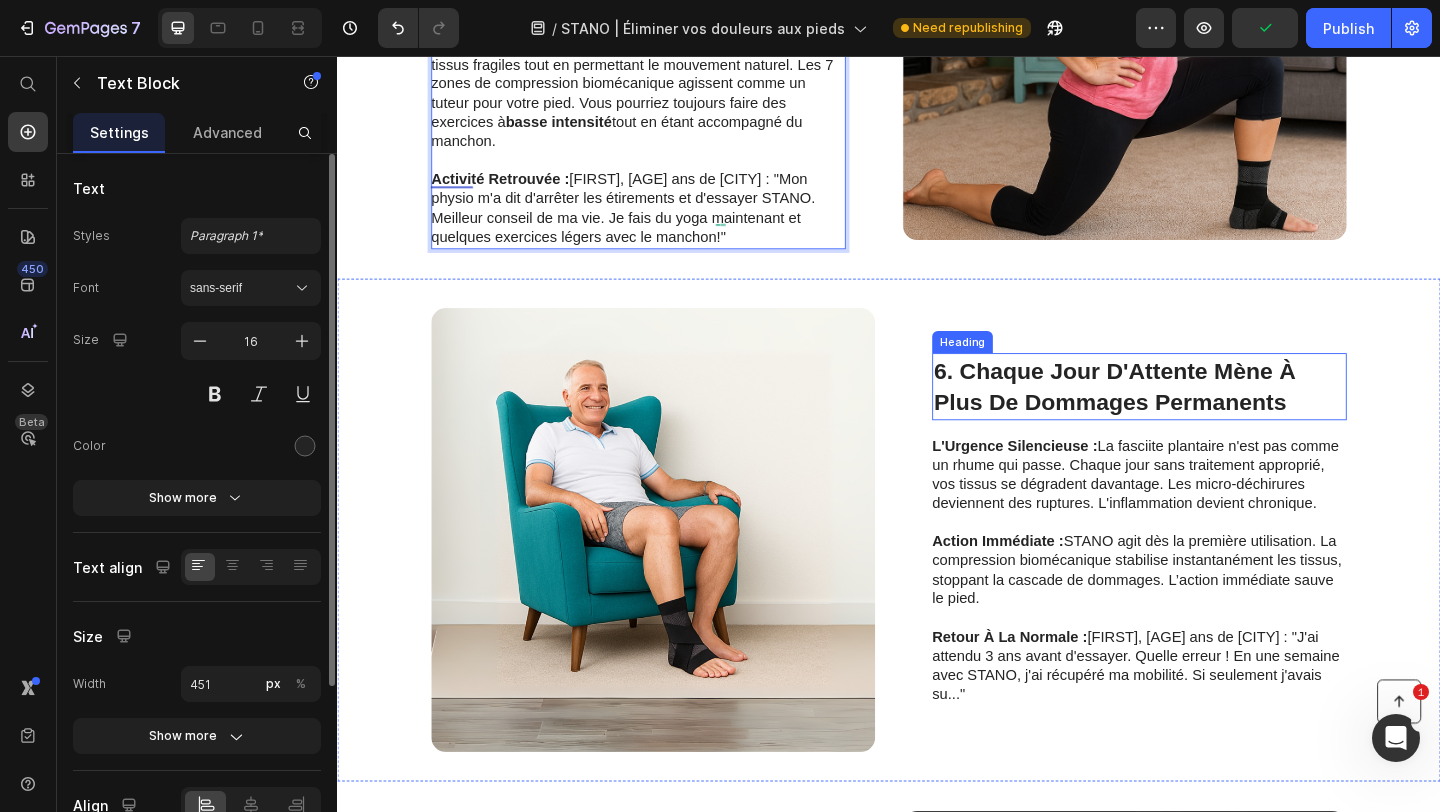 click on "6. Chaque Jour D'Attente Mène À Plus De Dommages Permanents" at bounding box center [1183, 415] 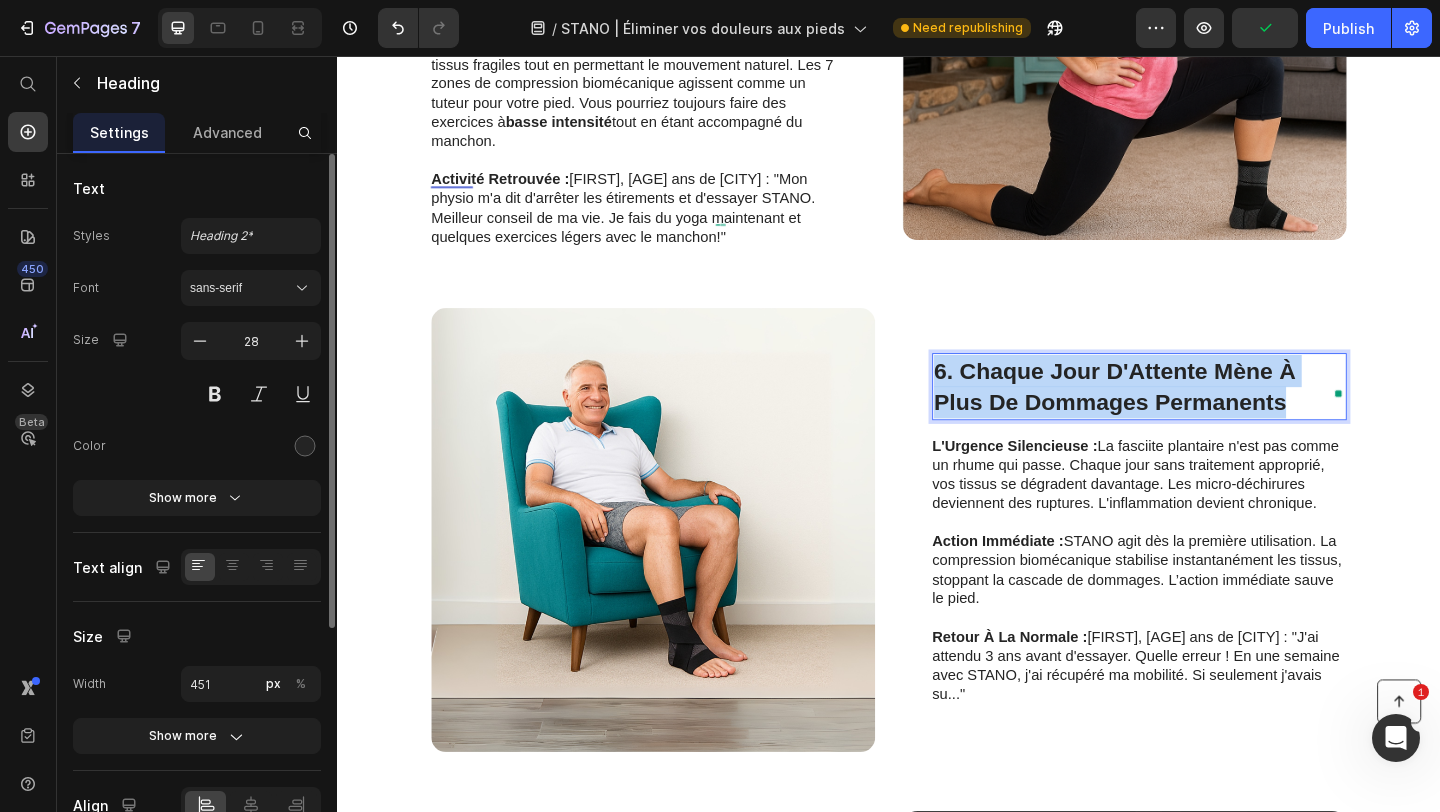 click on "6. Chaque Jour D'Attente Mène À Plus De Dommages Permanents" at bounding box center (1183, 415) 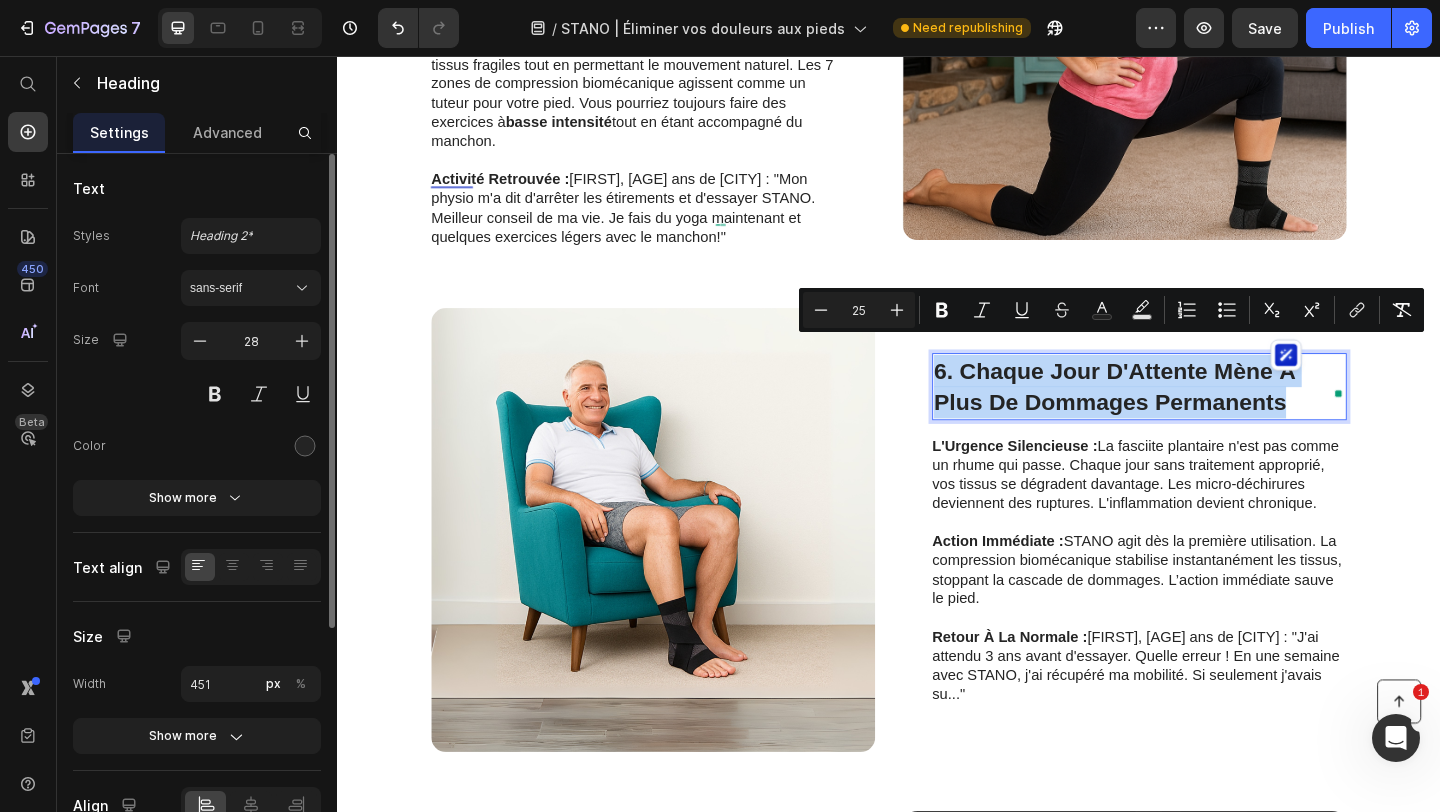 click on "6. Chaque Jour D'Attente Mène À Plus De Dommages Permanents" at bounding box center [1183, 415] 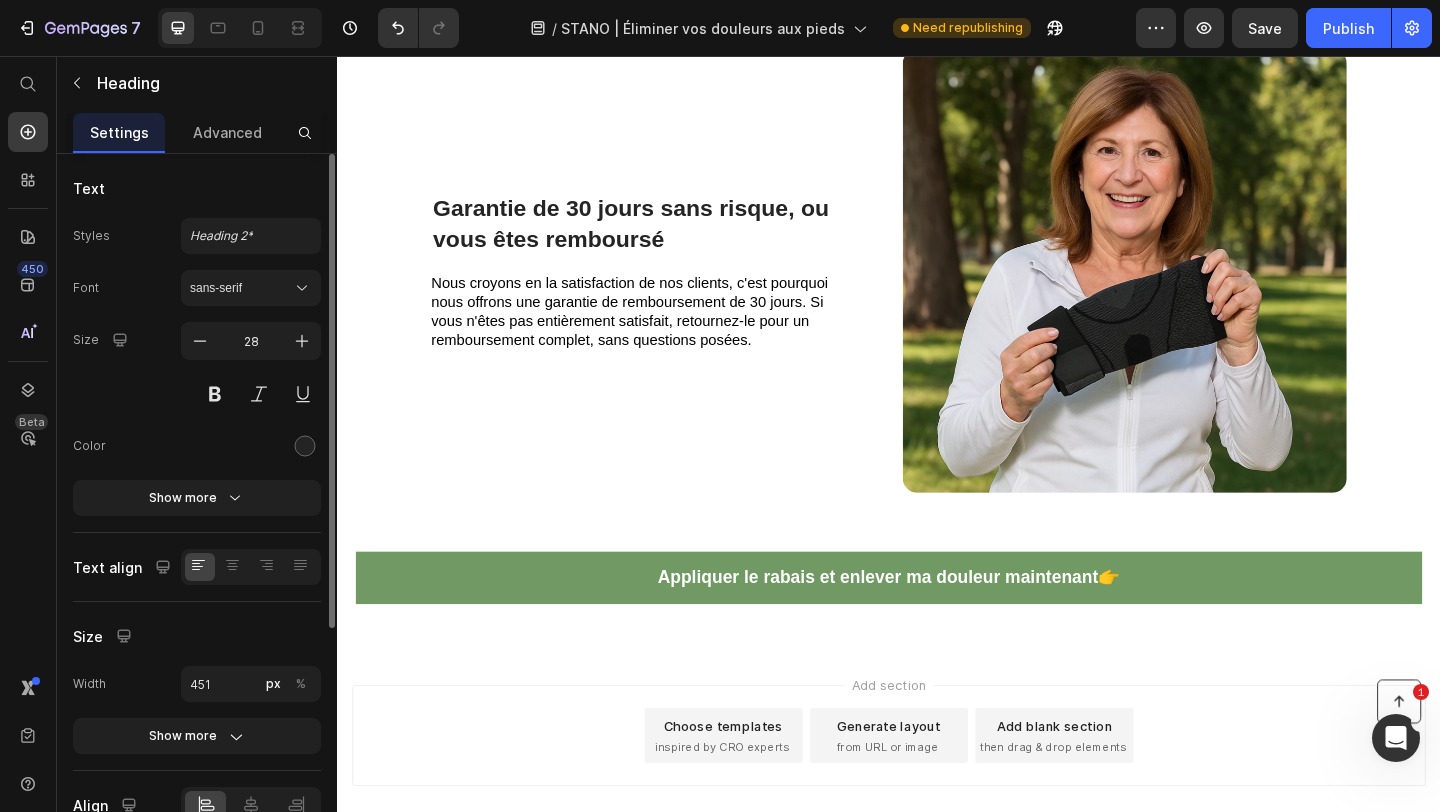 scroll, scrollTop: 5309, scrollLeft: 0, axis: vertical 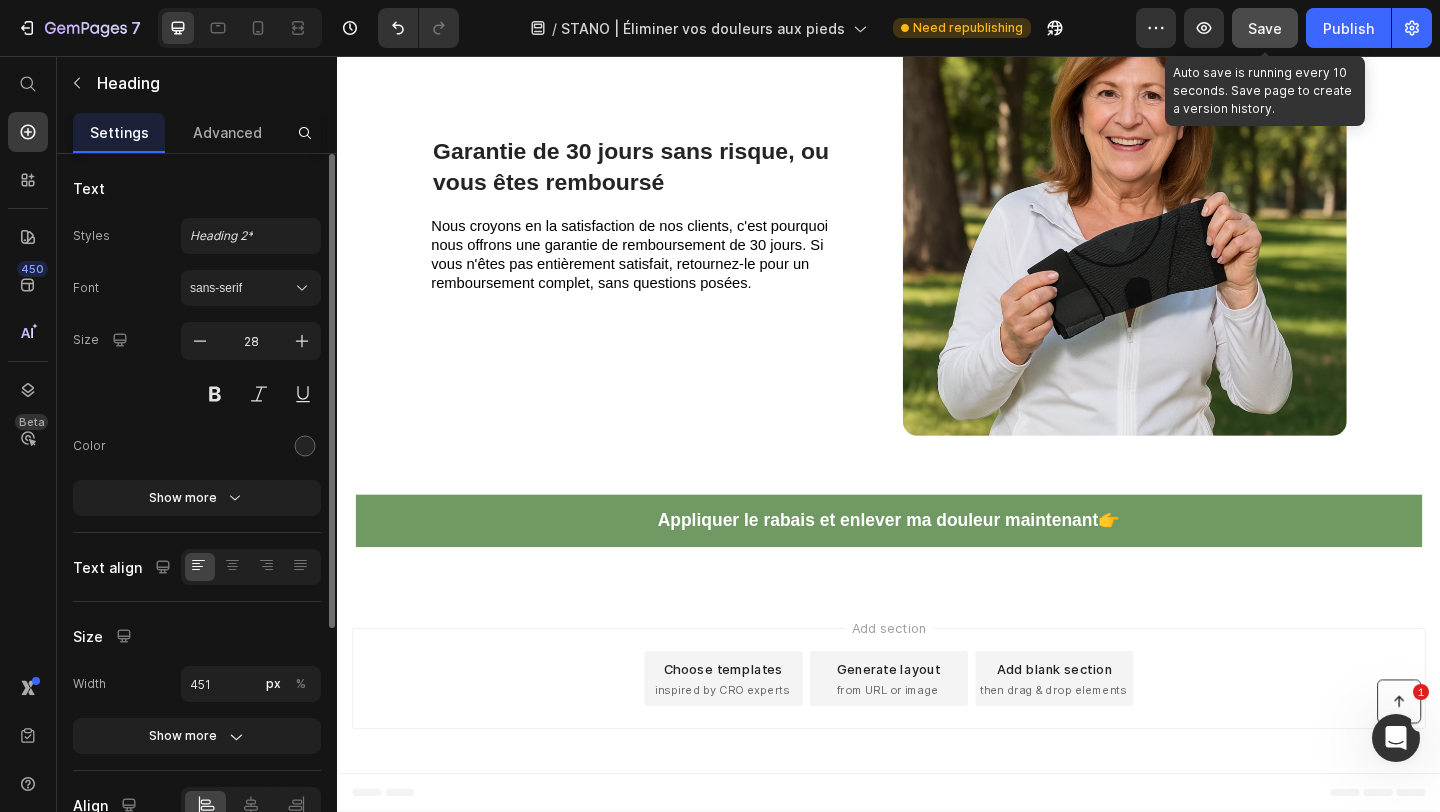 click on "Save" at bounding box center (1265, 28) 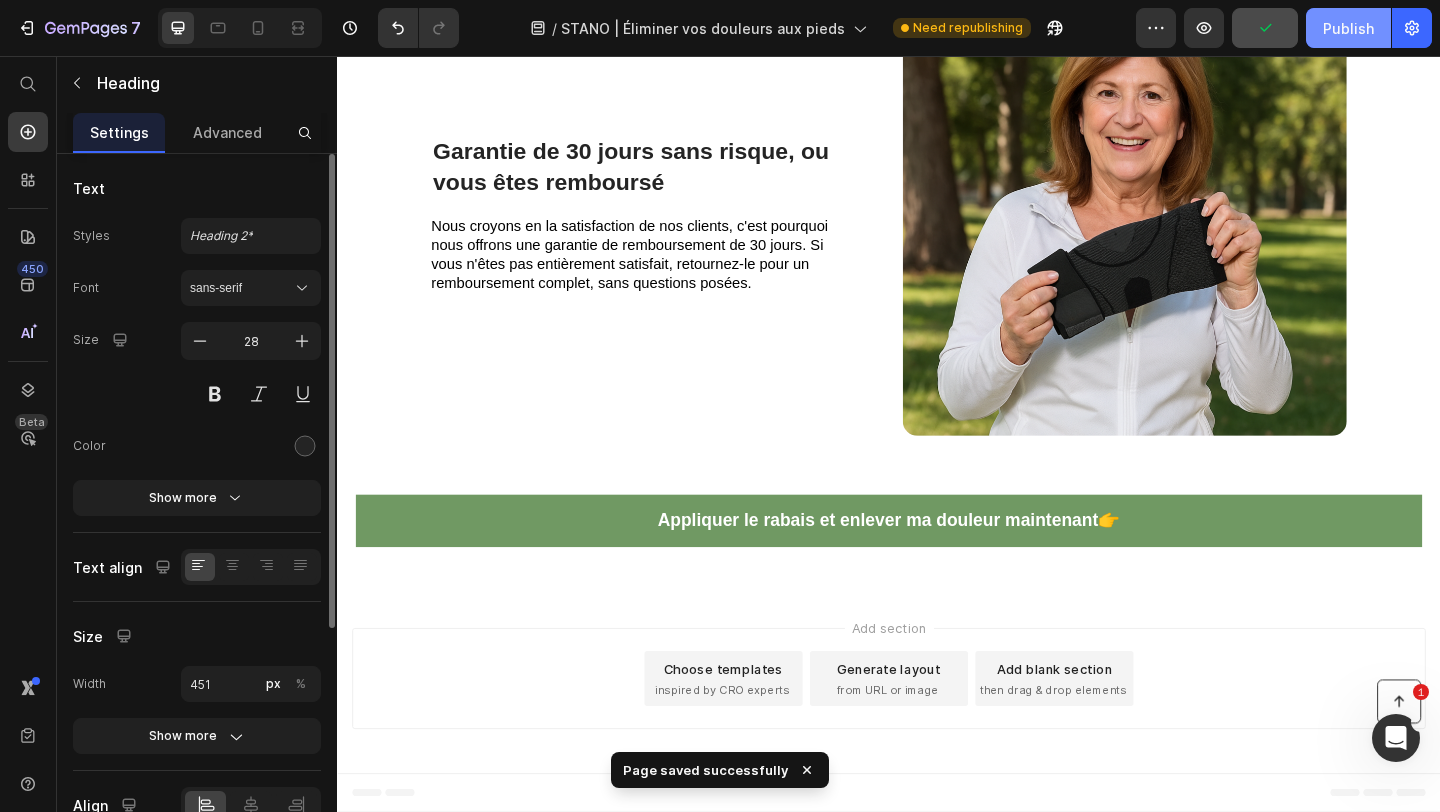 click on "Publish" 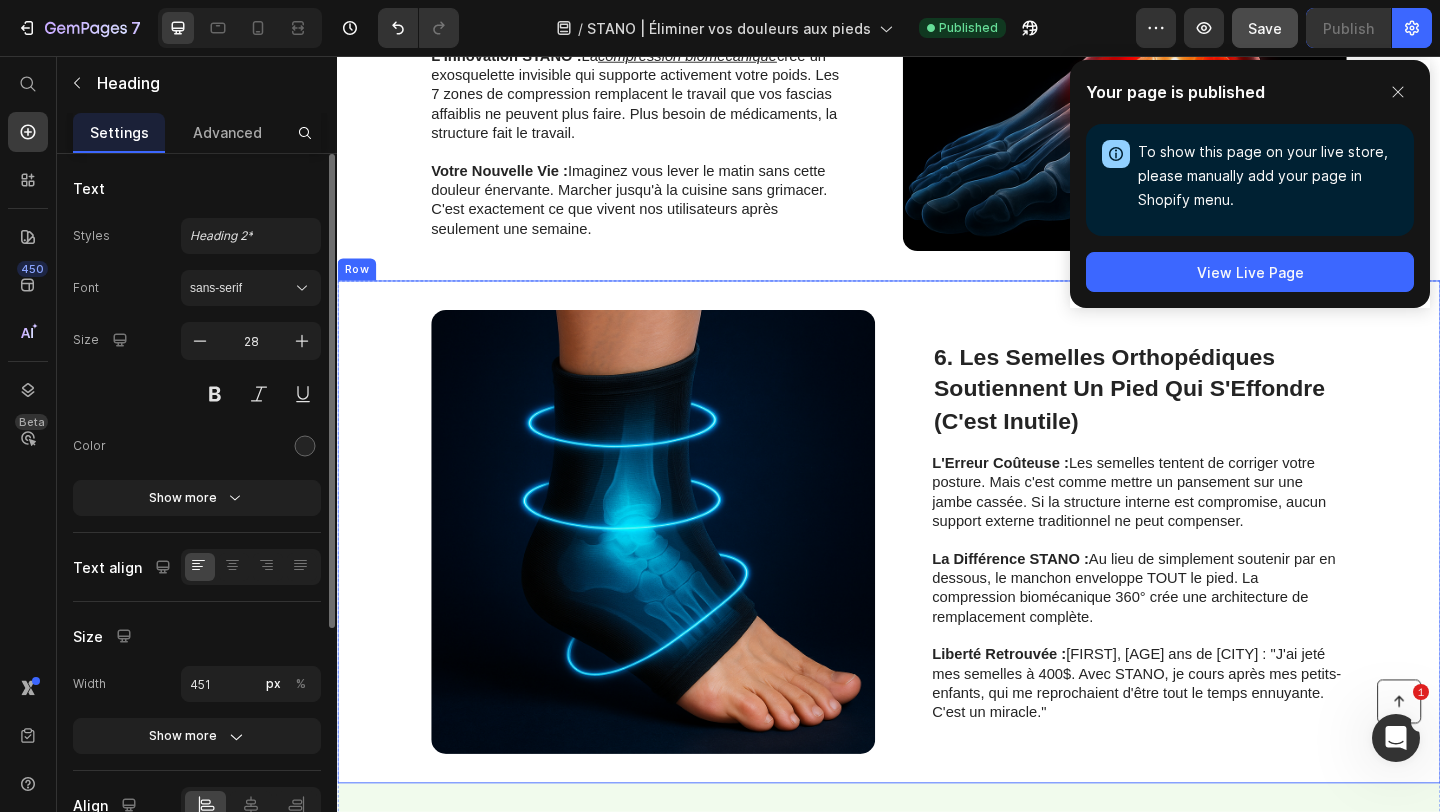 scroll, scrollTop: 2977, scrollLeft: 0, axis: vertical 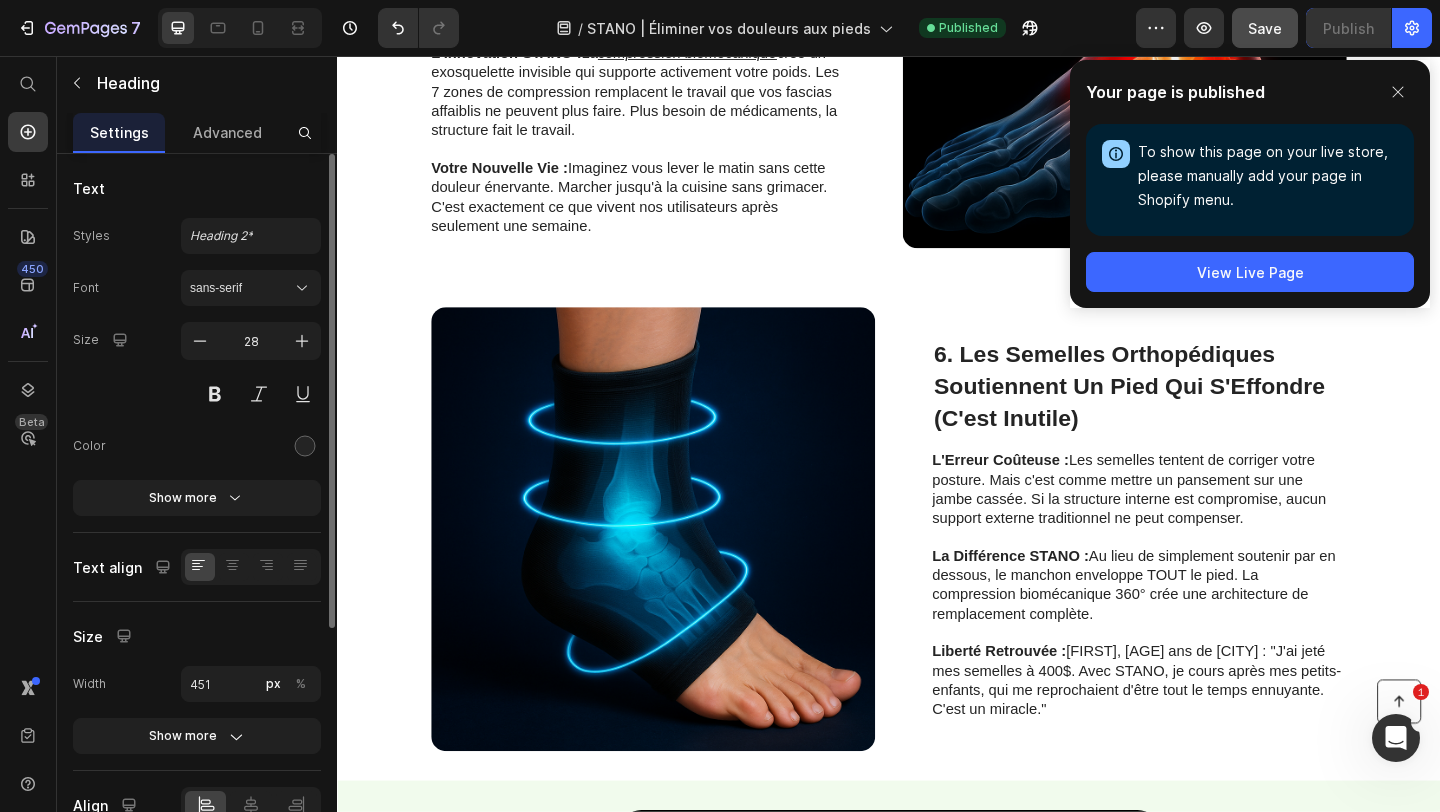 click on "Your page is published To show this page on your live store, please manually add your page in Shopify menu. Open Shopify Menu View Live Page" 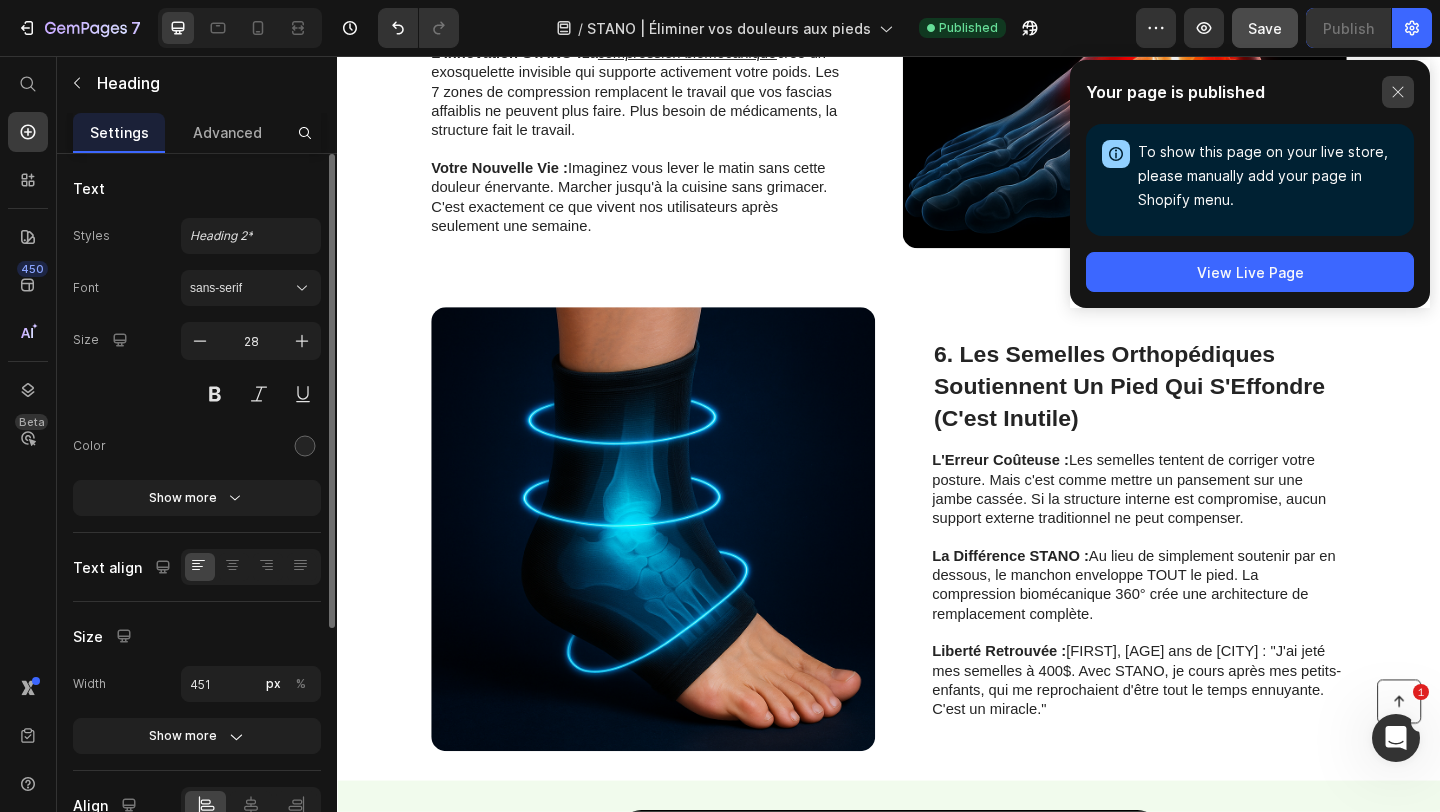 click 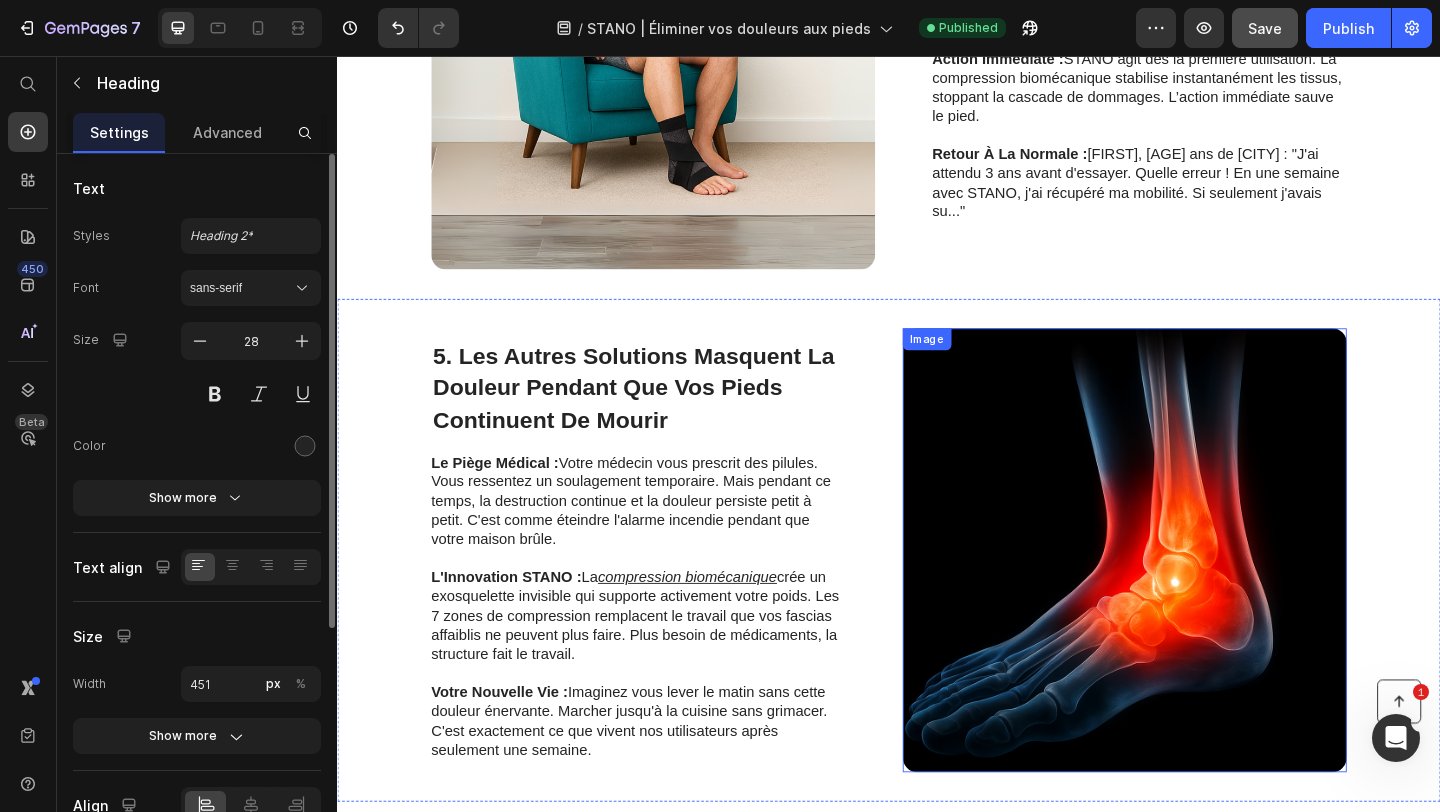 scroll, scrollTop: 2412, scrollLeft: 0, axis: vertical 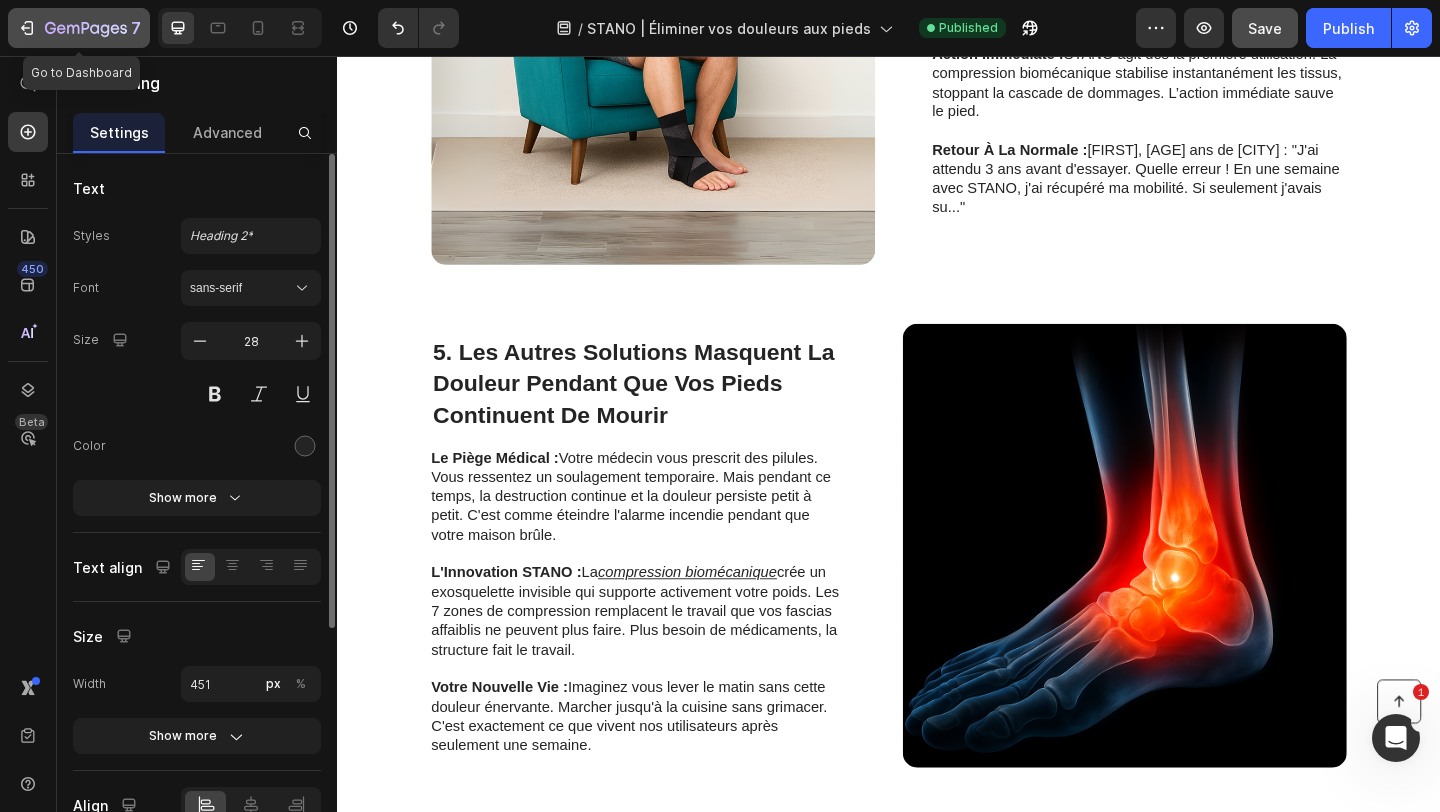 click 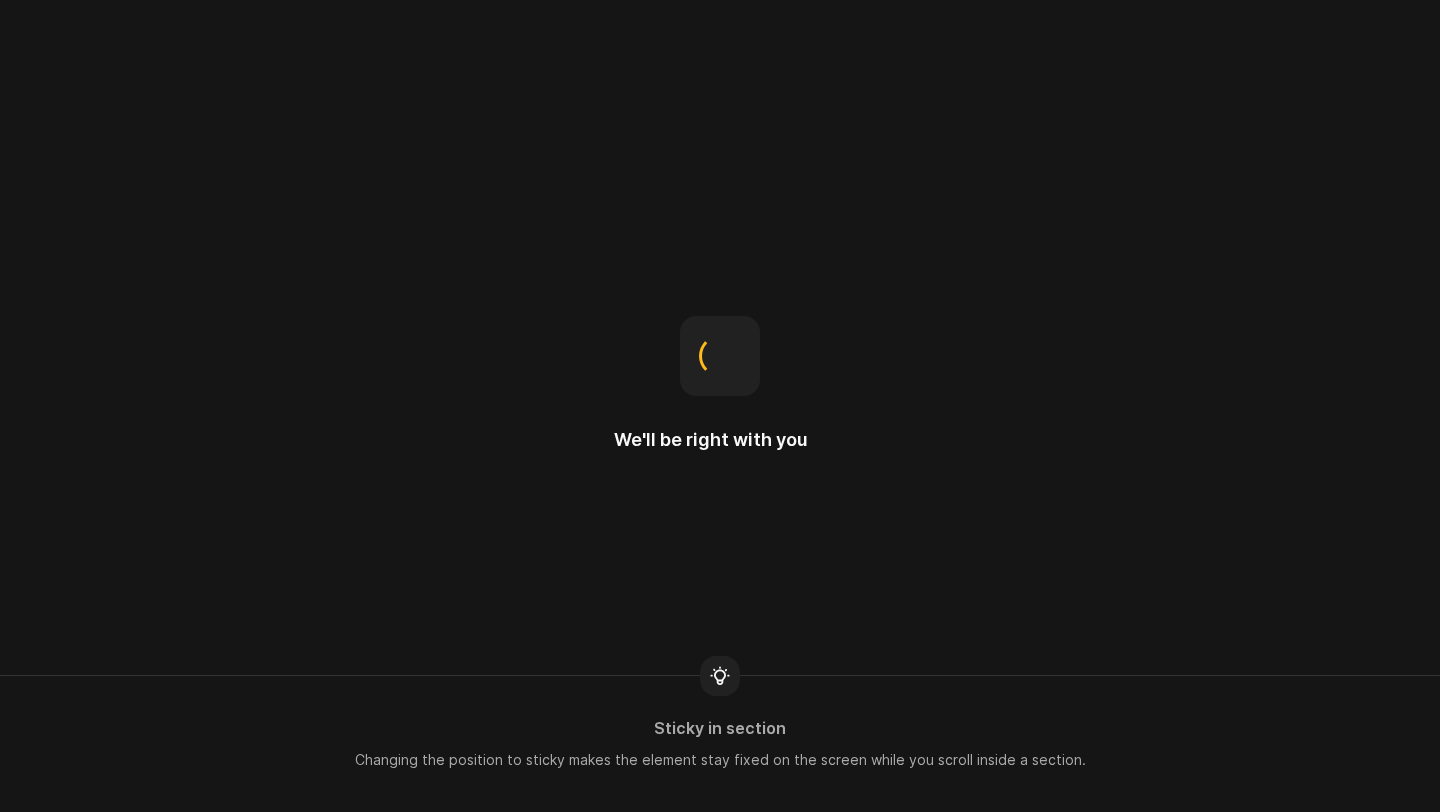 scroll, scrollTop: 0, scrollLeft: 0, axis: both 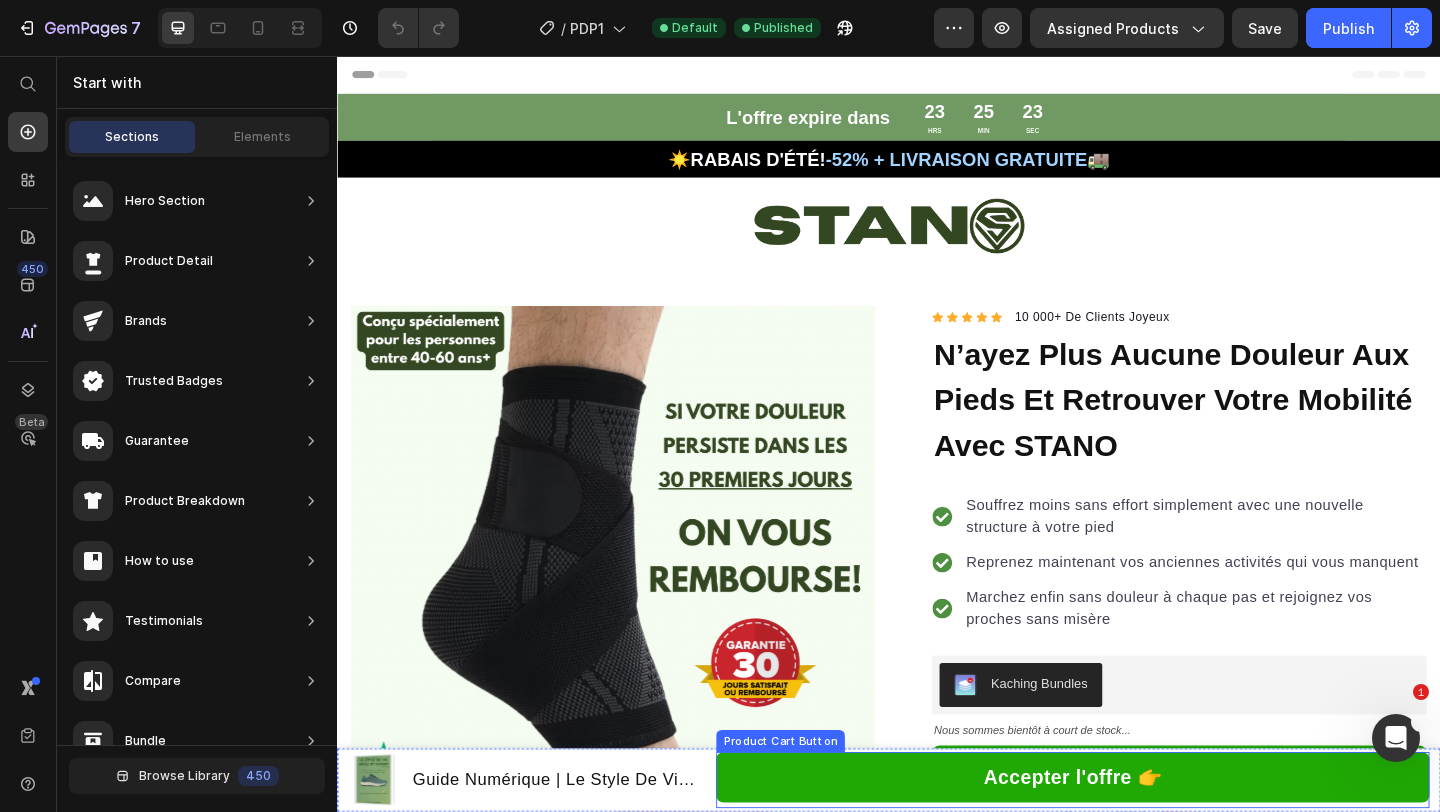 click on "Accepter l'offre 👉" at bounding box center [1137, 841] 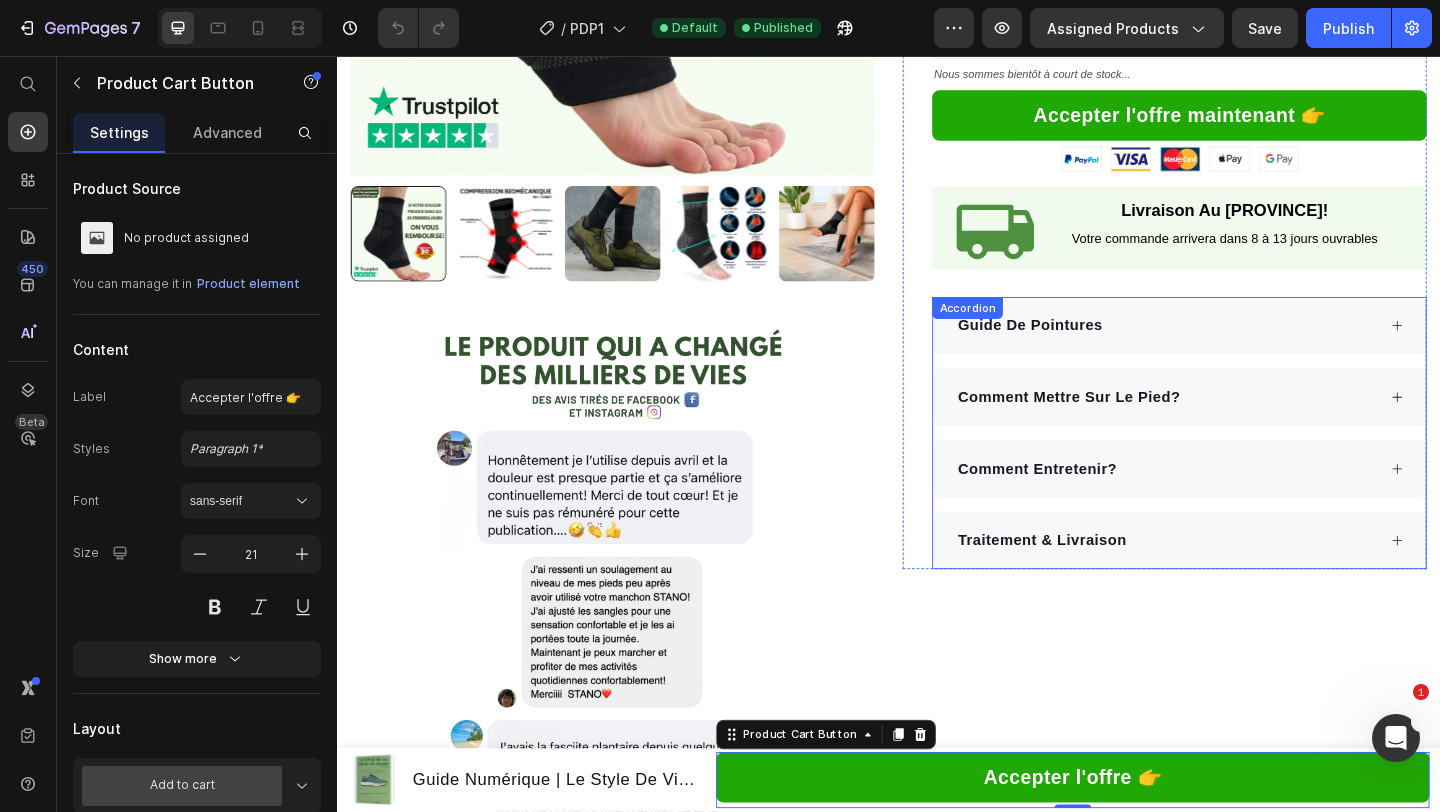 scroll, scrollTop: 710, scrollLeft: 0, axis: vertical 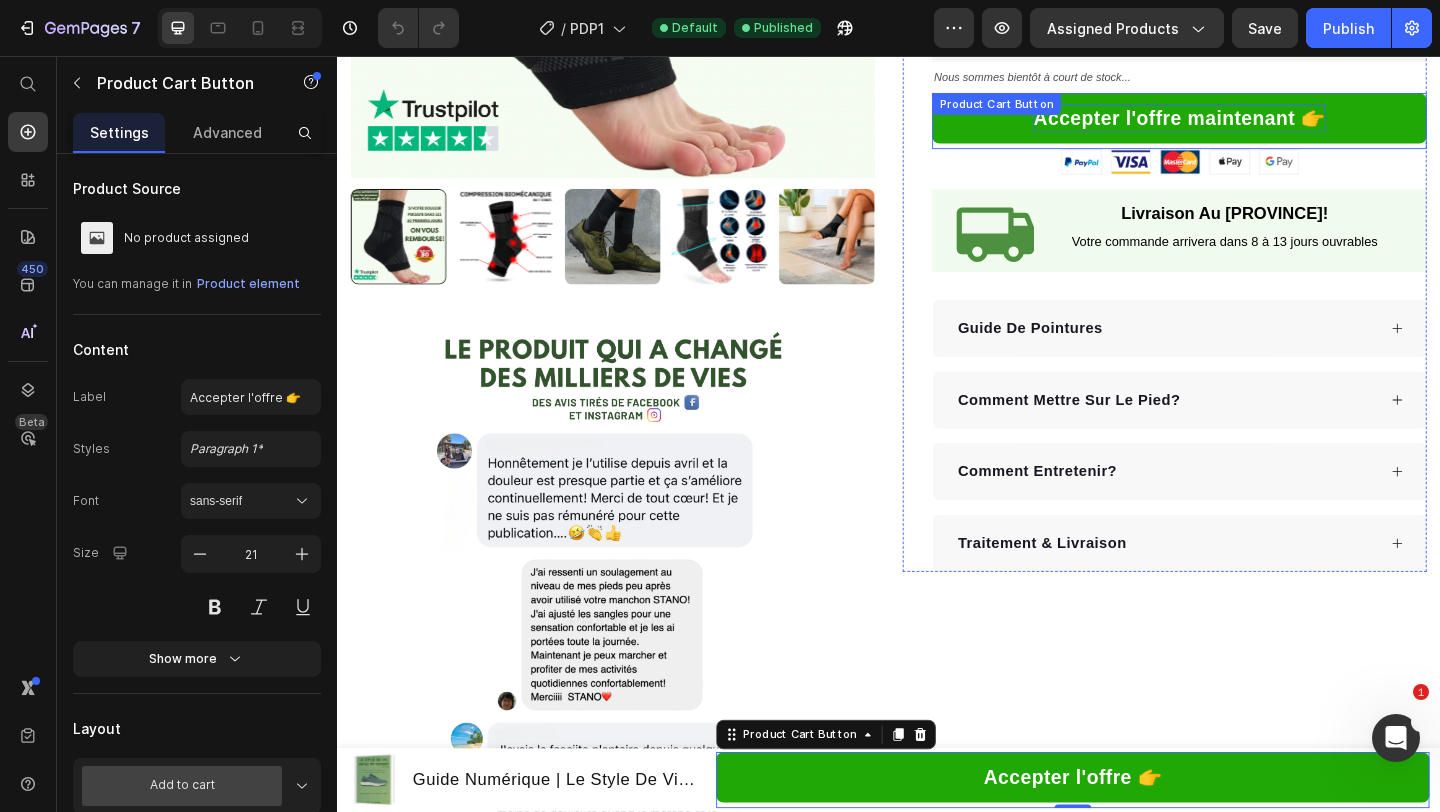 click on "Accepter l'offre maintenant 👉" at bounding box center (1252, 124) 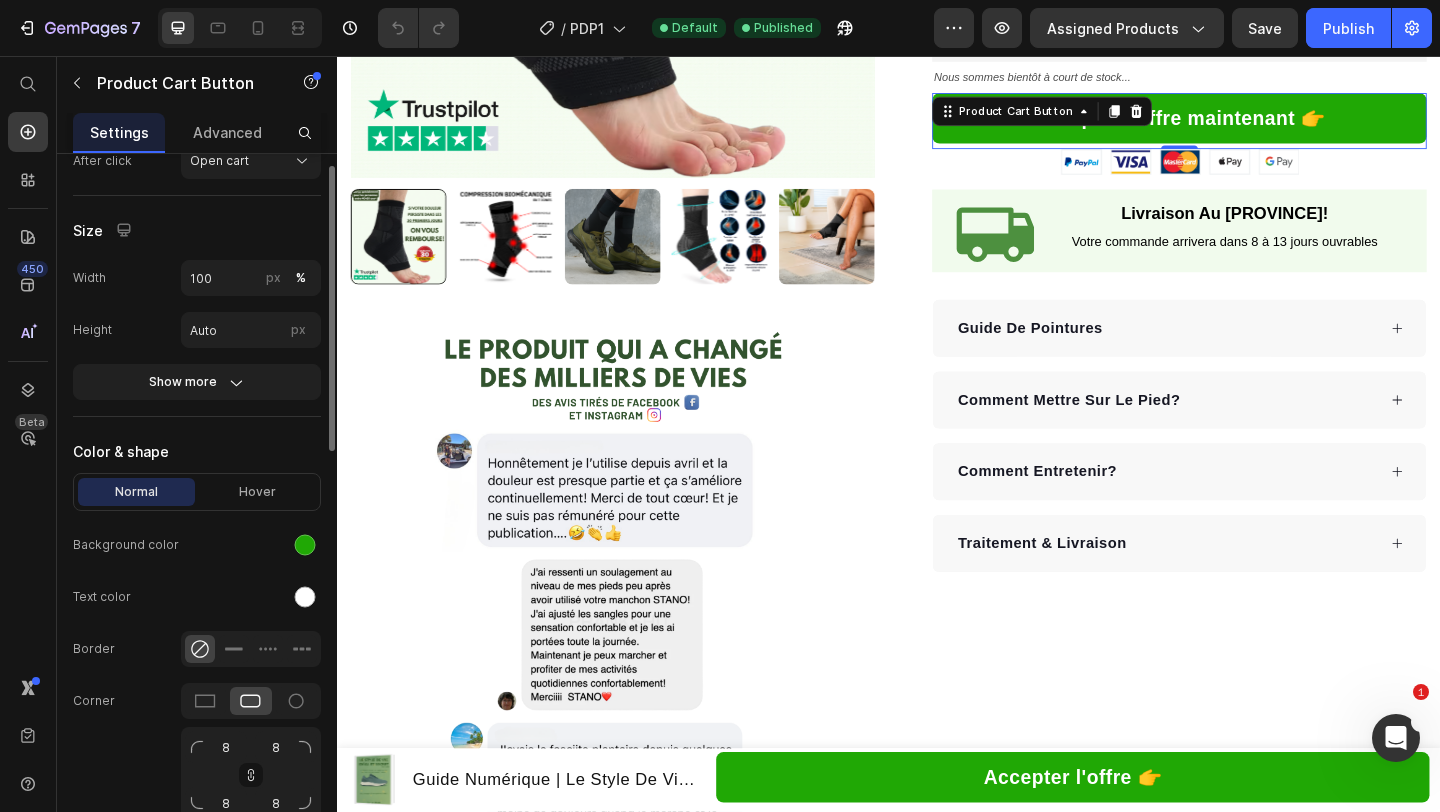 scroll, scrollTop: 888, scrollLeft: 0, axis: vertical 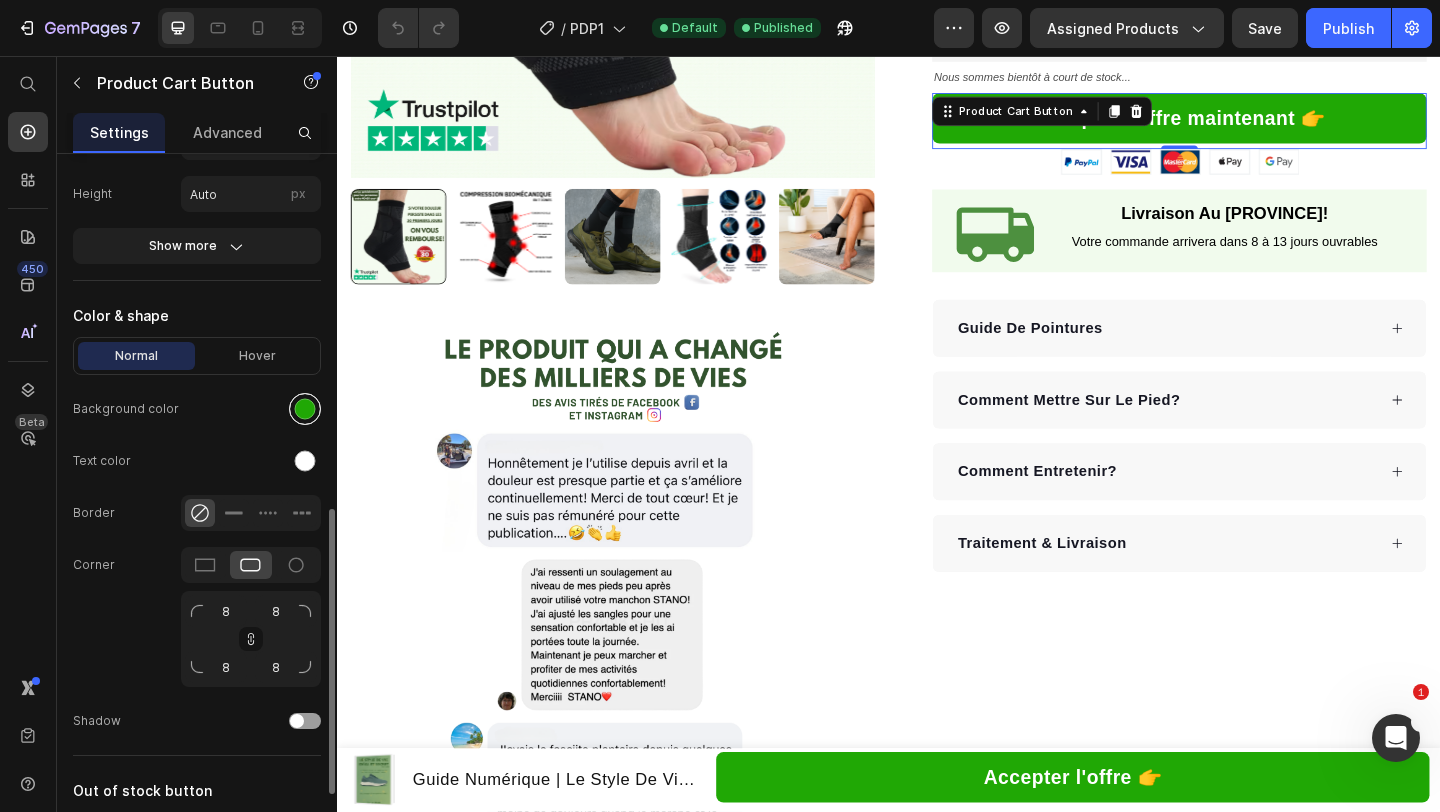 click at bounding box center (305, 409) 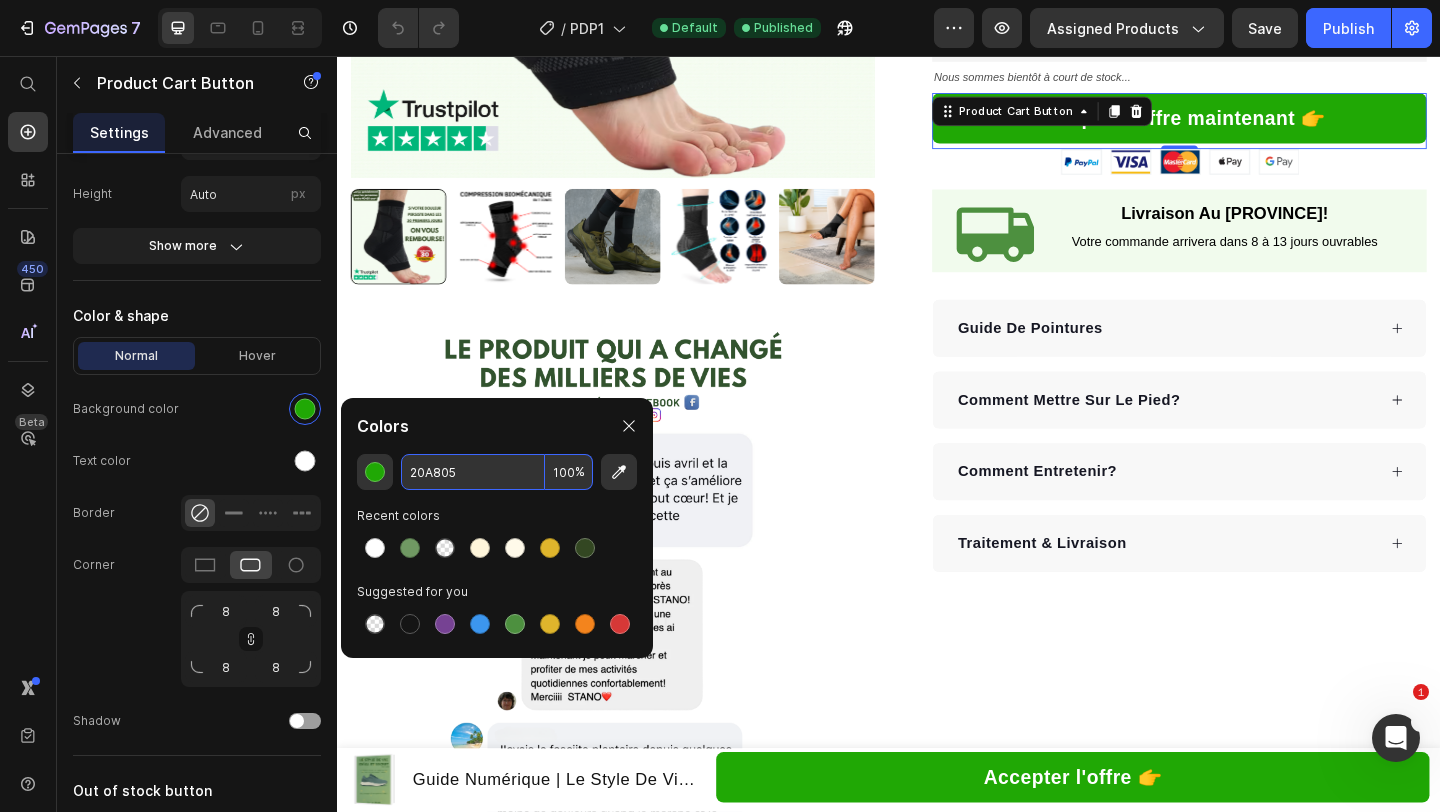 click on "20A805" at bounding box center (473, 472) 